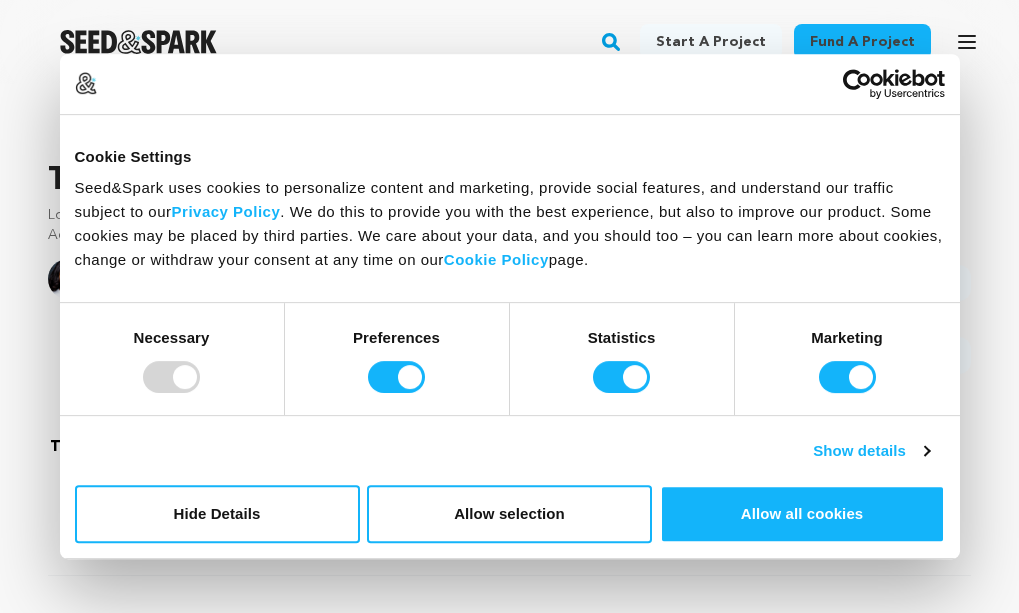 scroll, scrollTop: 49, scrollLeft: 0, axis: vertical 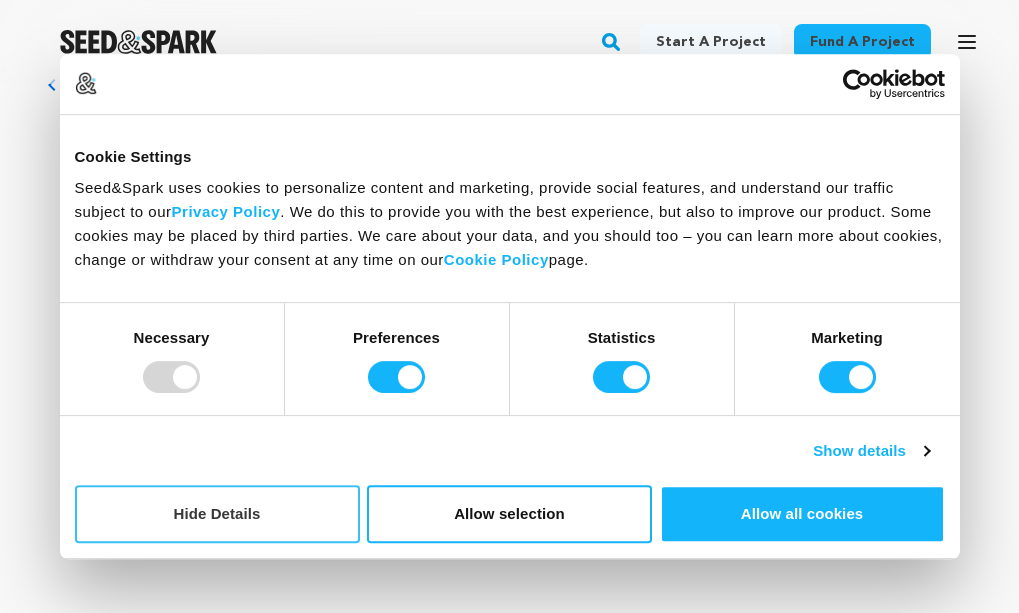 click on "Hide Details" at bounding box center [217, 514] 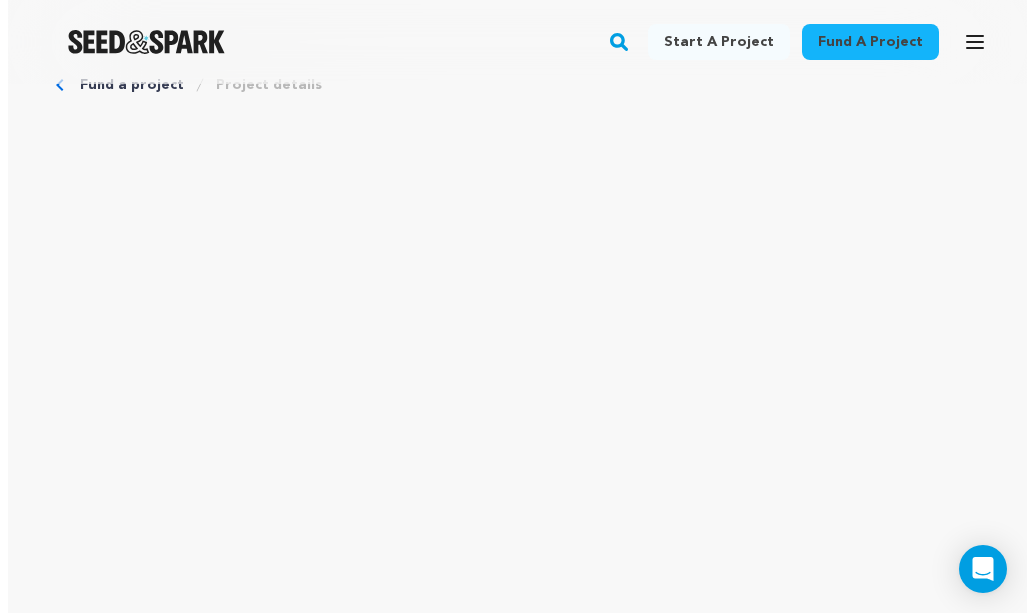 scroll, scrollTop: 0, scrollLeft: 0, axis: both 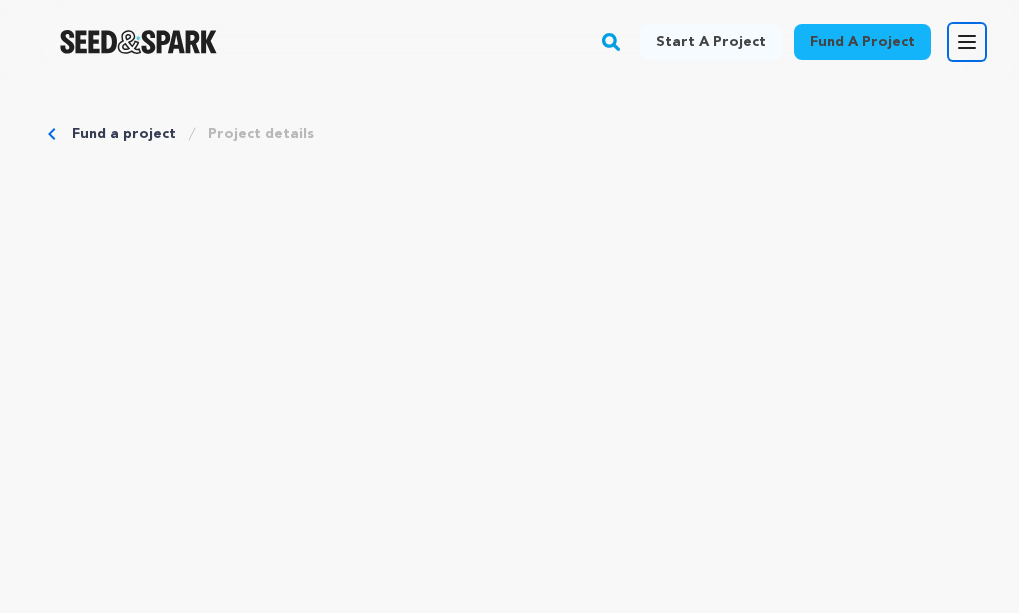 click 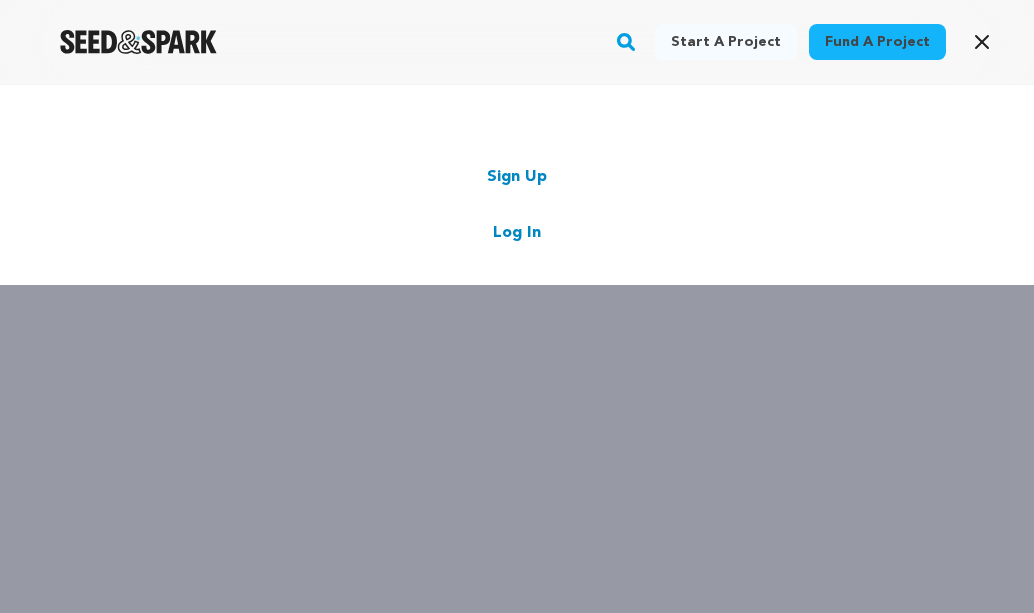 click on "Log In" at bounding box center (517, 233) 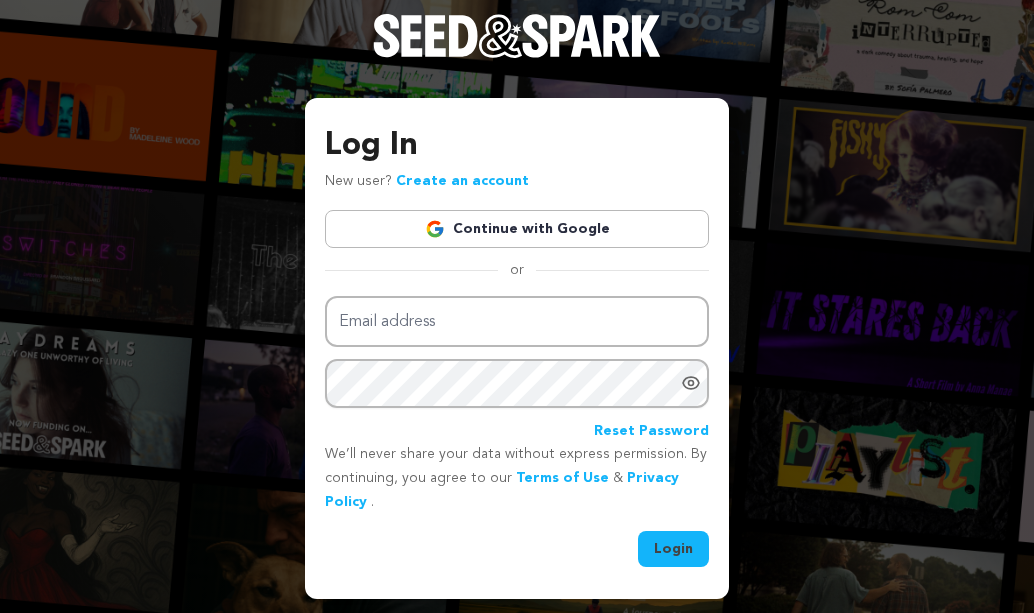 scroll, scrollTop: 0, scrollLeft: 0, axis: both 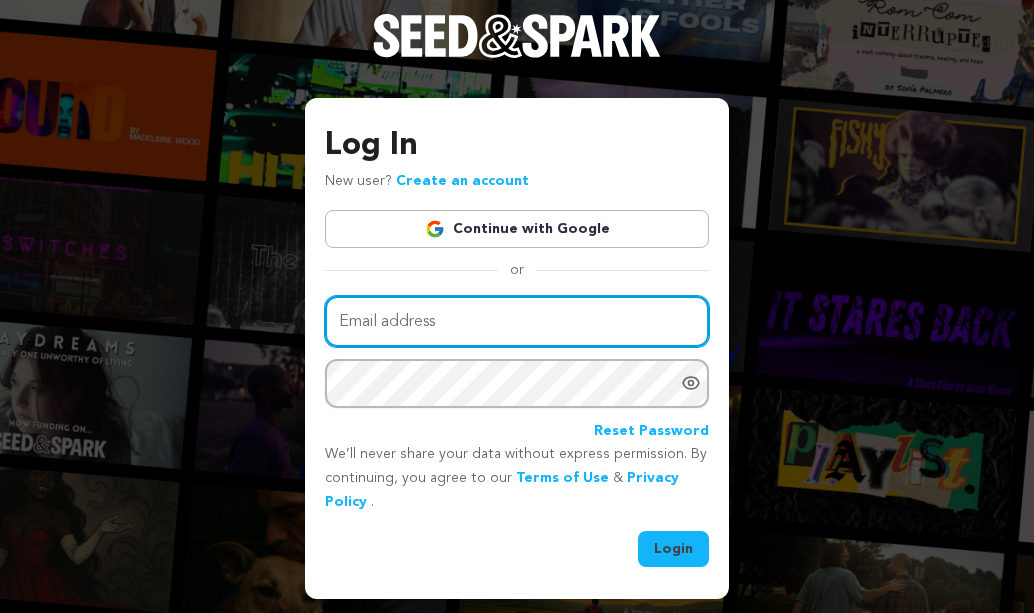 click on "Email address" at bounding box center [517, 321] 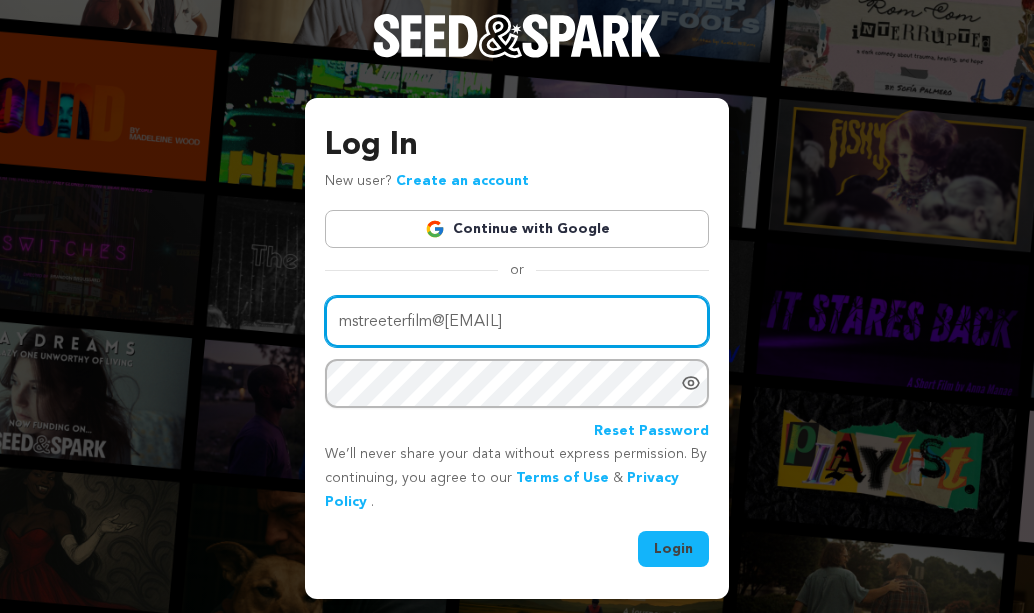 type on "mstreeterfilm@gmail.com" 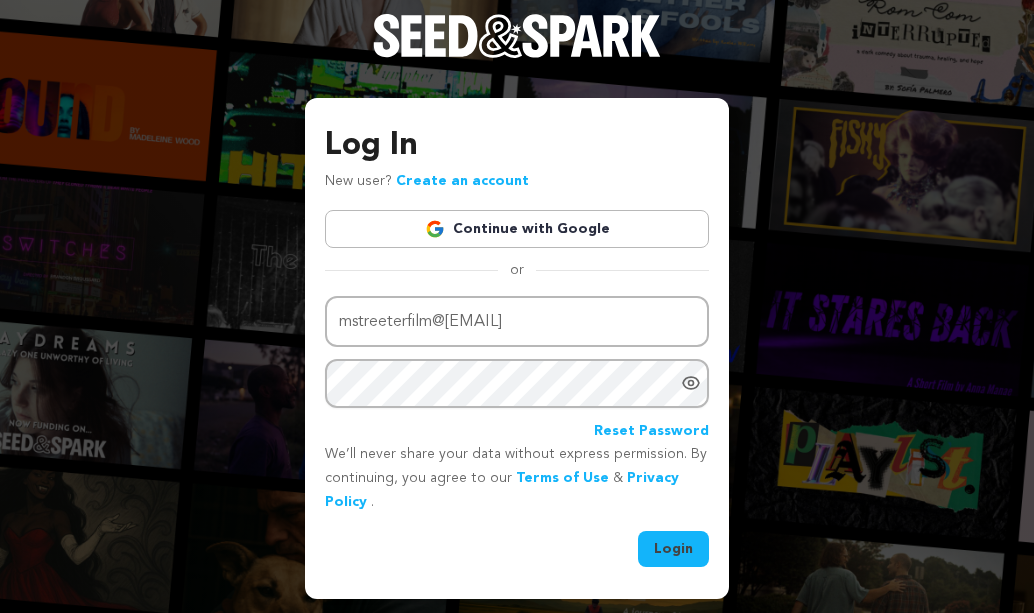 click on "Login" at bounding box center [673, 549] 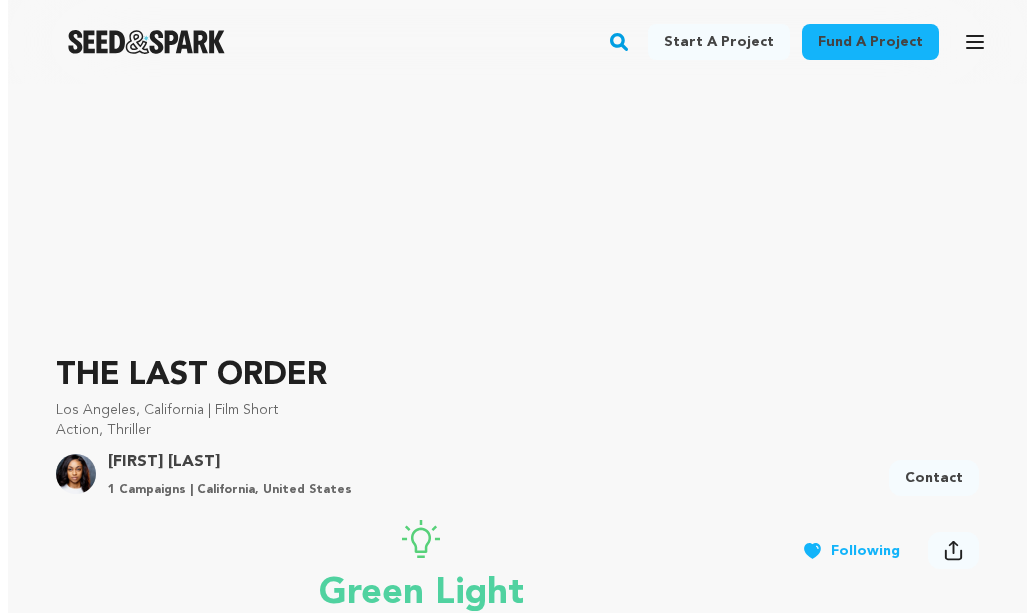 scroll, scrollTop: 0, scrollLeft: 0, axis: both 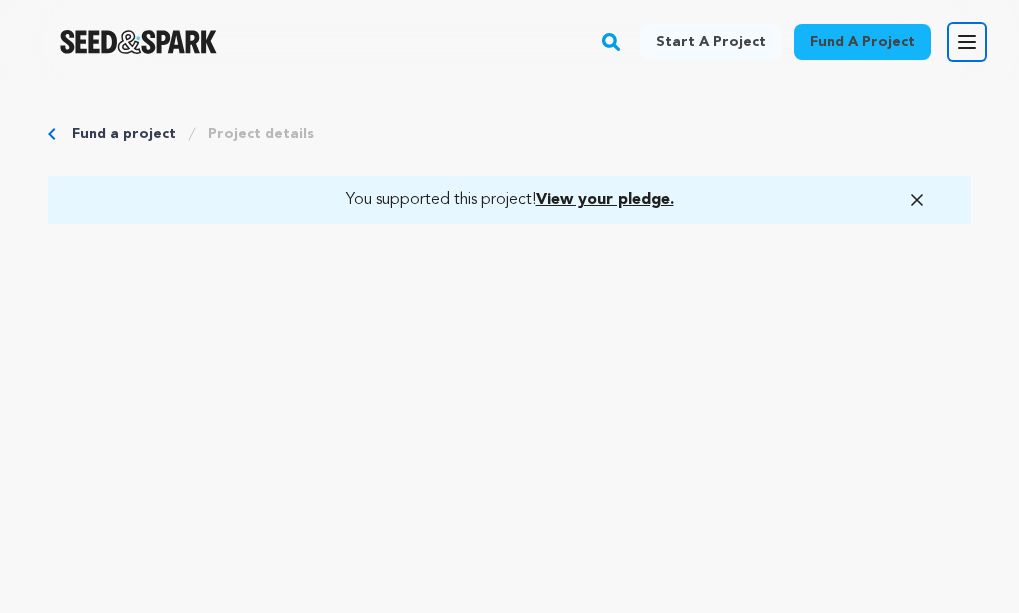 click 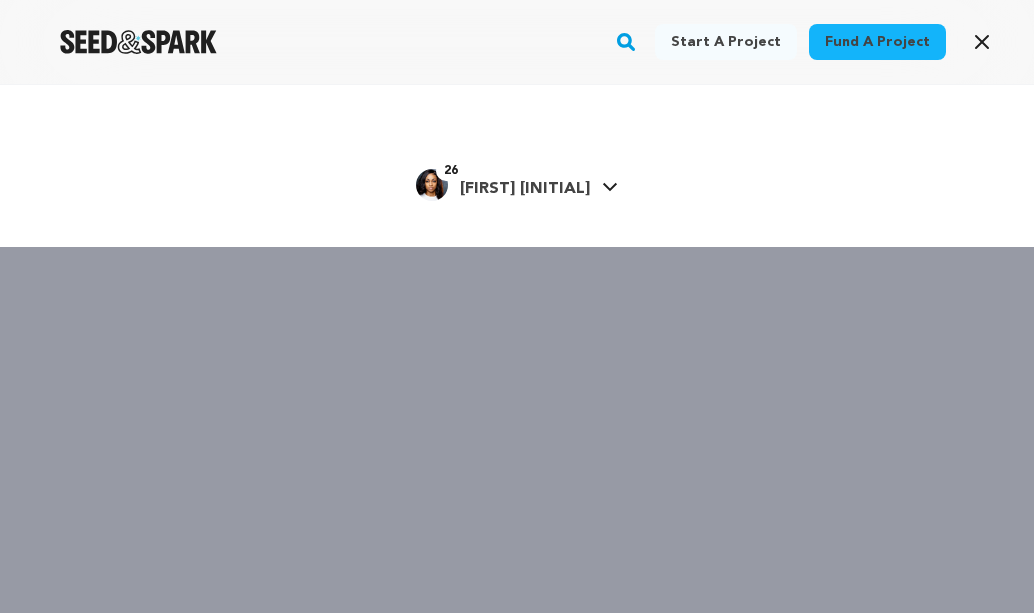 click on "26
Krystal J.
Krystal J." at bounding box center [517, 183] 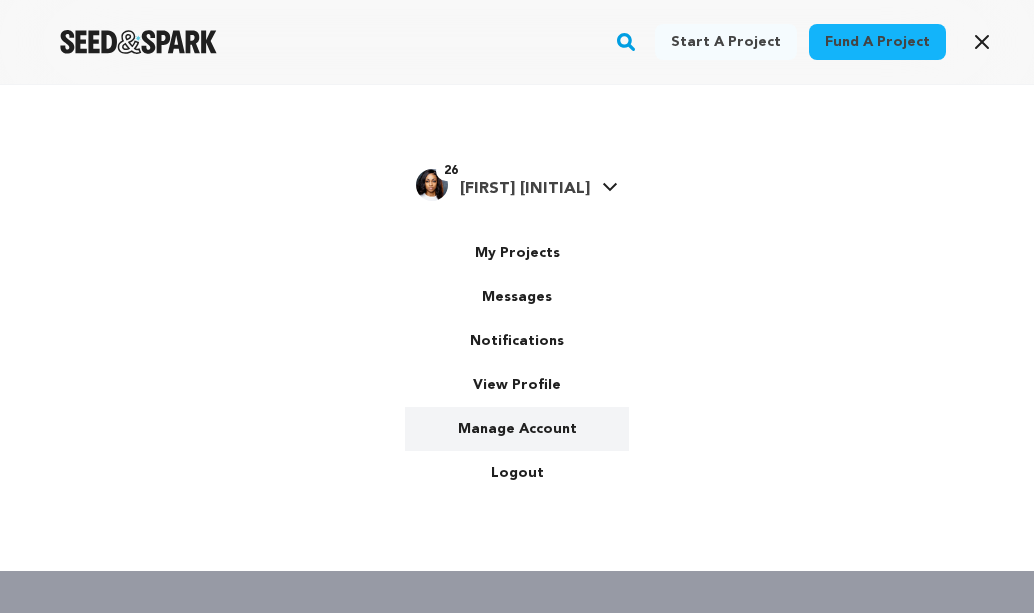 click on "Manage Account" at bounding box center (517, 429) 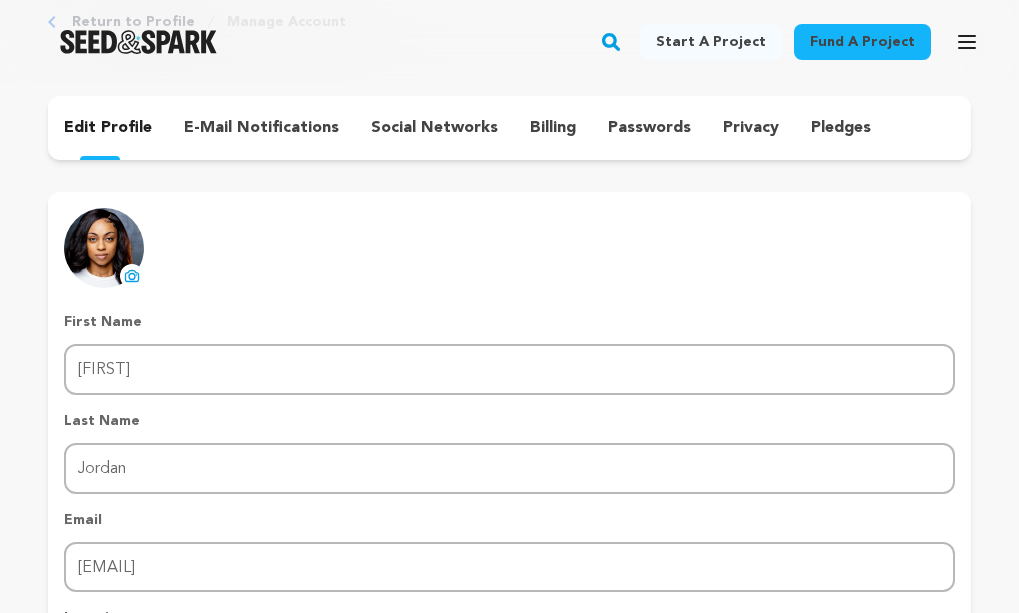 scroll, scrollTop: 105, scrollLeft: 0, axis: vertical 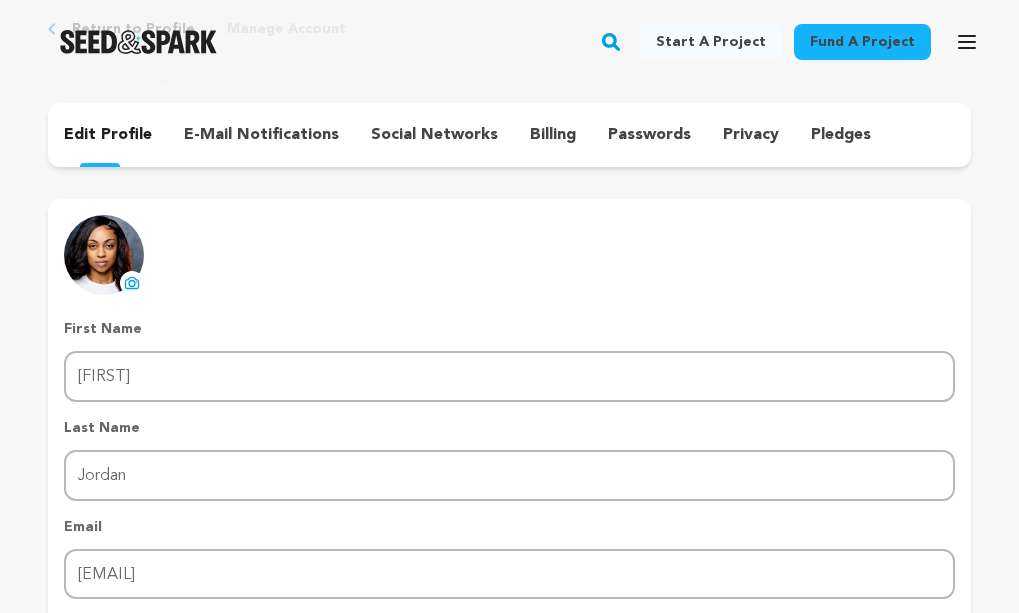 click on "billing" at bounding box center [553, 135] 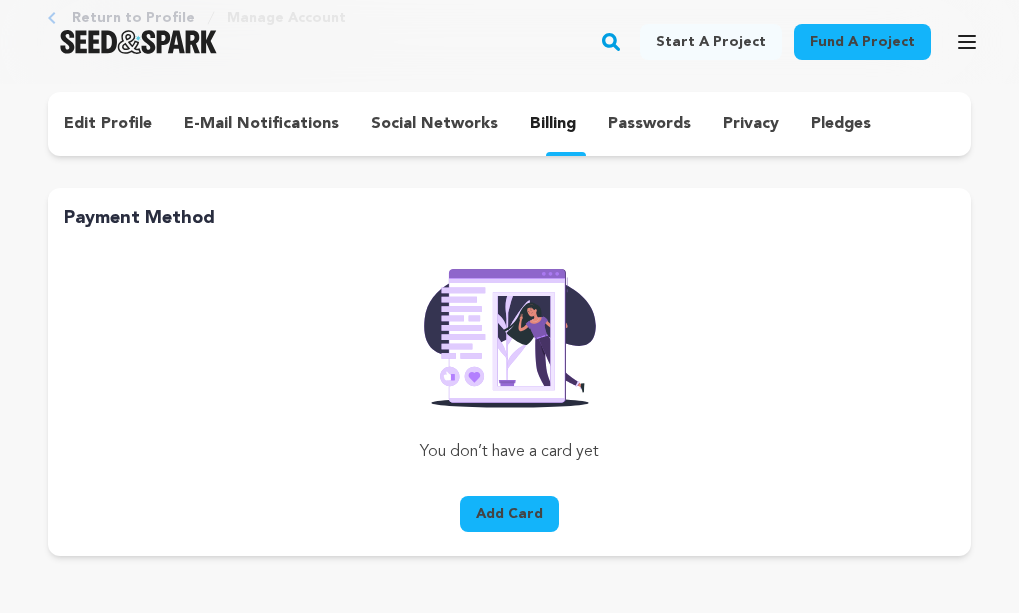 scroll, scrollTop: 117, scrollLeft: 0, axis: vertical 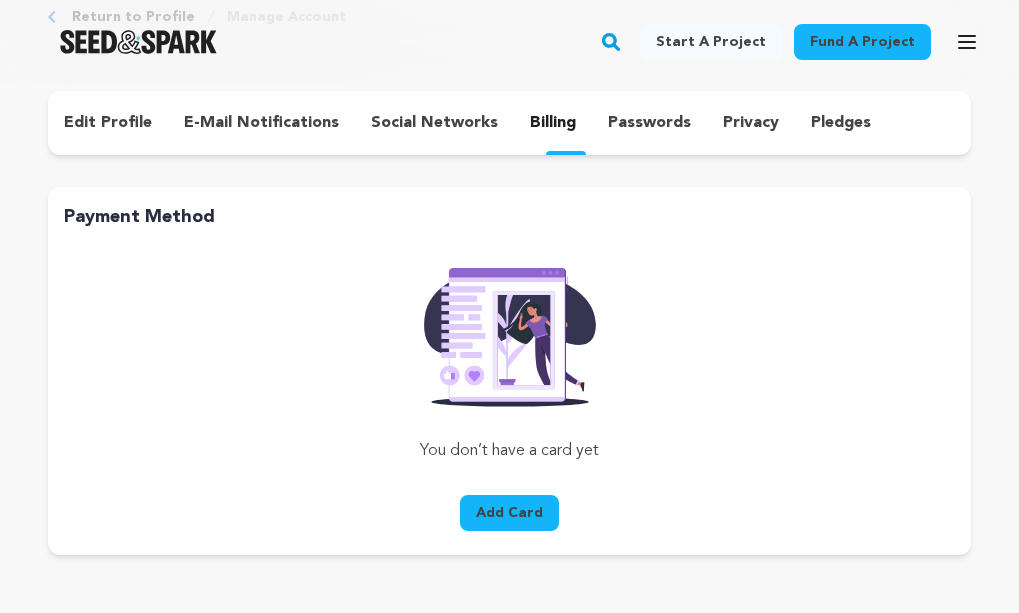 click on "social networks" at bounding box center [434, 123] 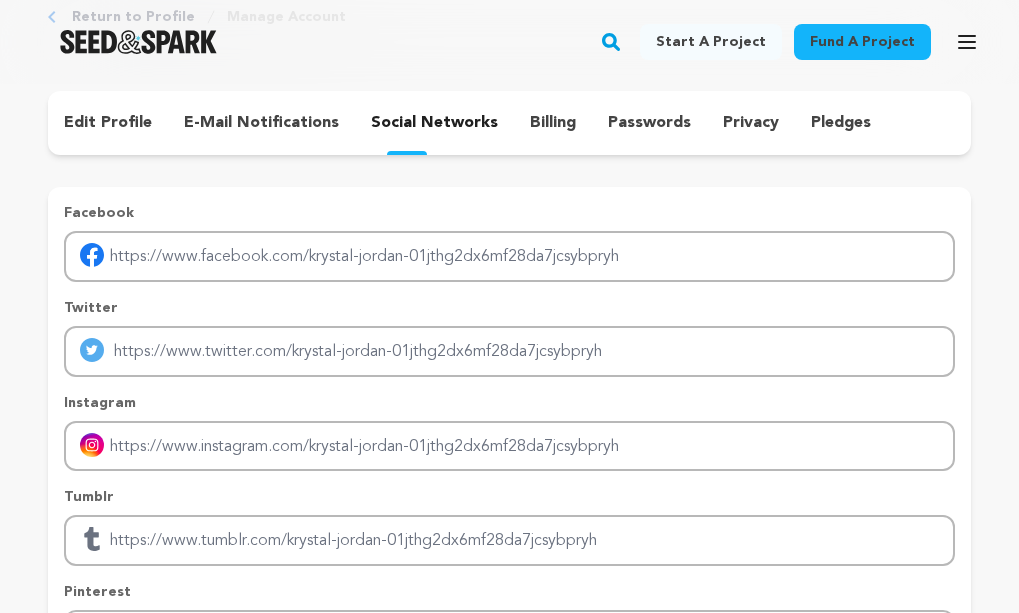 click on "e-mail notifications" at bounding box center (261, 123) 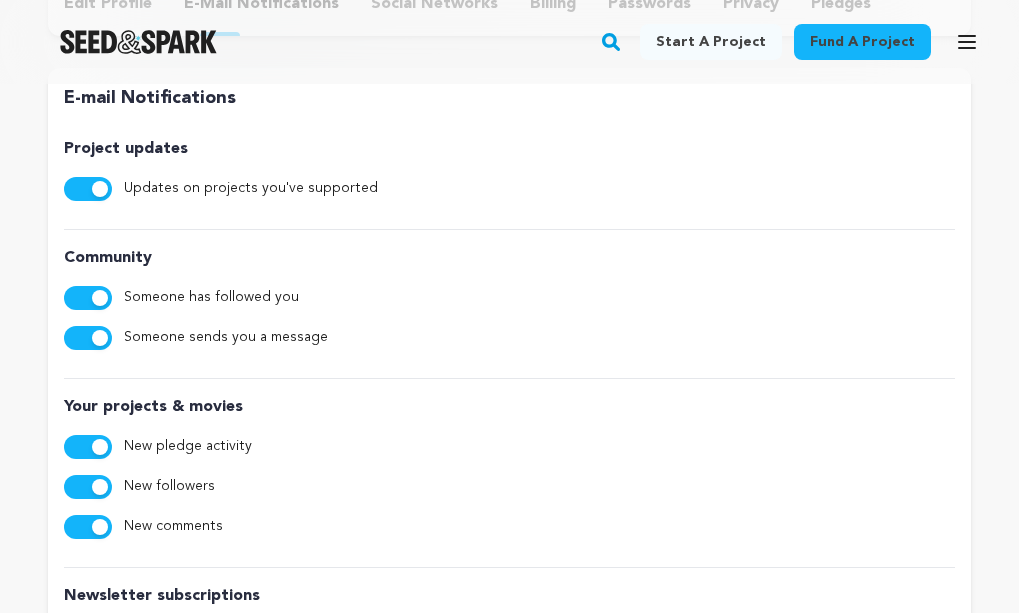 scroll, scrollTop: 0, scrollLeft: 0, axis: both 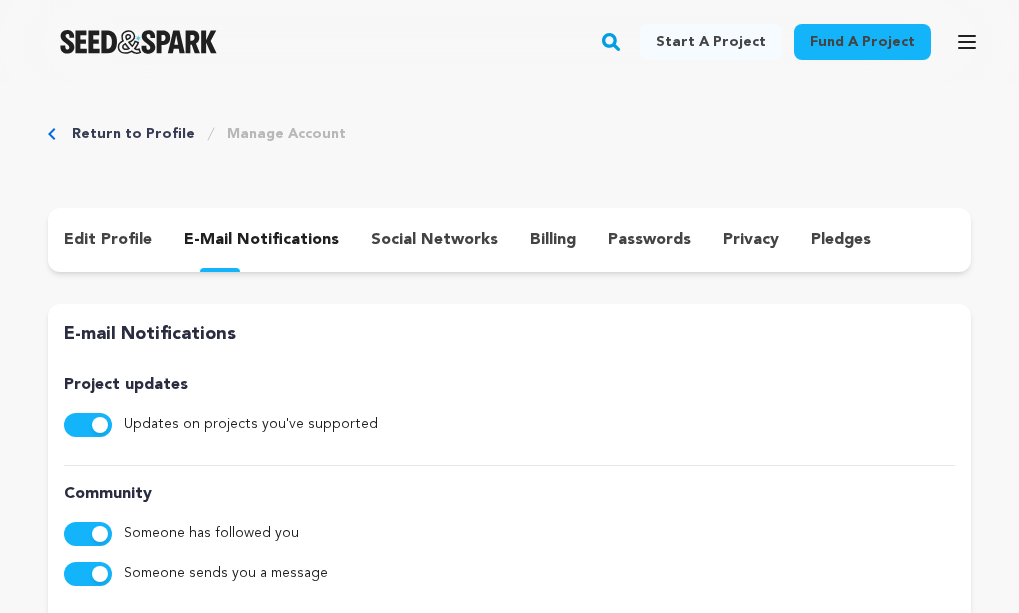 click on "privacy" at bounding box center [751, 240] 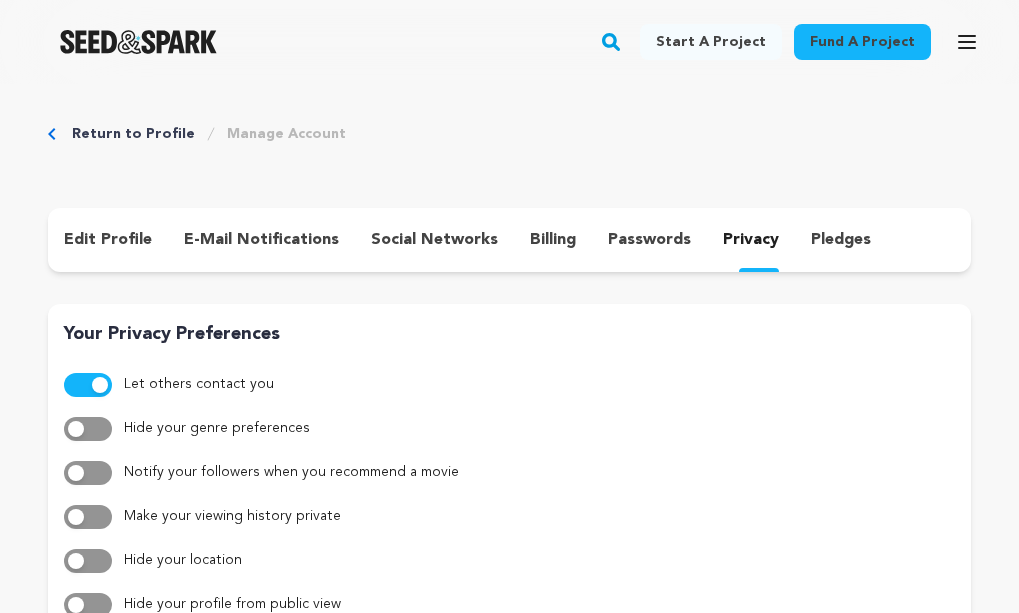 click on "pledges" at bounding box center (841, 240) 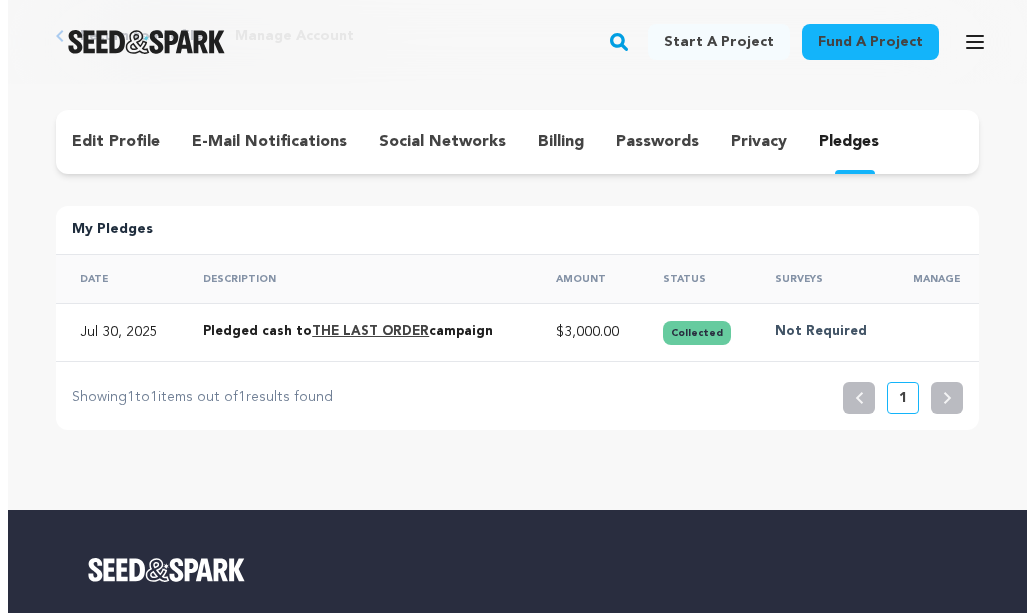 scroll, scrollTop: 0, scrollLeft: 0, axis: both 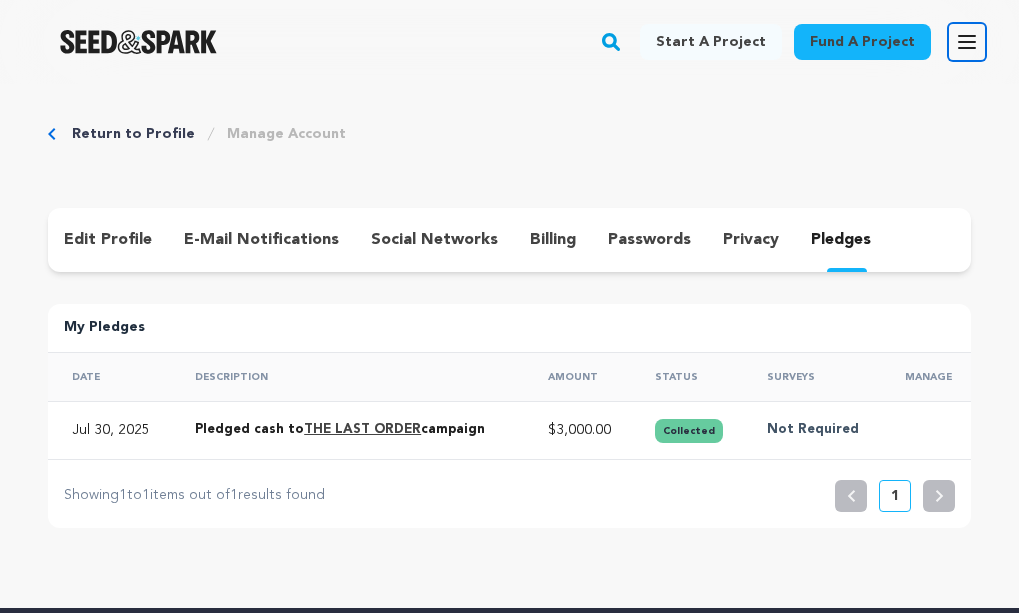 click 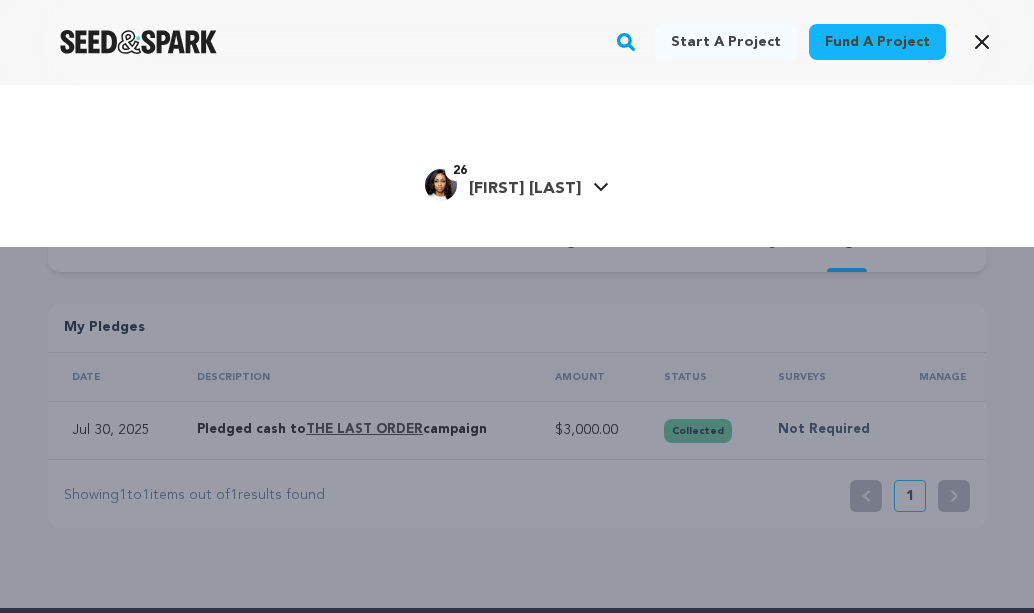 click 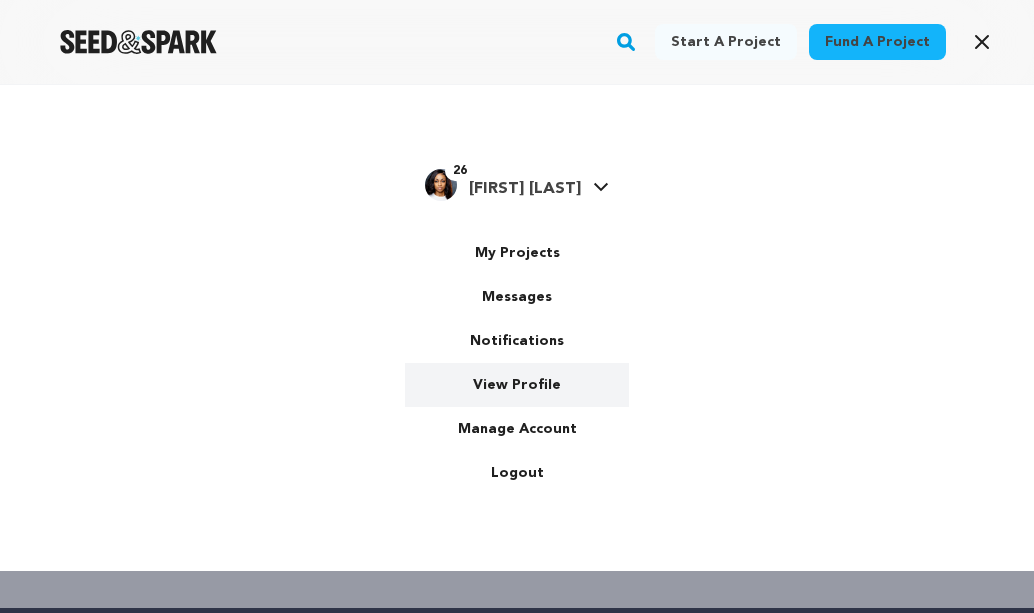 click on "View Profile" at bounding box center [517, 385] 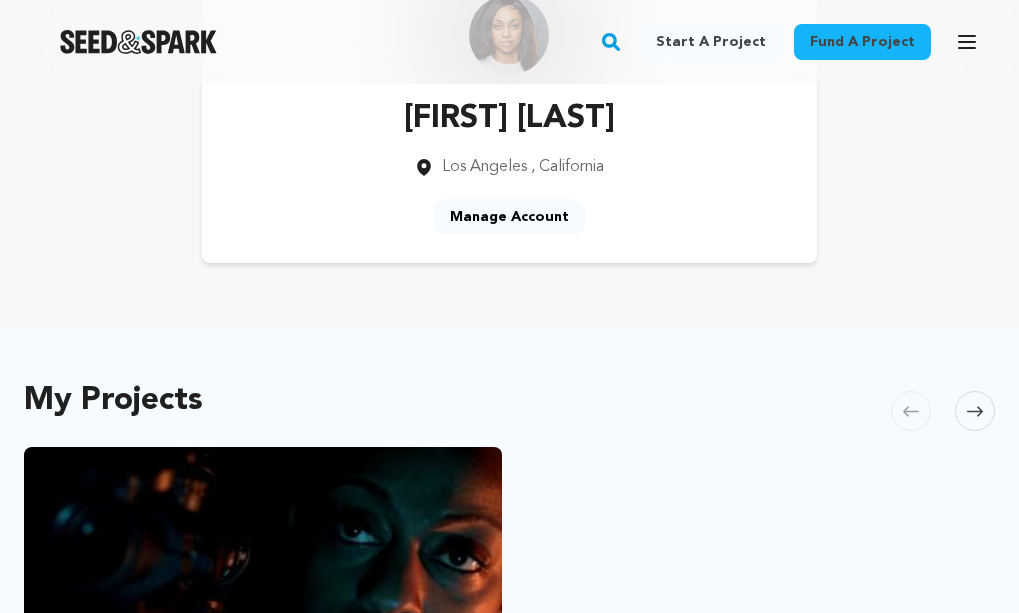 scroll, scrollTop: 0, scrollLeft: 0, axis: both 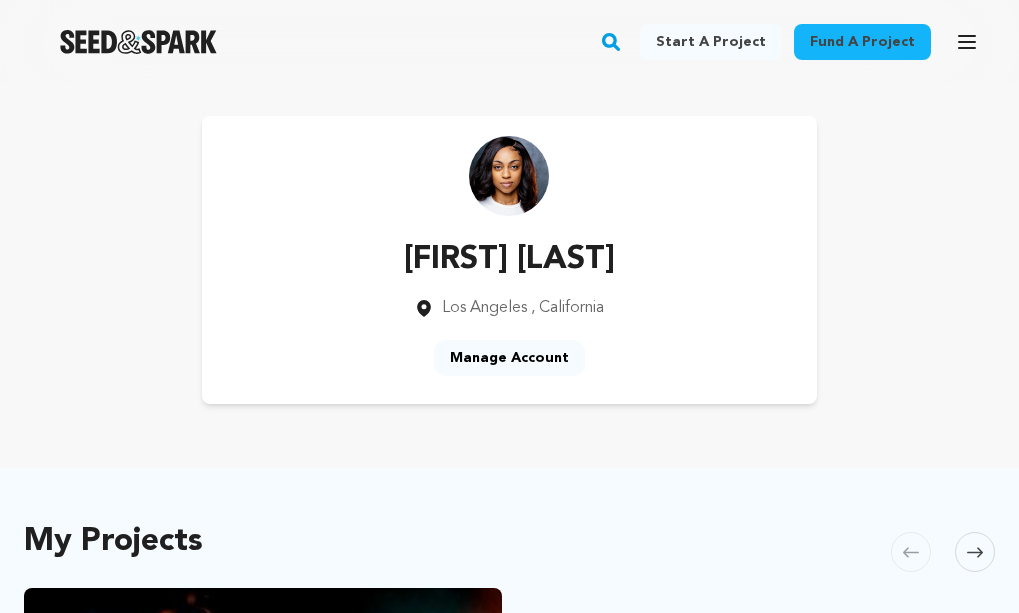 click 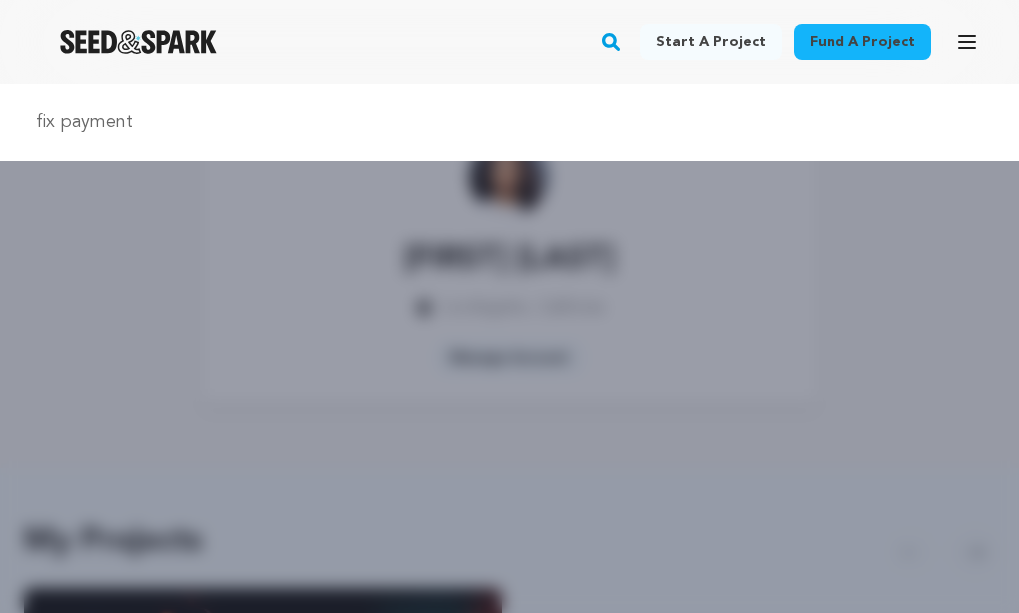 type on "fix payment" 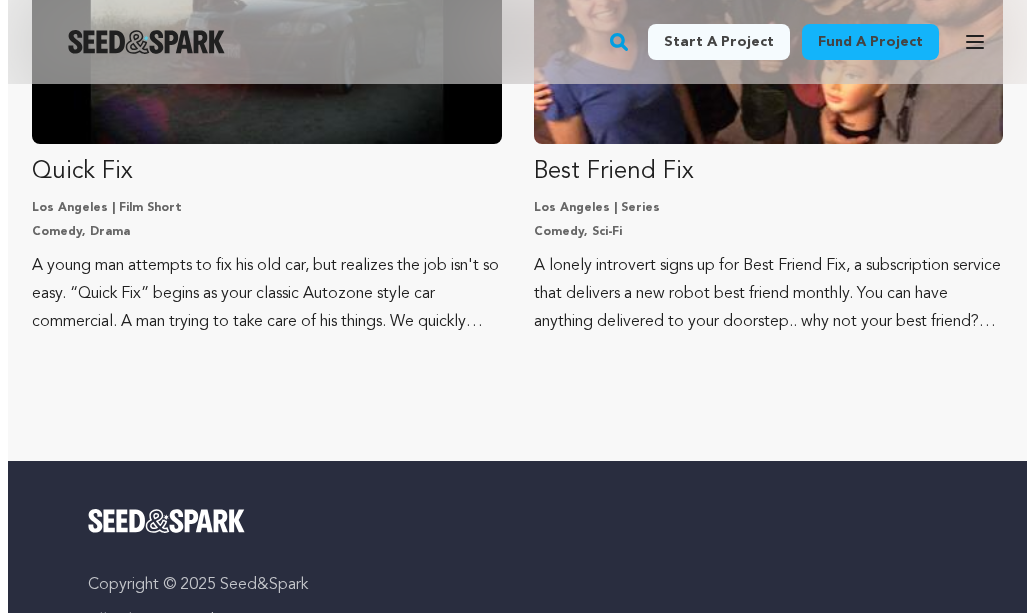 scroll, scrollTop: 0, scrollLeft: 0, axis: both 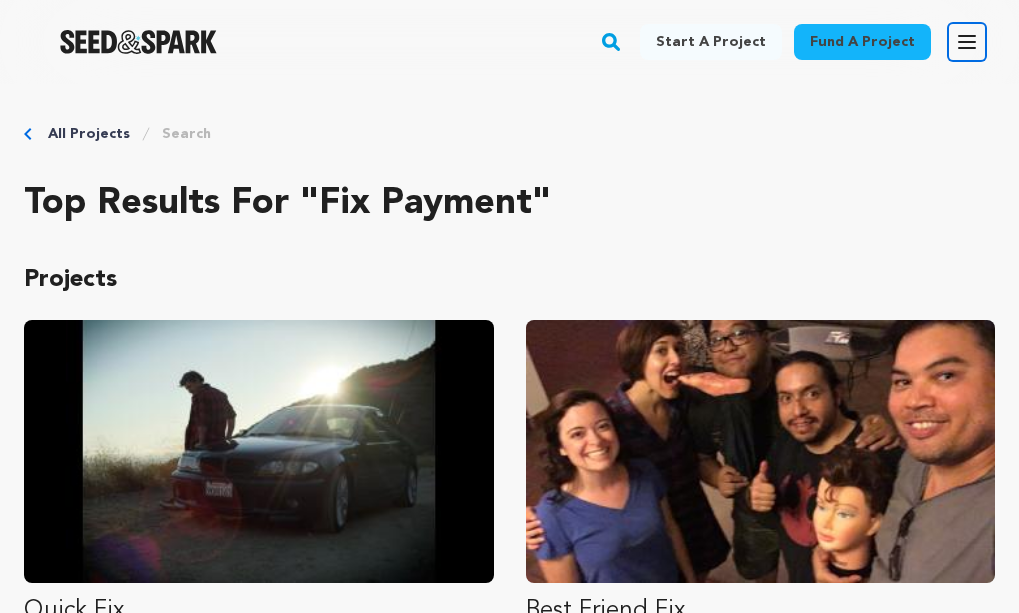 click 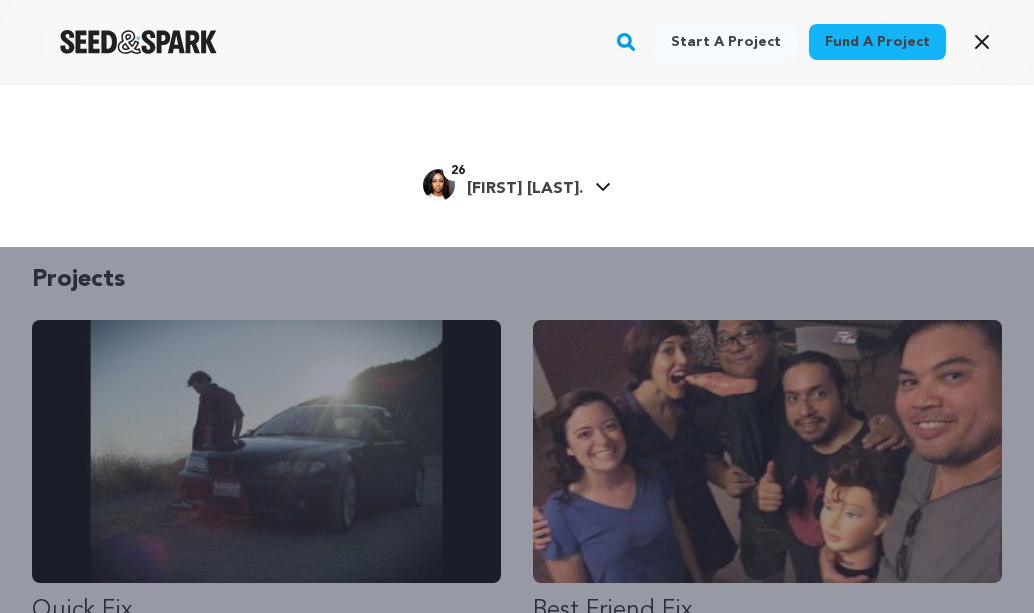 click on "[FIRST]" at bounding box center (525, 189) 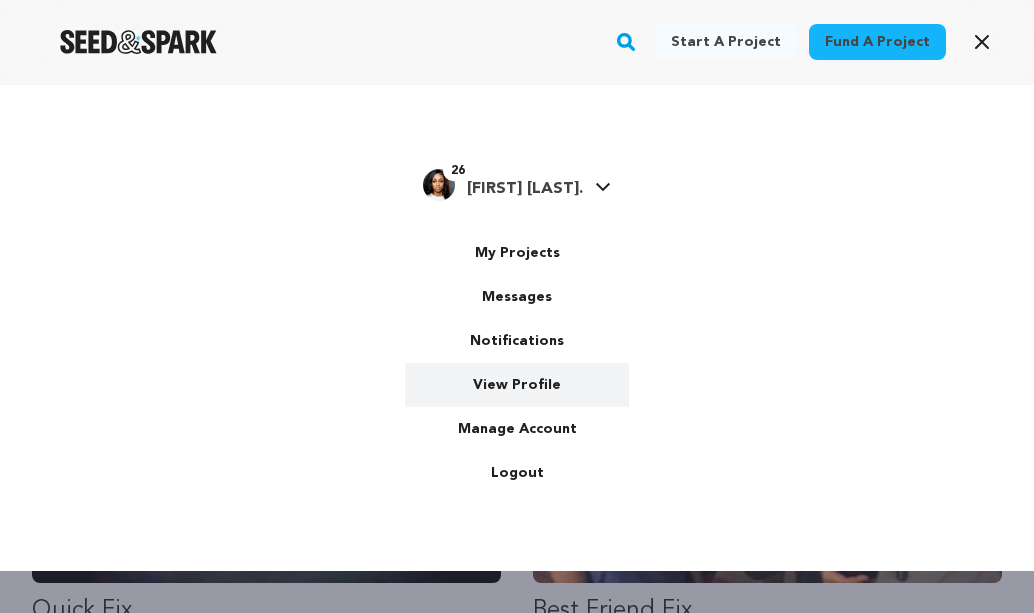 click on "View Profile" at bounding box center [517, 385] 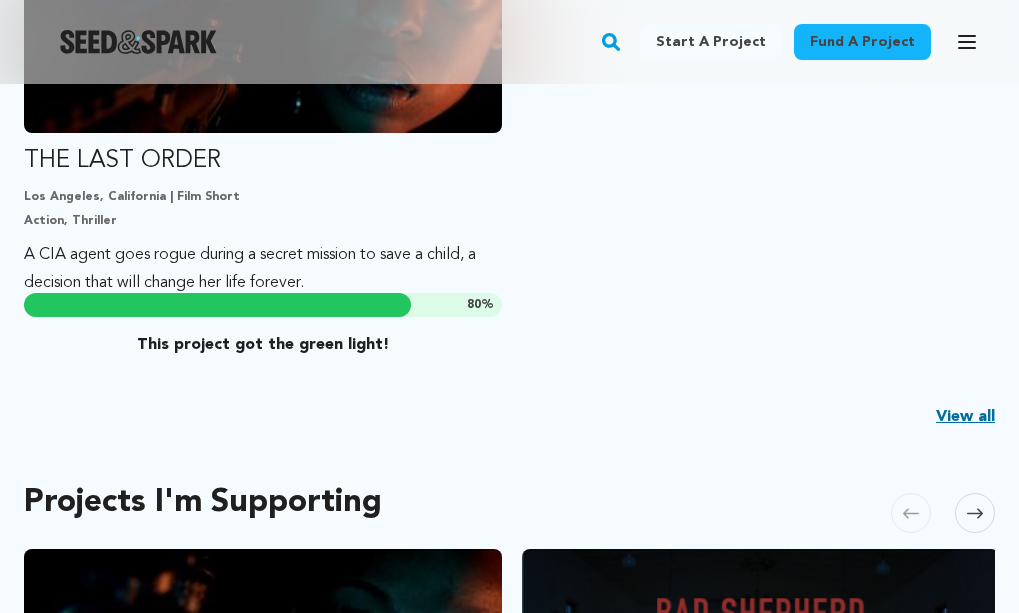 scroll, scrollTop: 721, scrollLeft: 0, axis: vertical 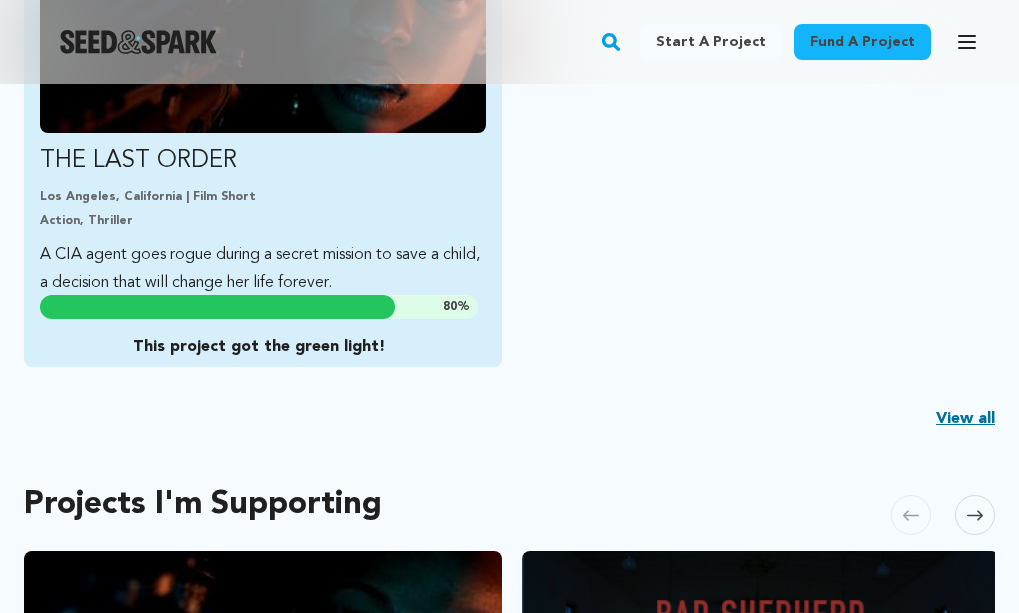 click on "A CIA agent goes rogue during a secret mission to save a child, a decision that will change her life forever." at bounding box center [263, 269] 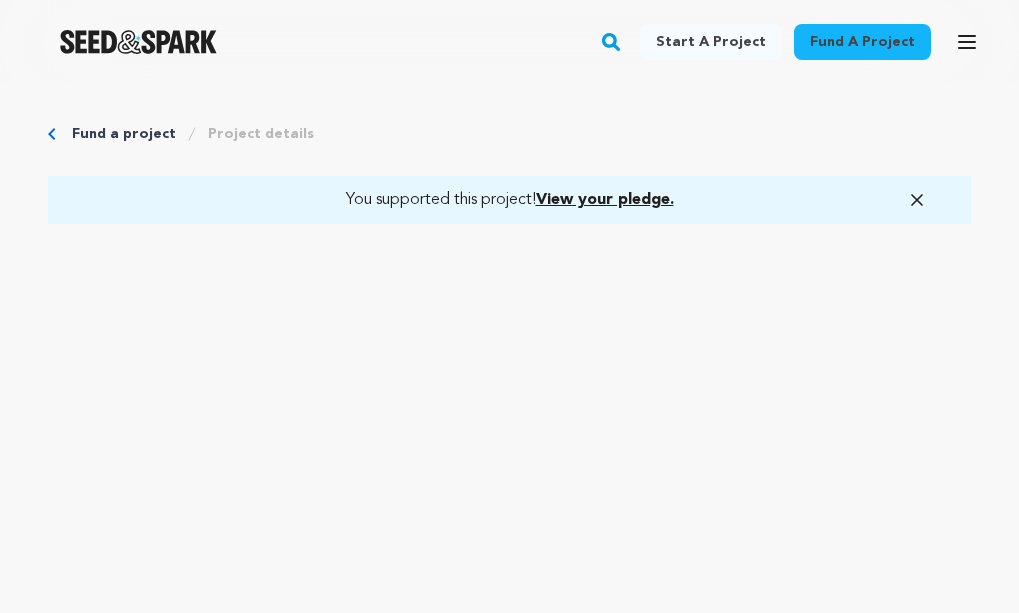 scroll, scrollTop: 0, scrollLeft: 0, axis: both 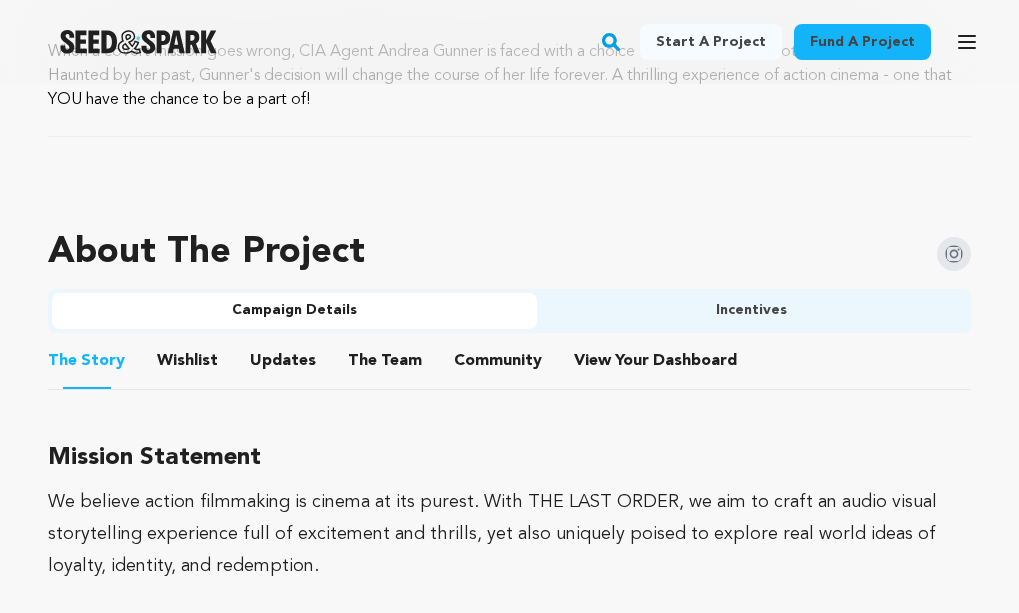 click on "About The Project" at bounding box center (509, 253) 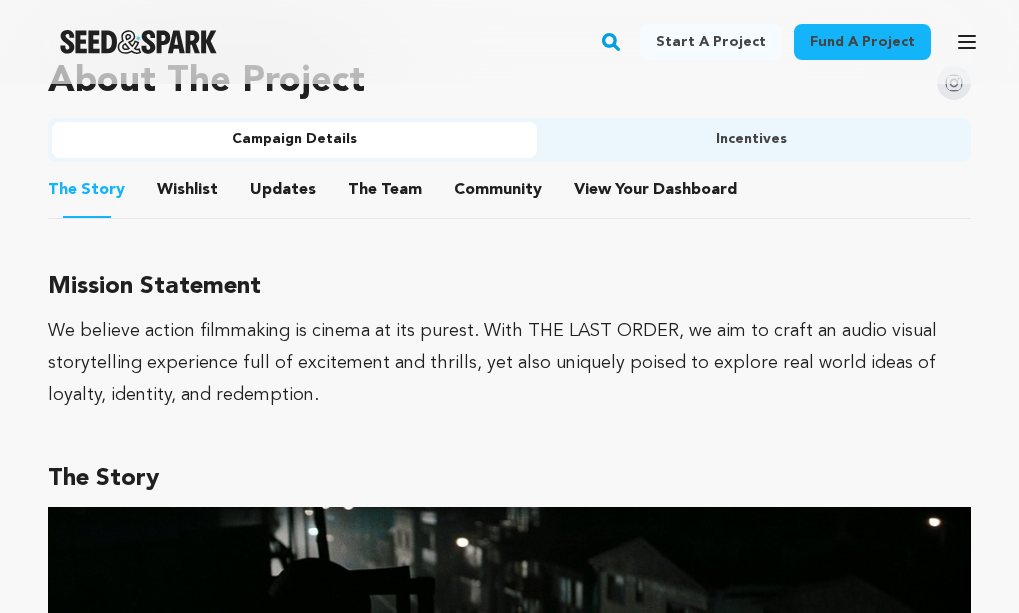 scroll, scrollTop: 1339, scrollLeft: 0, axis: vertical 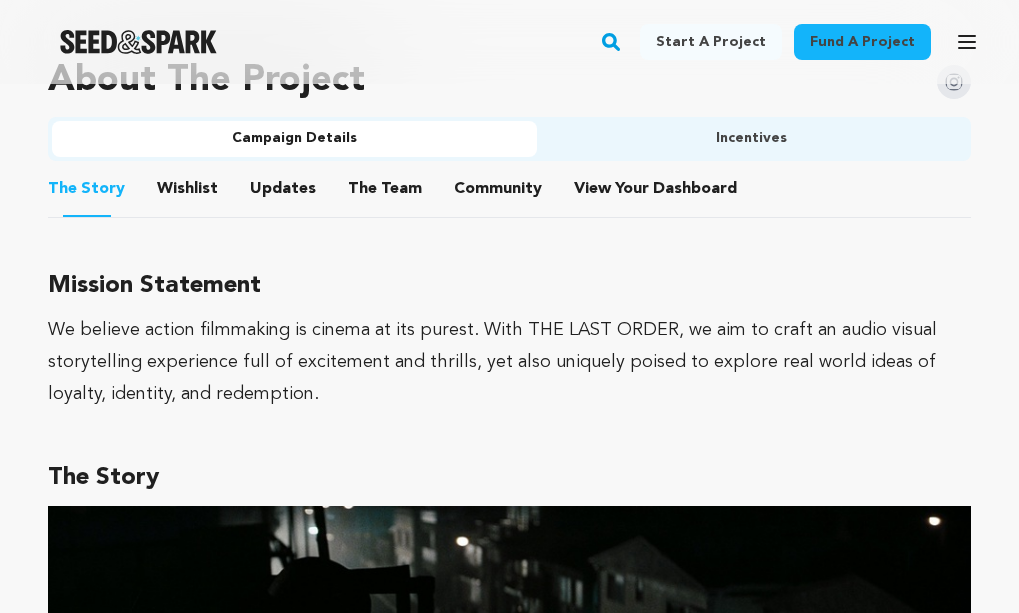click on "Updates" at bounding box center [283, 193] 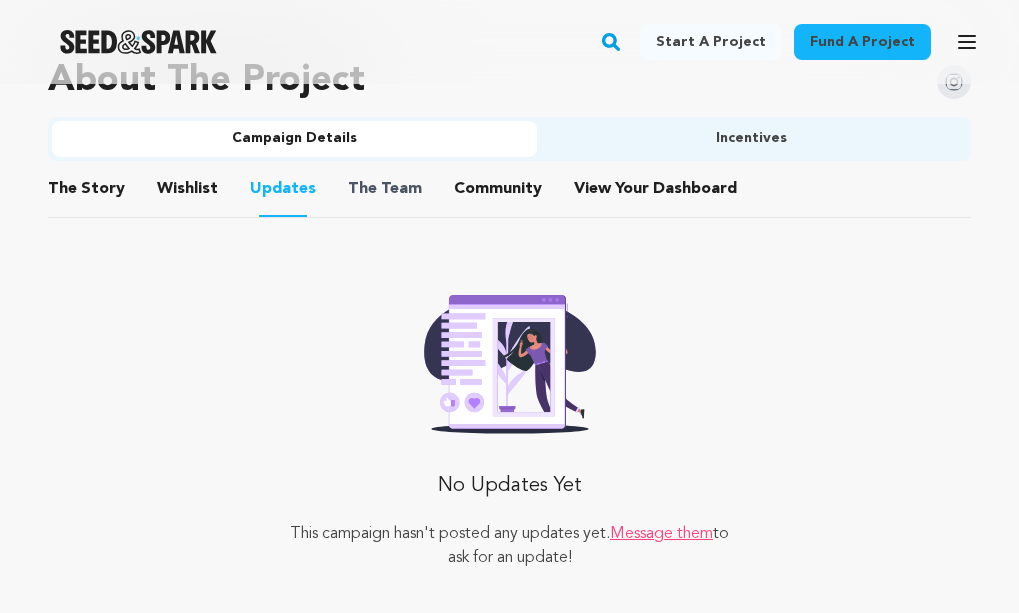 click on "The" at bounding box center (362, 189) 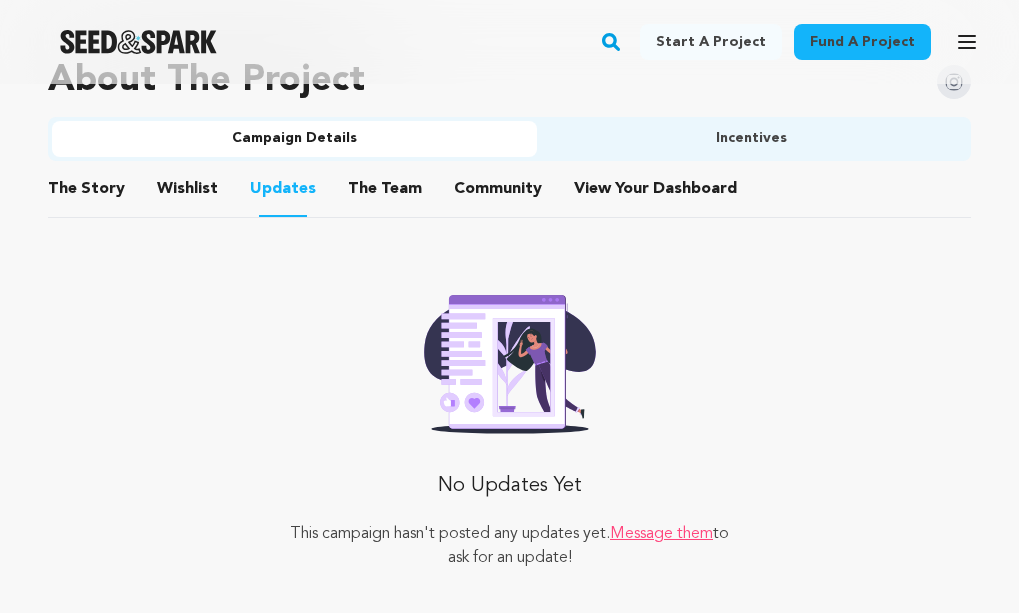 click on "Community" at bounding box center [498, 193] 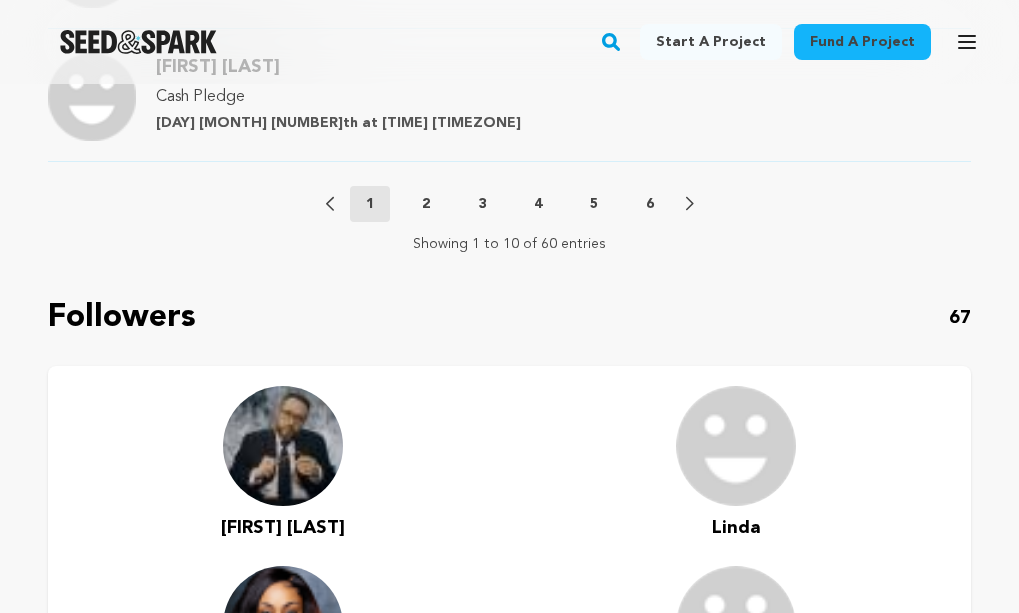 scroll, scrollTop: 2812, scrollLeft: 0, axis: vertical 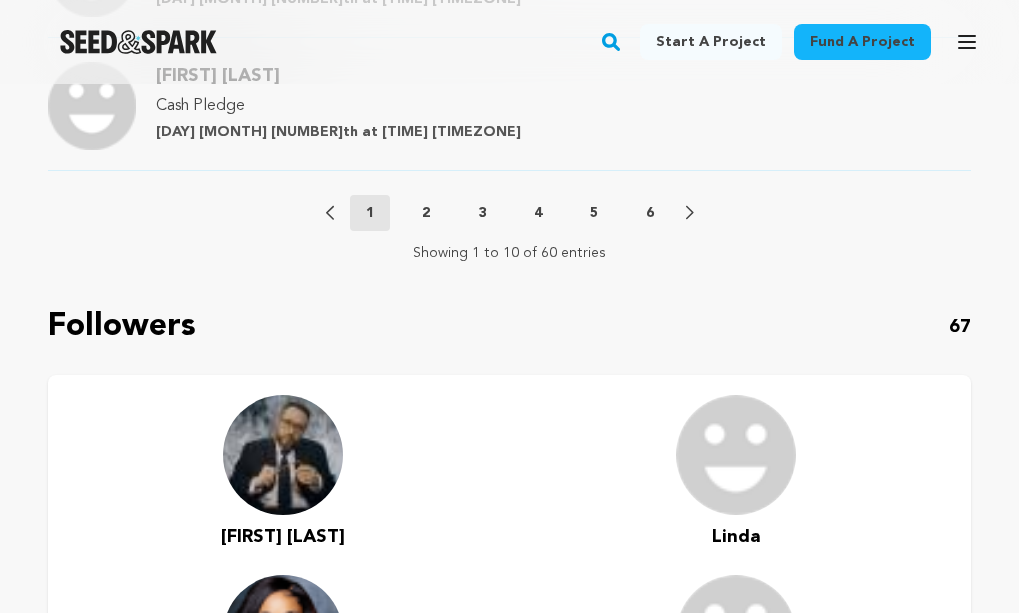 click on "2" at bounding box center [426, 213] 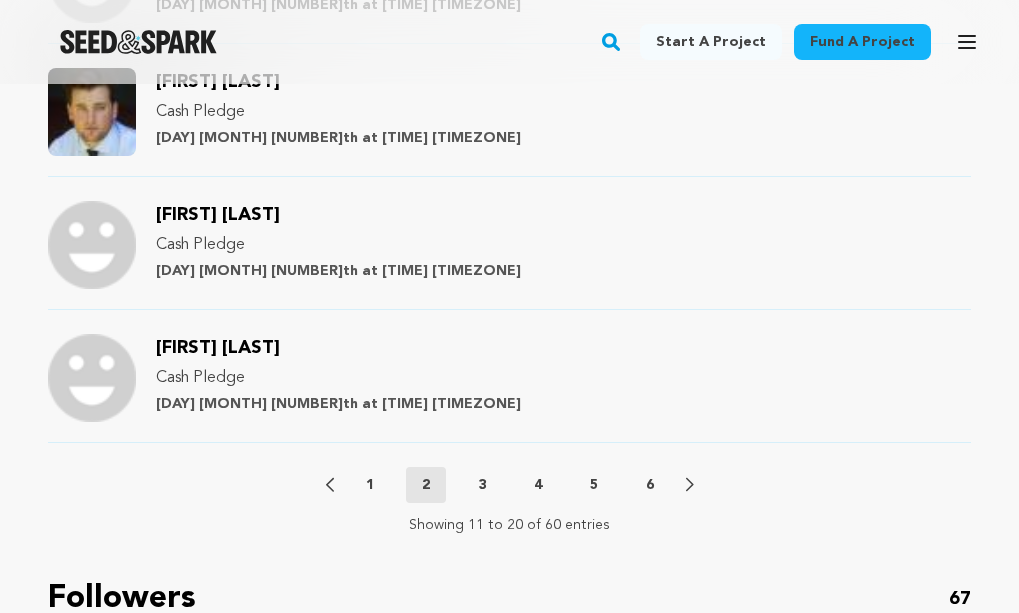 scroll, scrollTop: 2541, scrollLeft: 0, axis: vertical 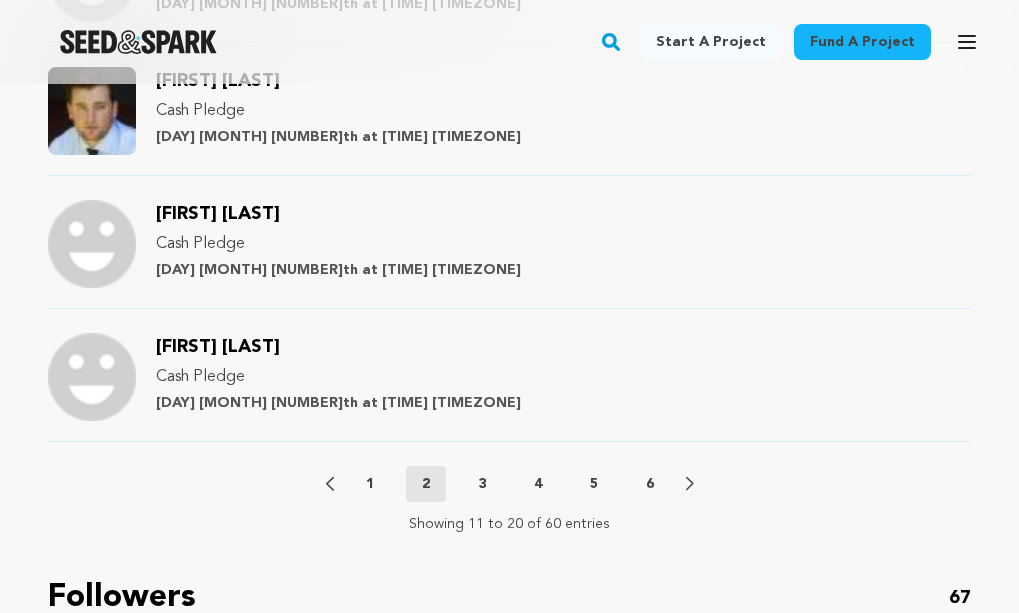 click on "3" at bounding box center [482, 484] 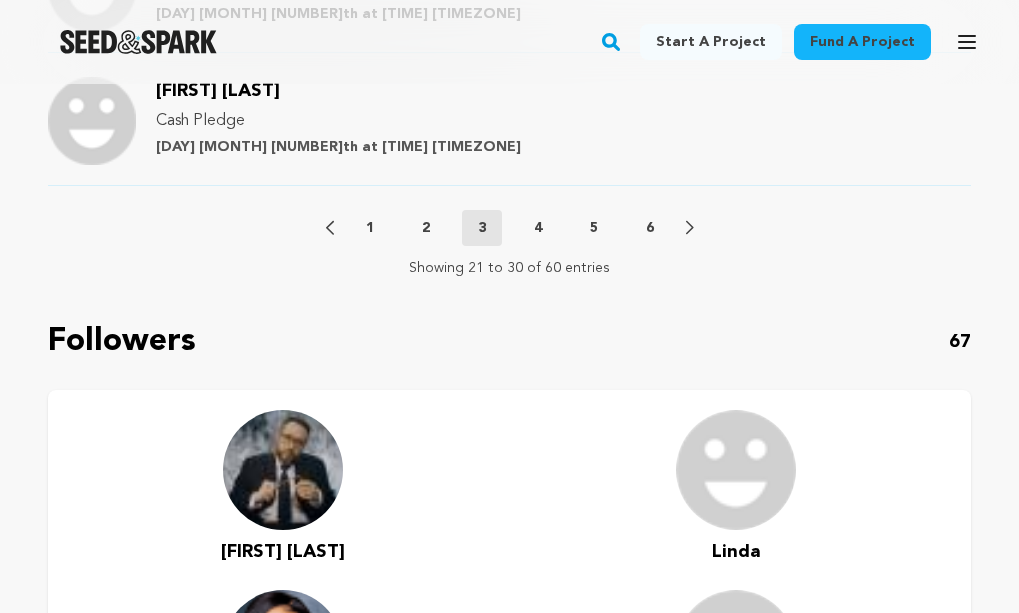 scroll, scrollTop: 2798, scrollLeft: 0, axis: vertical 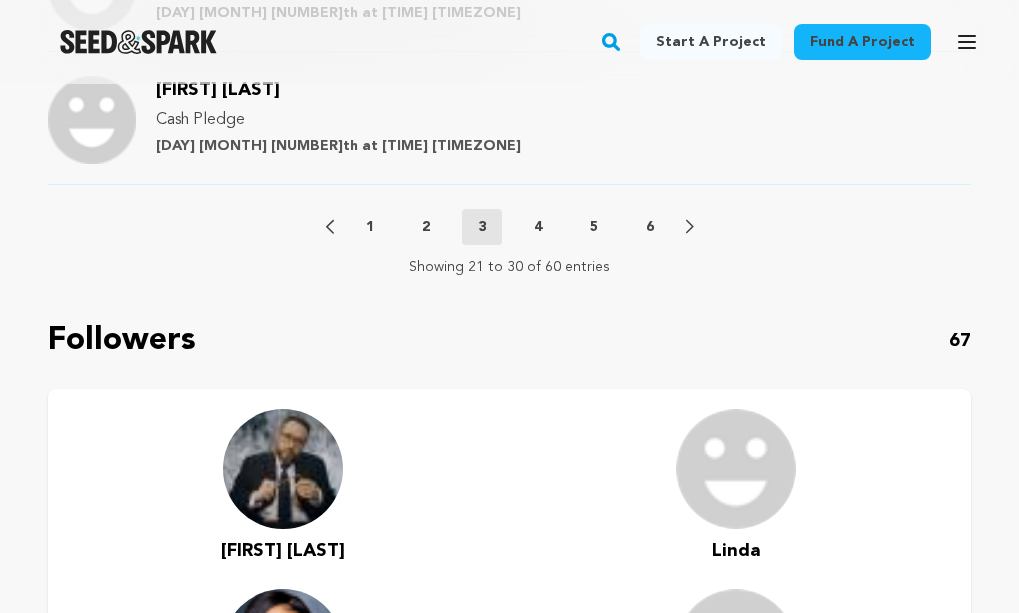 click on "4" at bounding box center (538, 227) 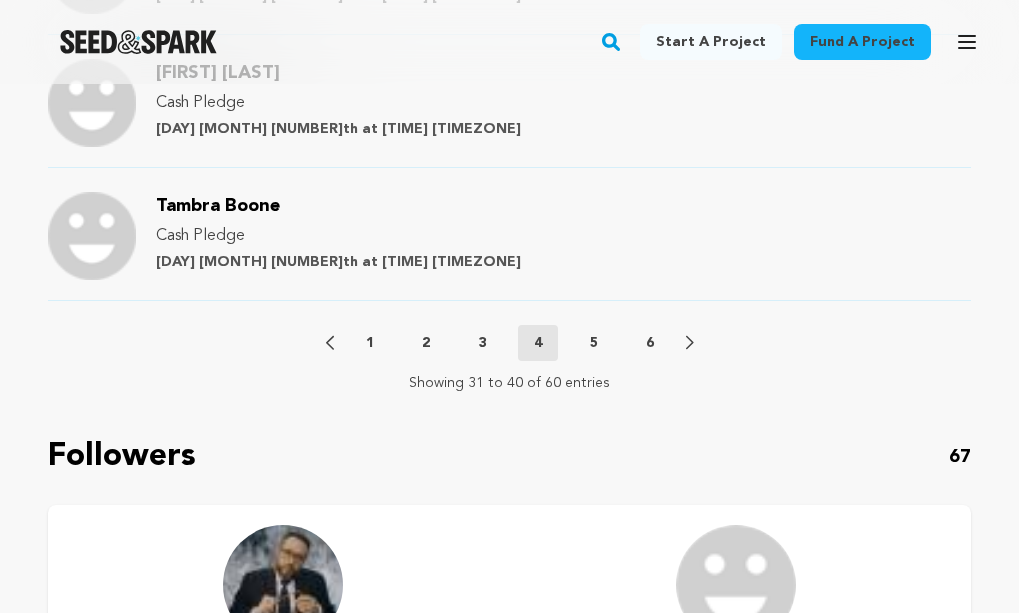 scroll, scrollTop: 2689, scrollLeft: 0, axis: vertical 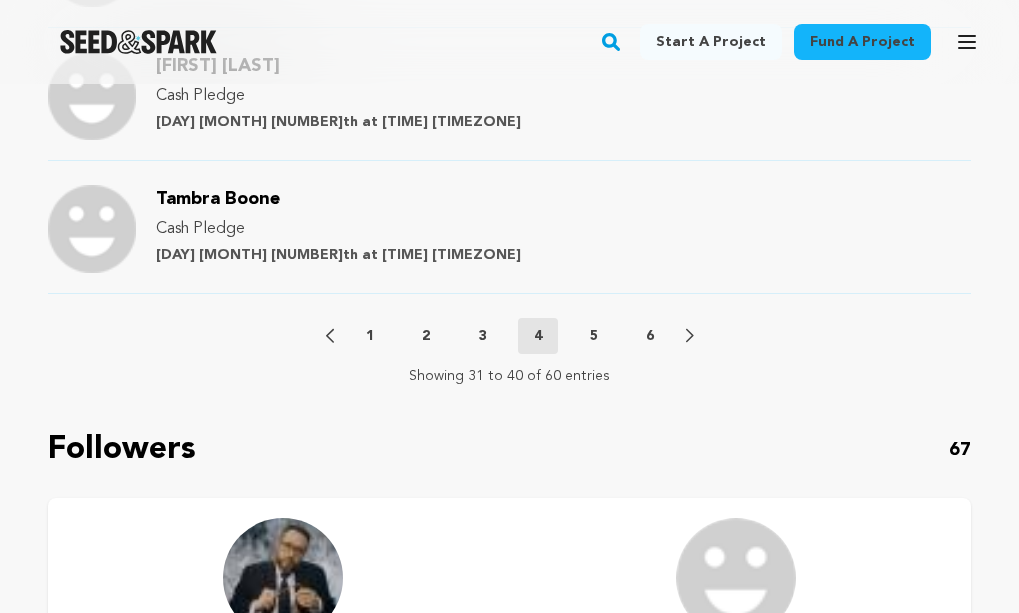 click on "1" at bounding box center [370, 336] 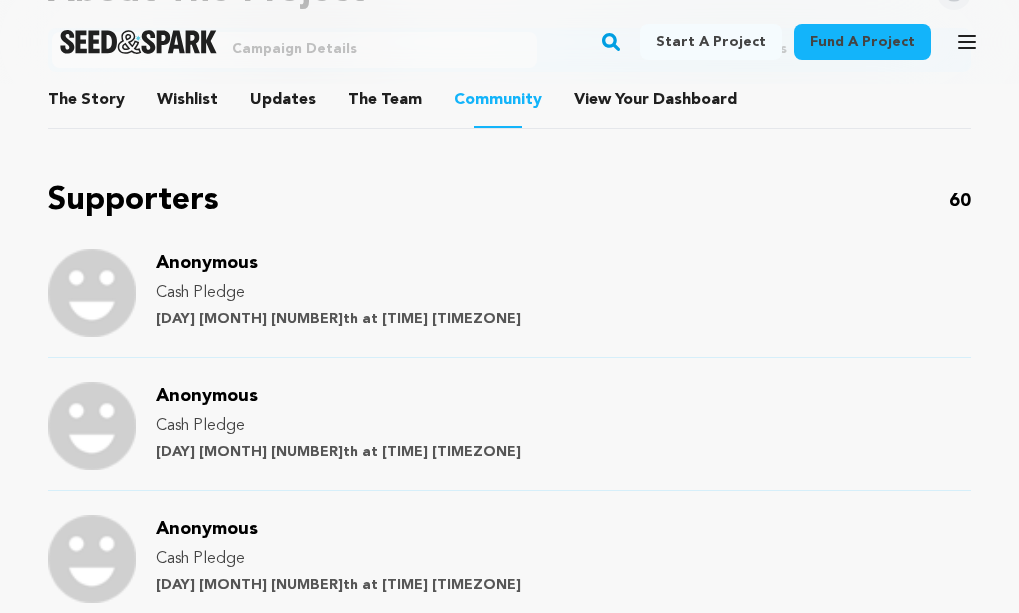 scroll, scrollTop: 1413, scrollLeft: 0, axis: vertical 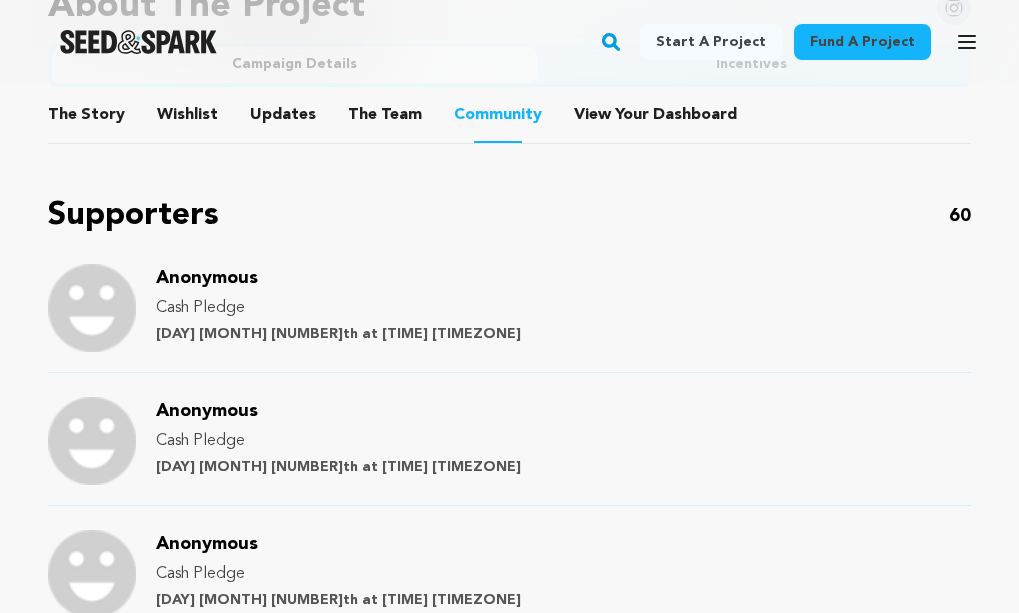 click on "Anonymous" at bounding box center [207, 411] 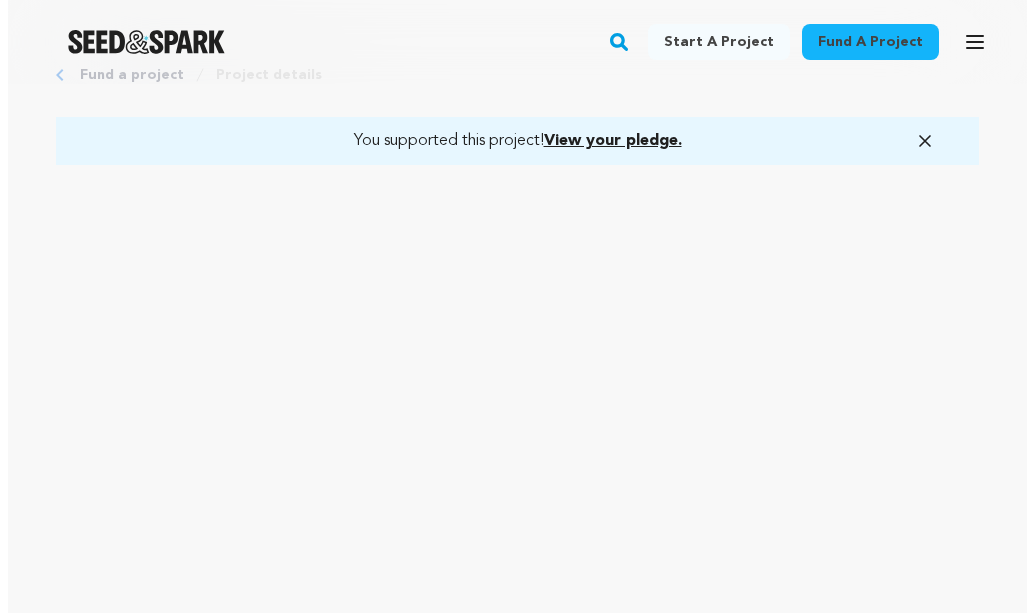 scroll, scrollTop: 0, scrollLeft: 0, axis: both 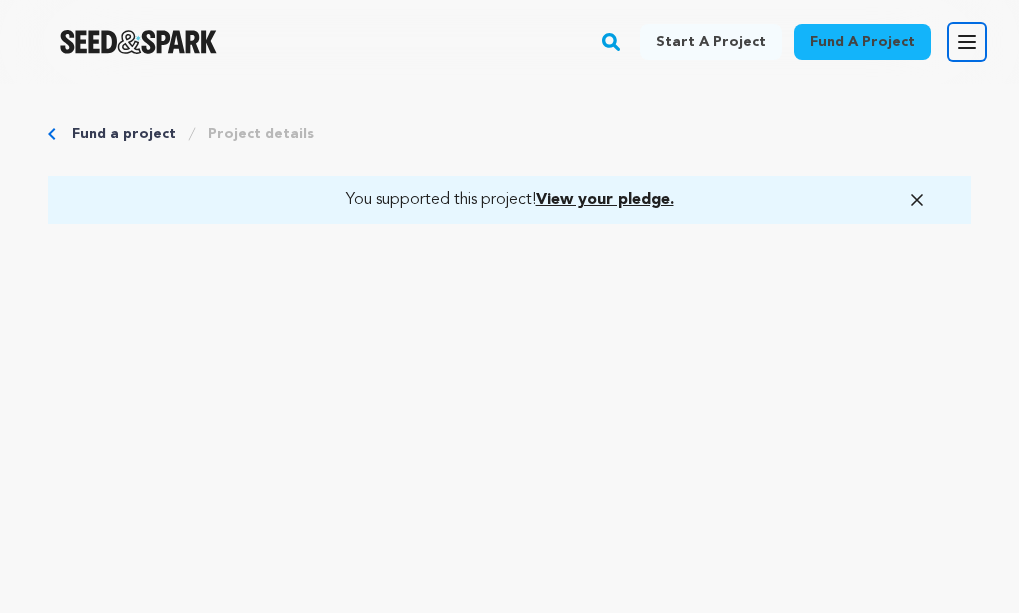 click 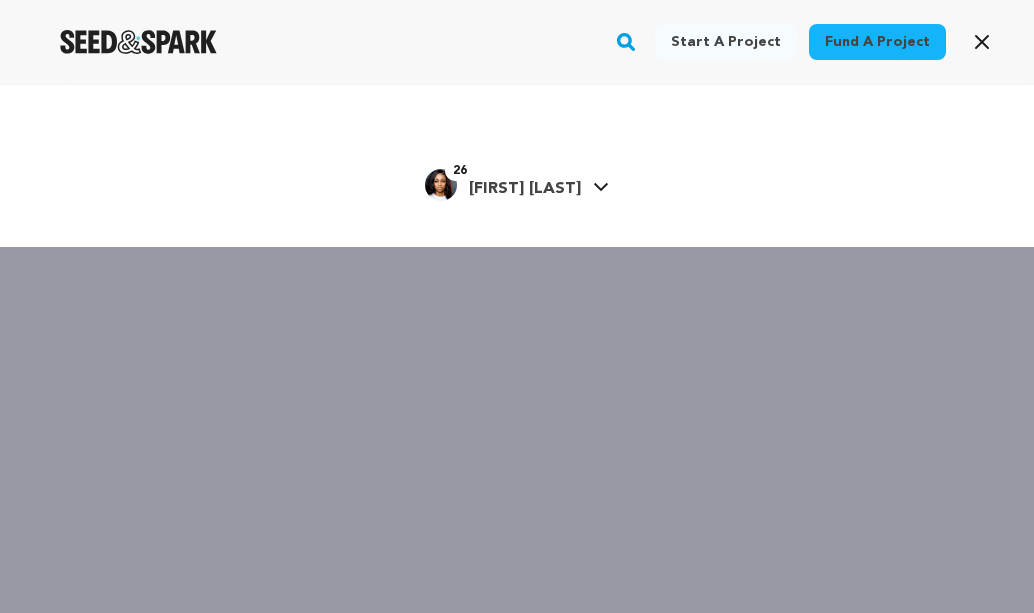 click on "[FIRST] [LAST]" at bounding box center [525, 189] 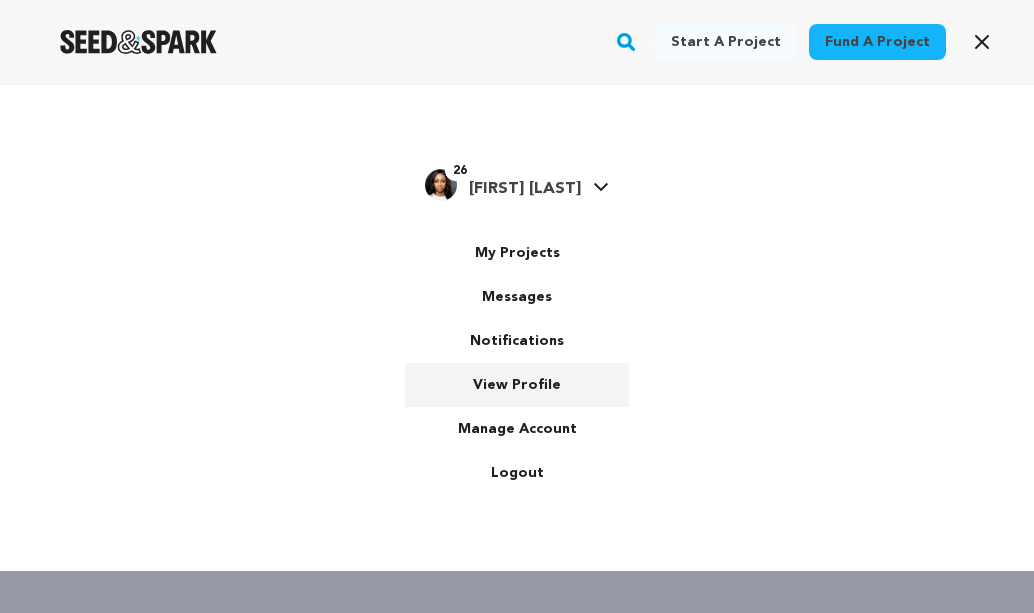click on "View Profile" at bounding box center [517, 385] 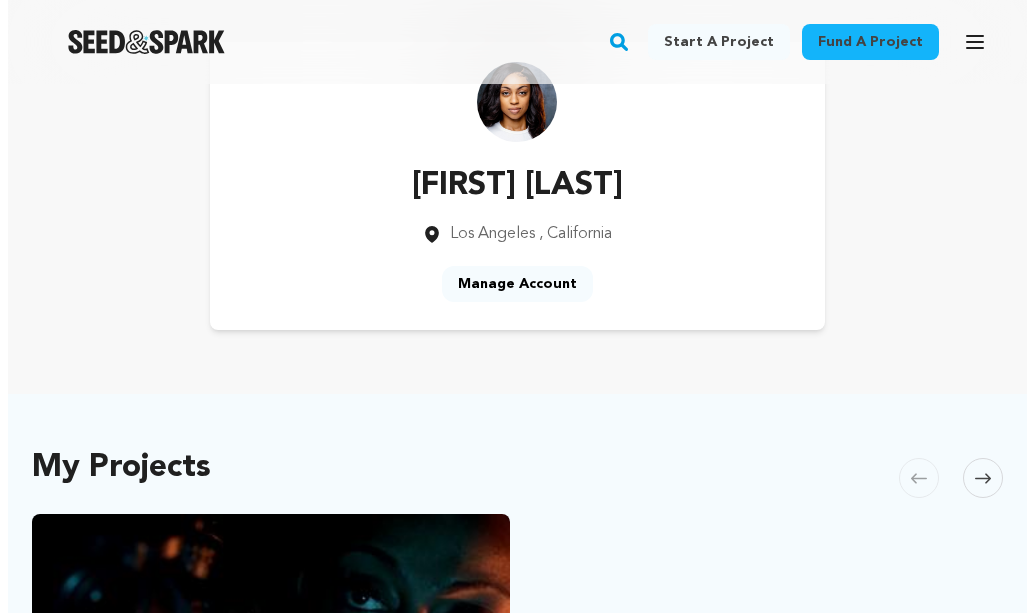 scroll, scrollTop: 0, scrollLeft: 0, axis: both 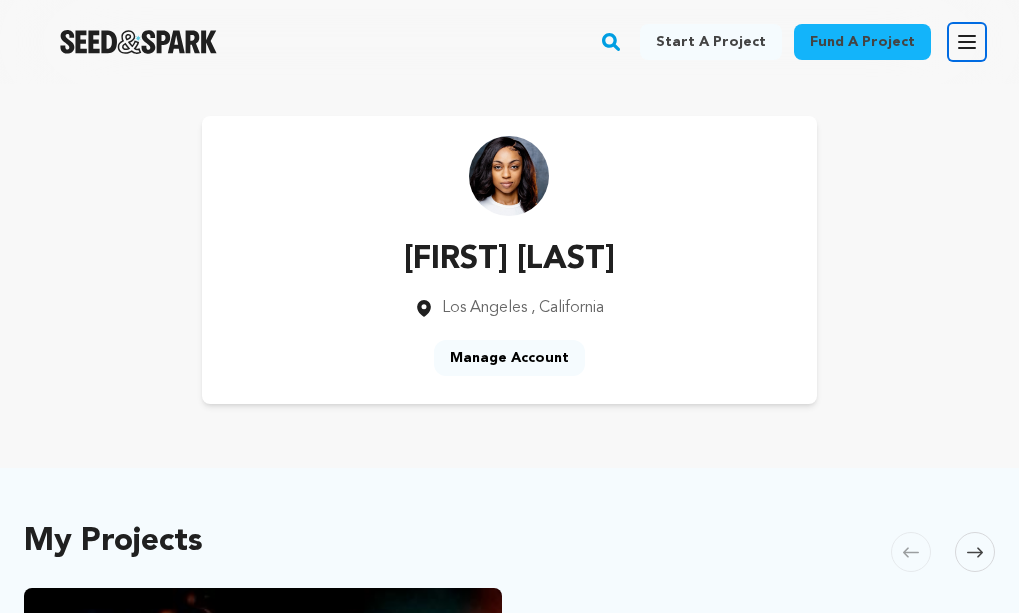 click 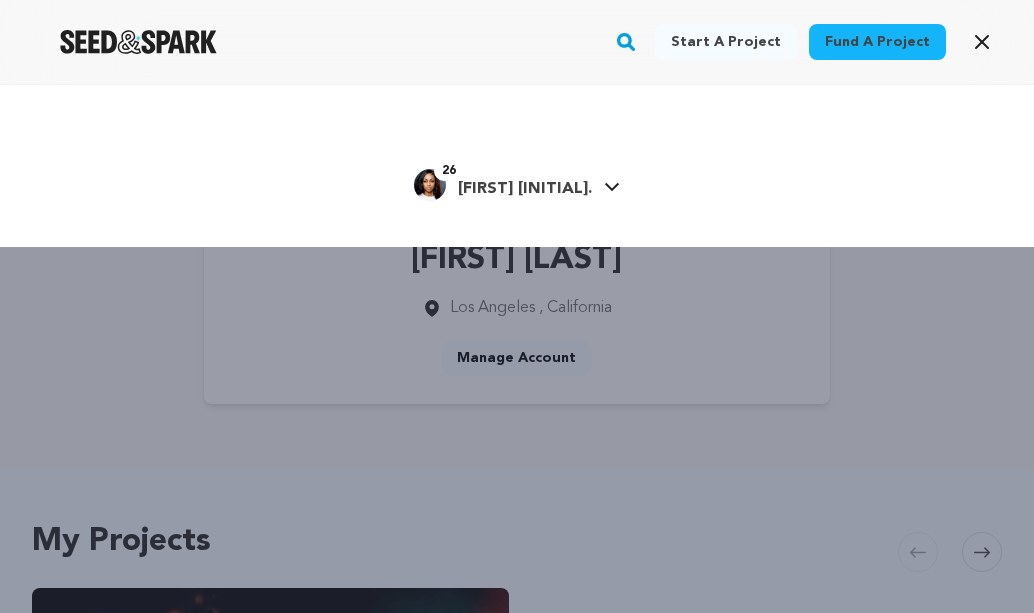 click on "[FIRST] [INITIAL]." at bounding box center (525, 189) 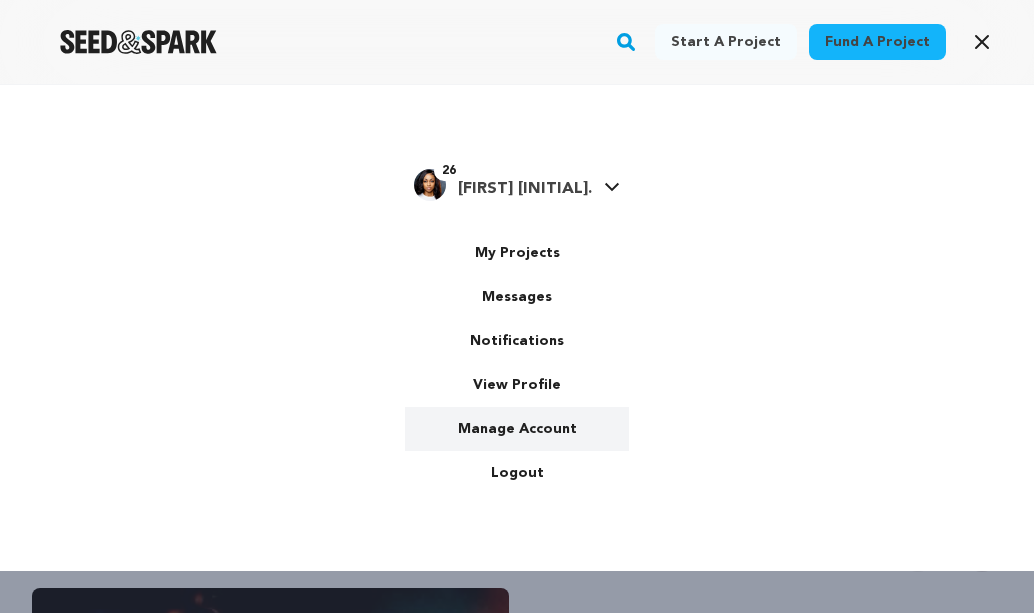 click on "Manage Account" at bounding box center (517, 429) 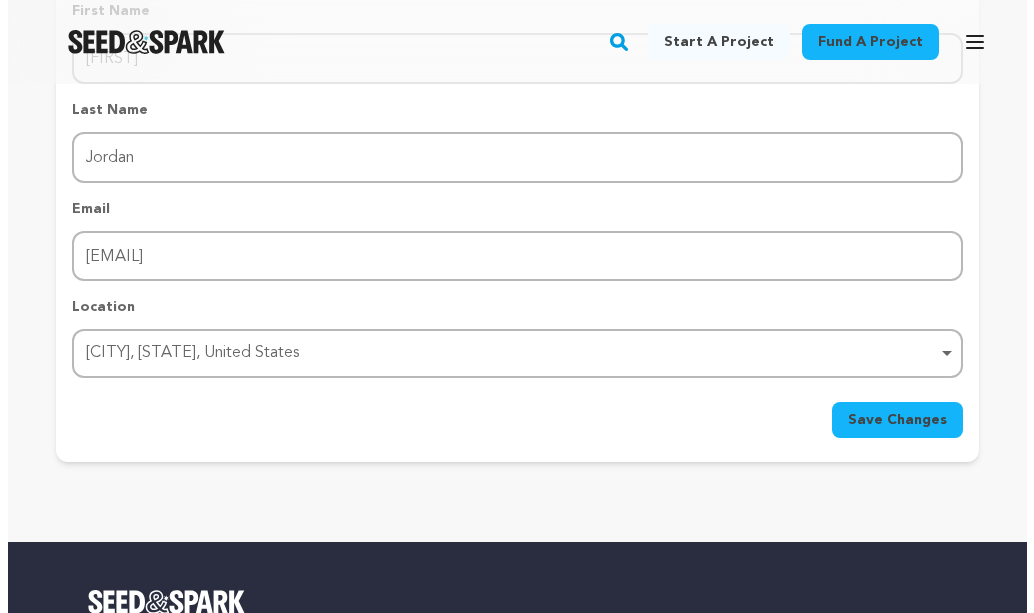 scroll, scrollTop: 0, scrollLeft: 0, axis: both 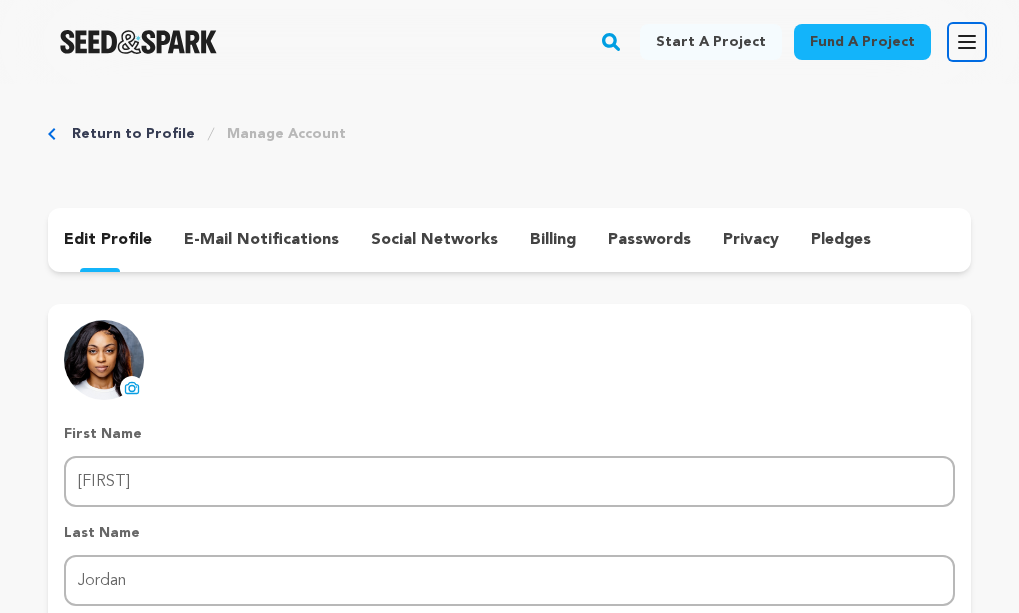 click 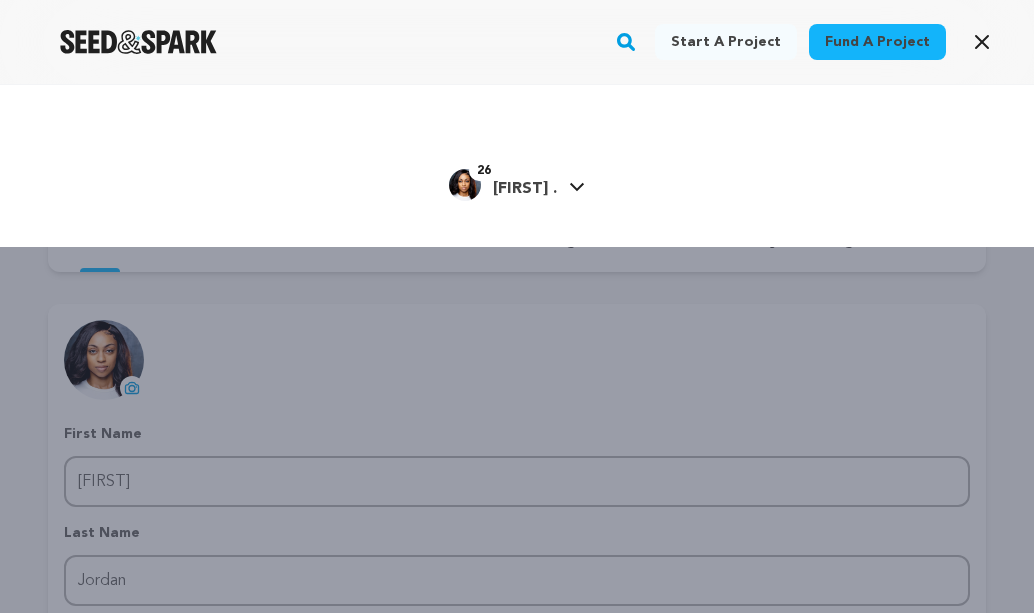 click on "[FIRST] ." at bounding box center [525, 189] 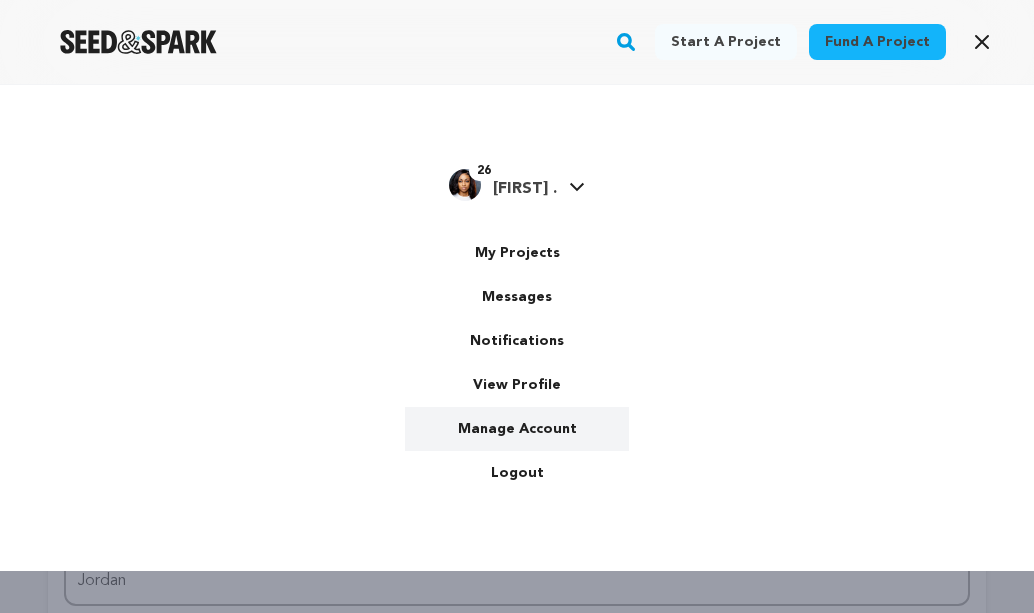 click on "Manage Account" at bounding box center (517, 429) 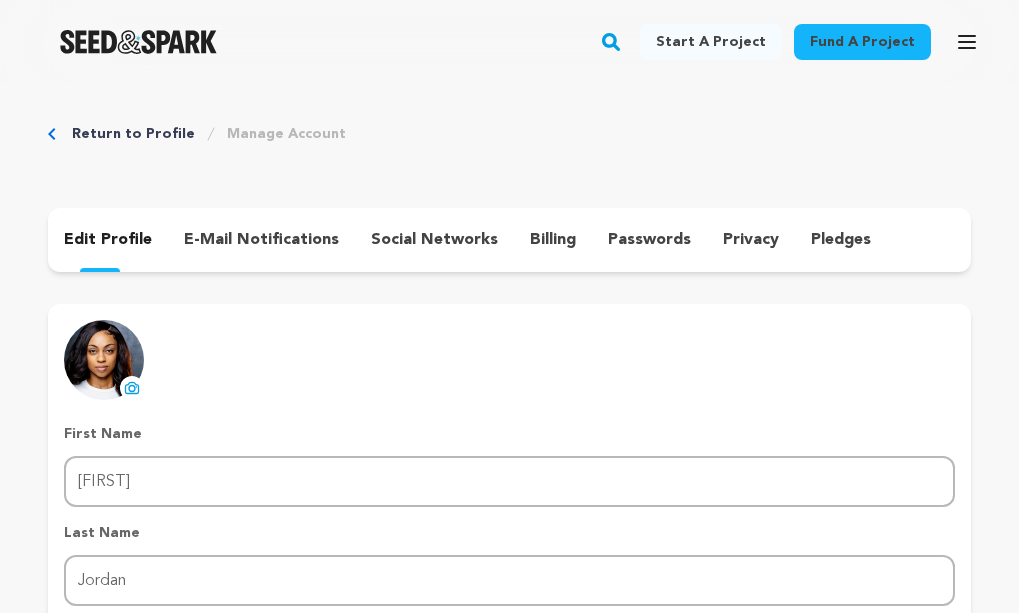 scroll, scrollTop: 0, scrollLeft: 0, axis: both 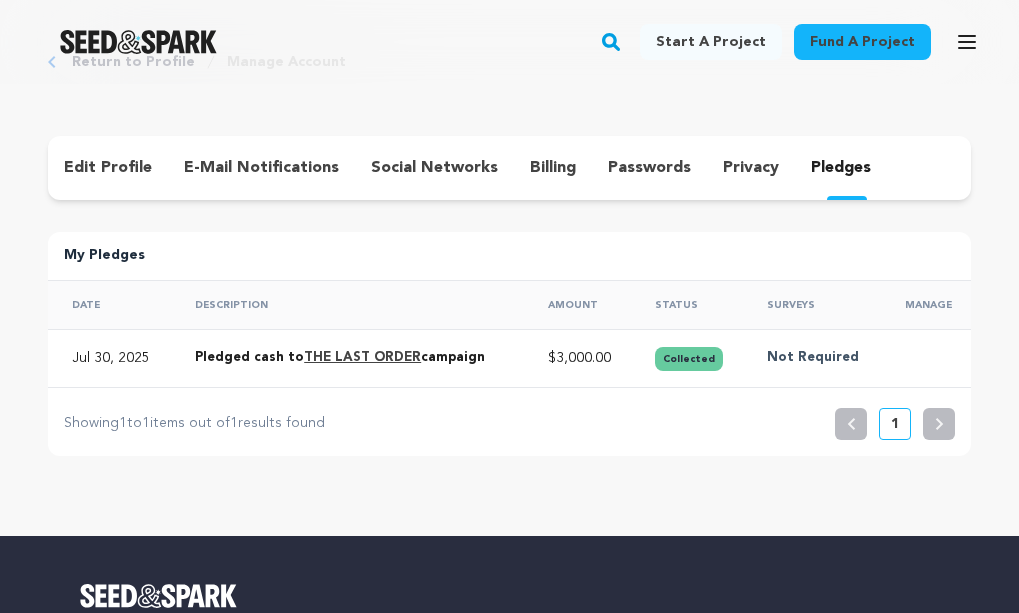 click on "privacy" at bounding box center (751, 168) 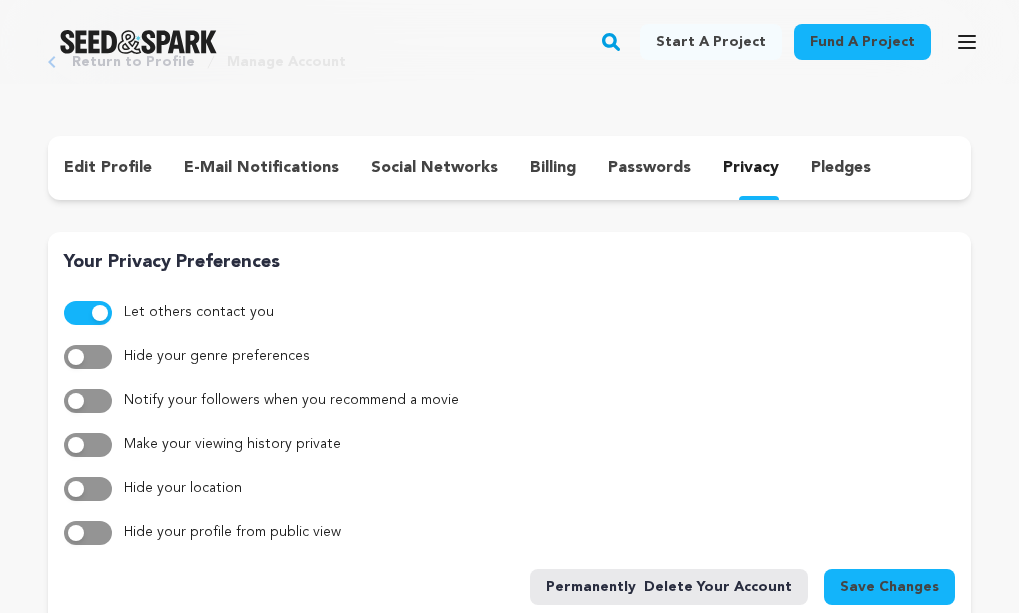 click on "passwords" at bounding box center [649, 168] 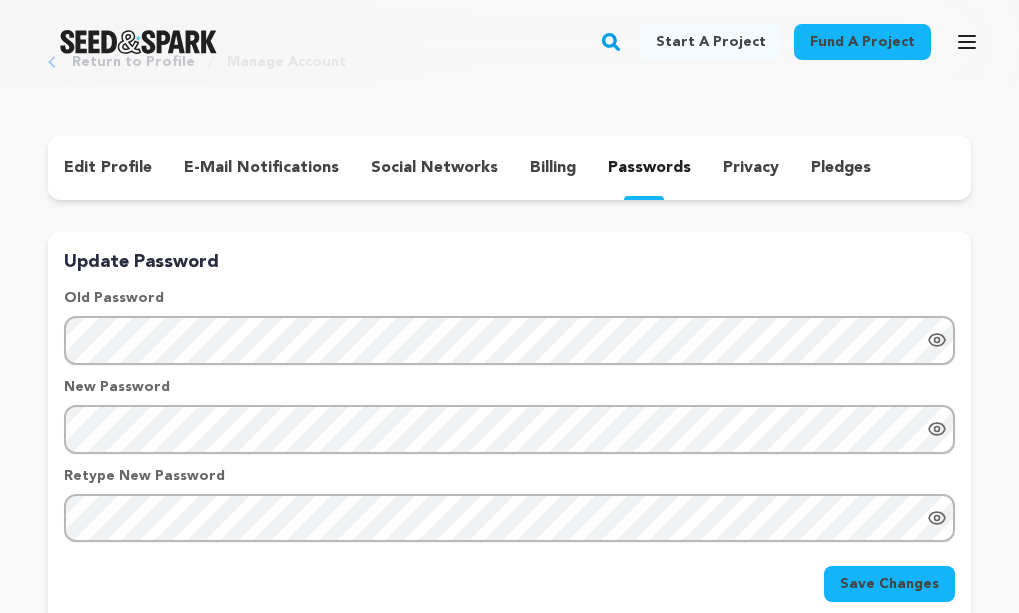 click on "billing" at bounding box center (553, 168) 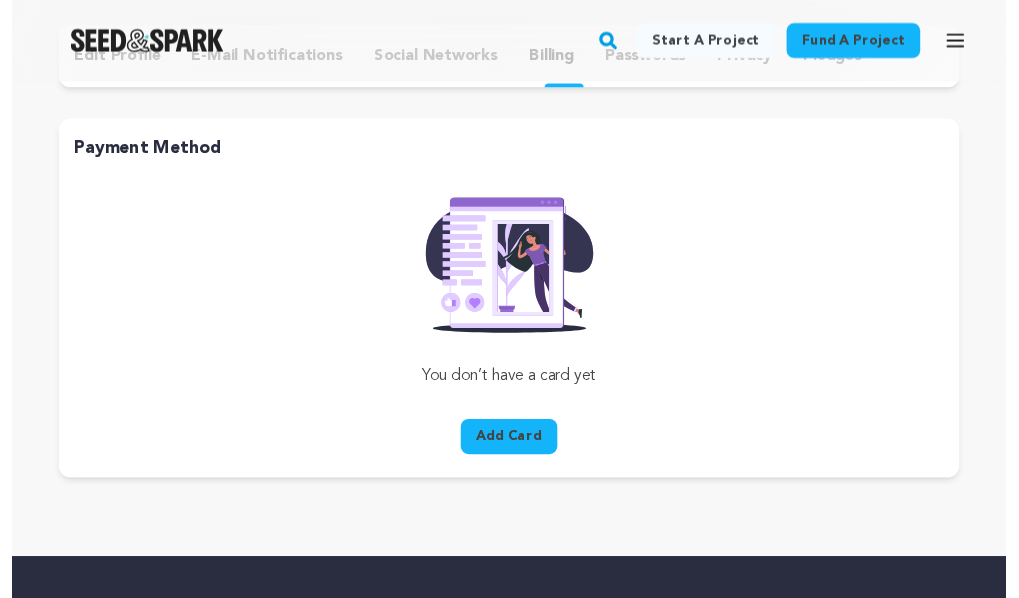 scroll, scrollTop: 0, scrollLeft: 0, axis: both 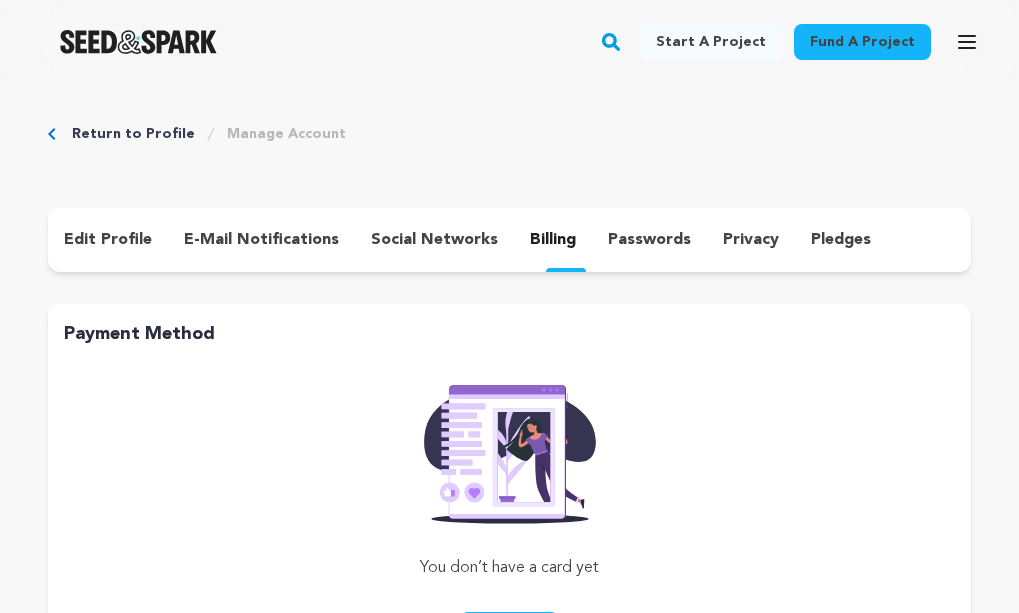 click on "pledges" at bounding box center [841, 240] 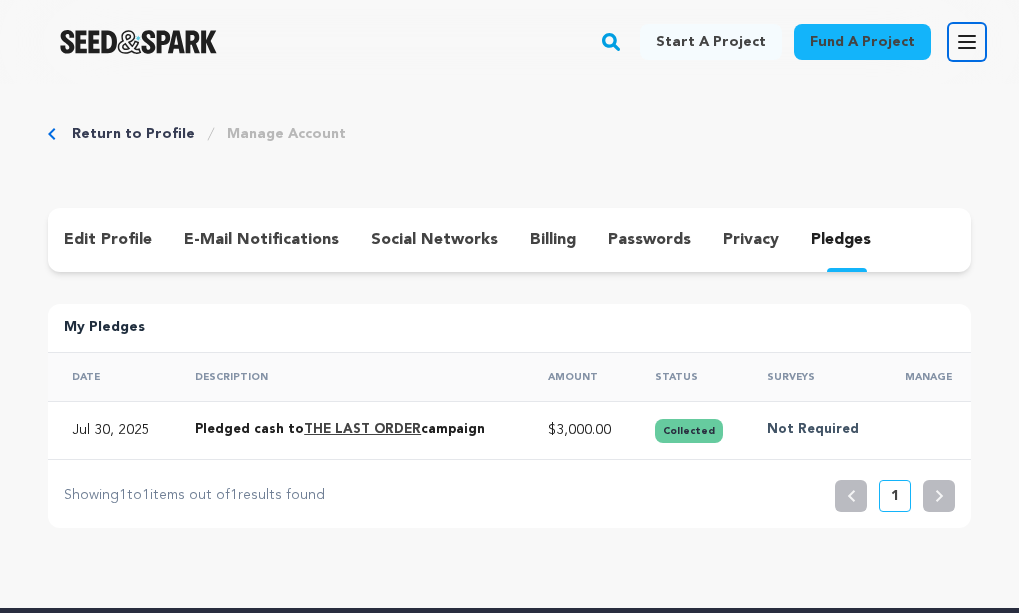 click 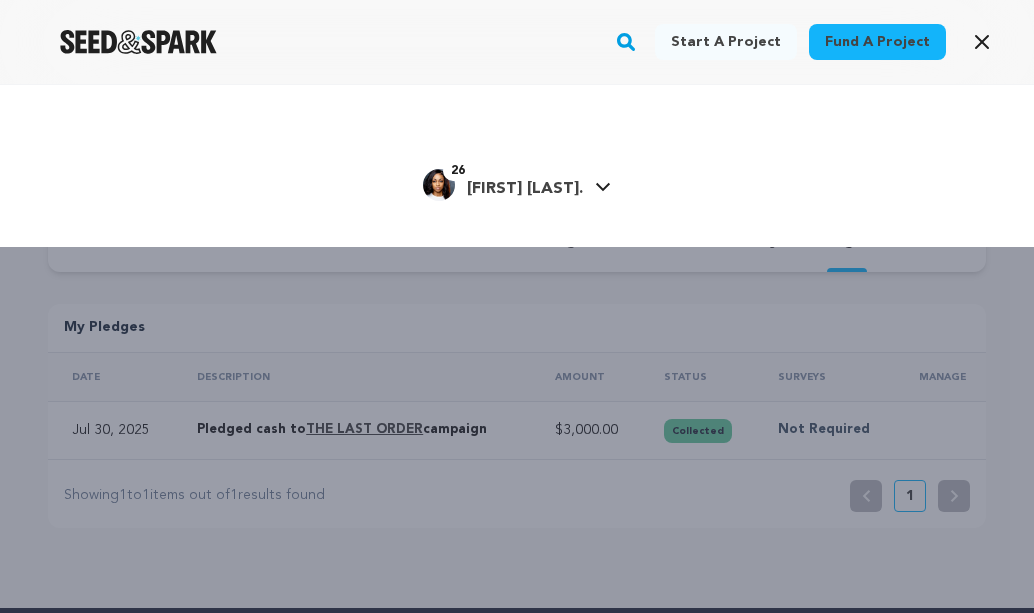 click on "[FIRST] [LAST]" at bounding box center (525, 189) 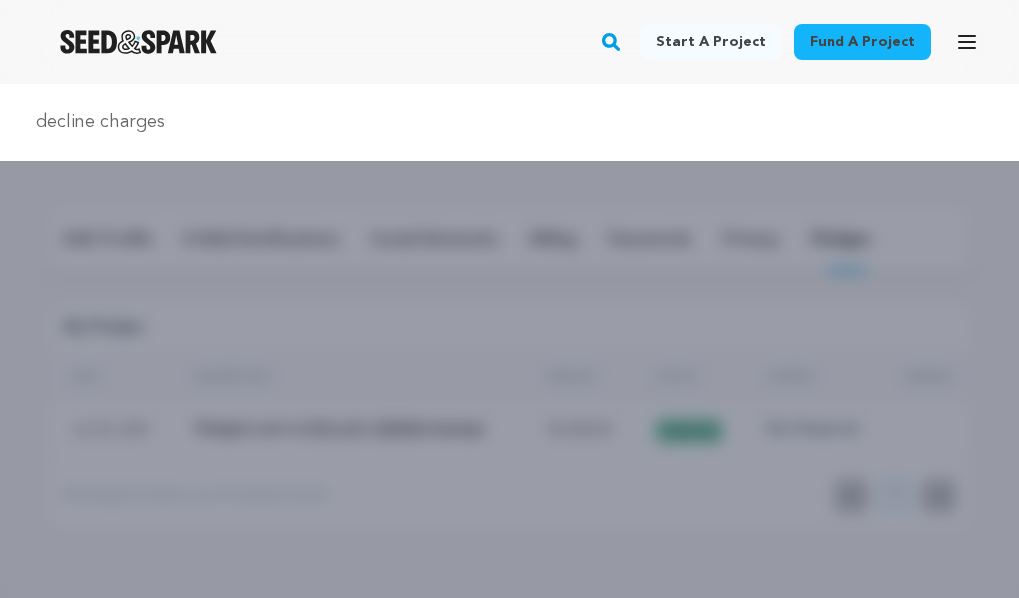 type on "decline charges" 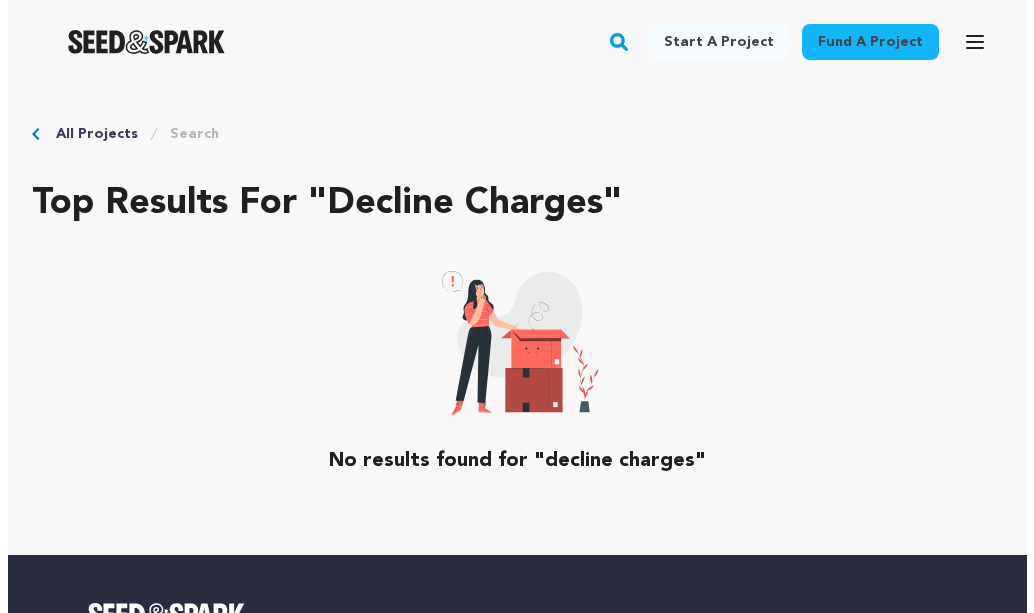 scroll, scrollTop: 0, scrollLeft: 0, axis: both 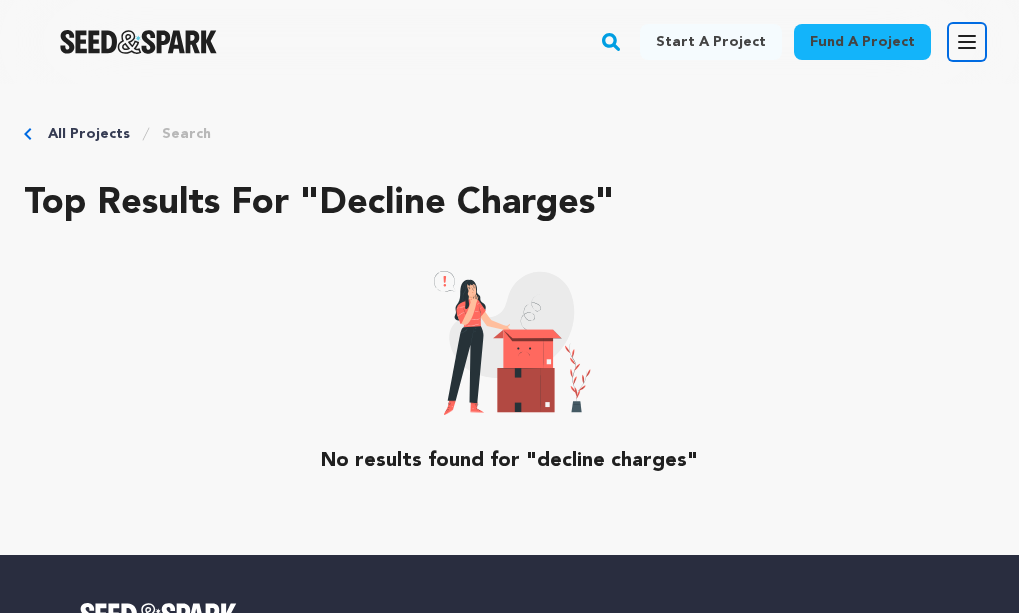 click 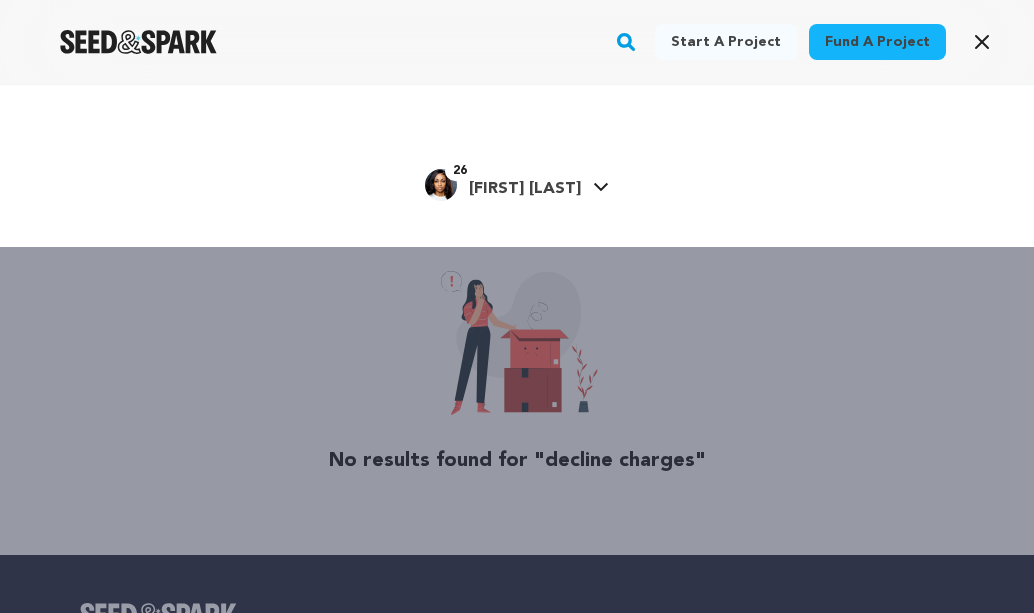 click on "[FIRST] [LAST]" at bounding box center (525, 189) 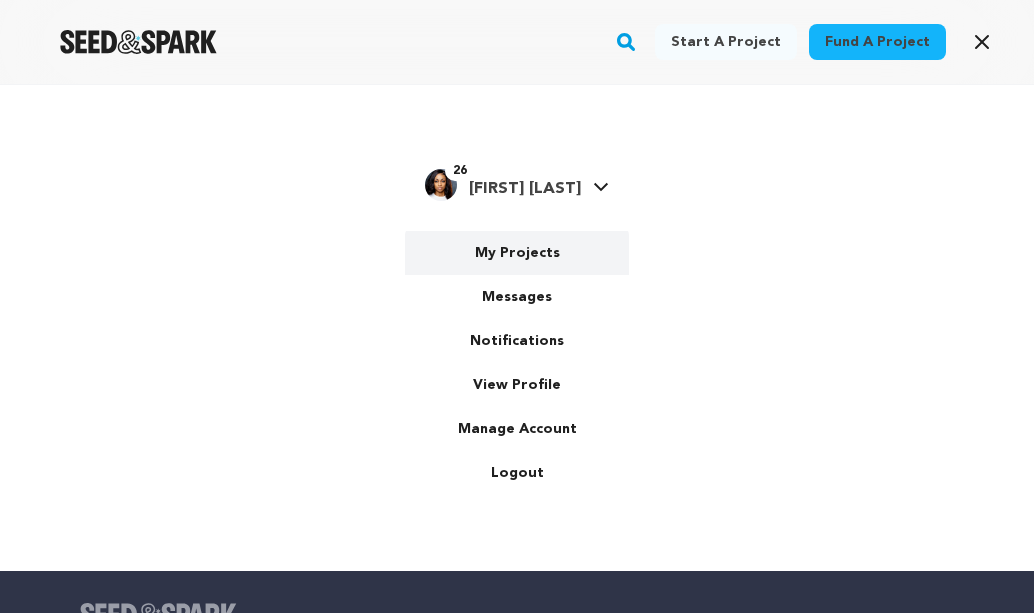 click on "My Projects" at bounding box center (517, 253) 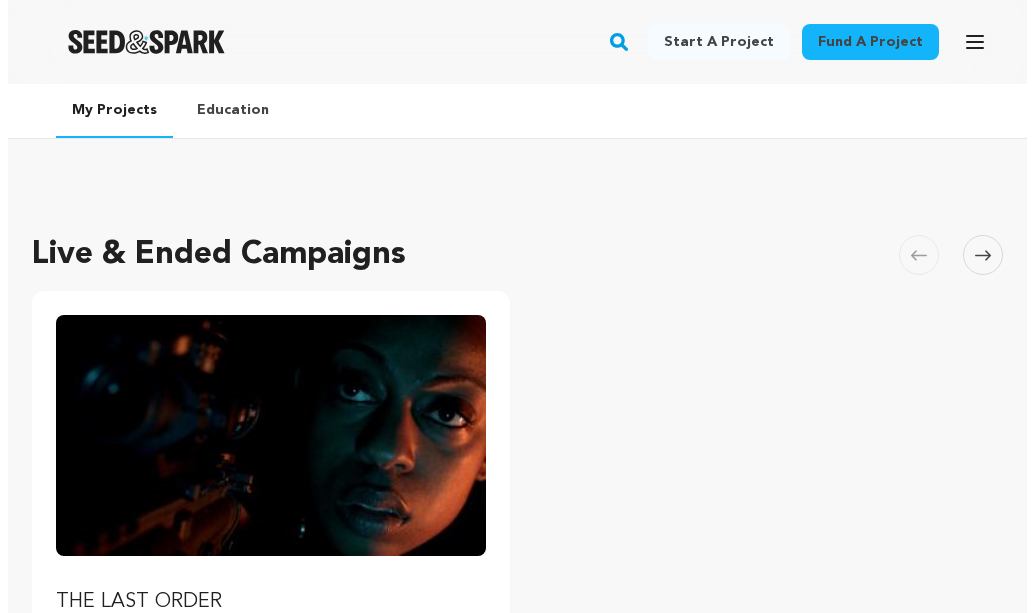 scroll, scrollTop: 0, scrollLeft: 0, axis: both 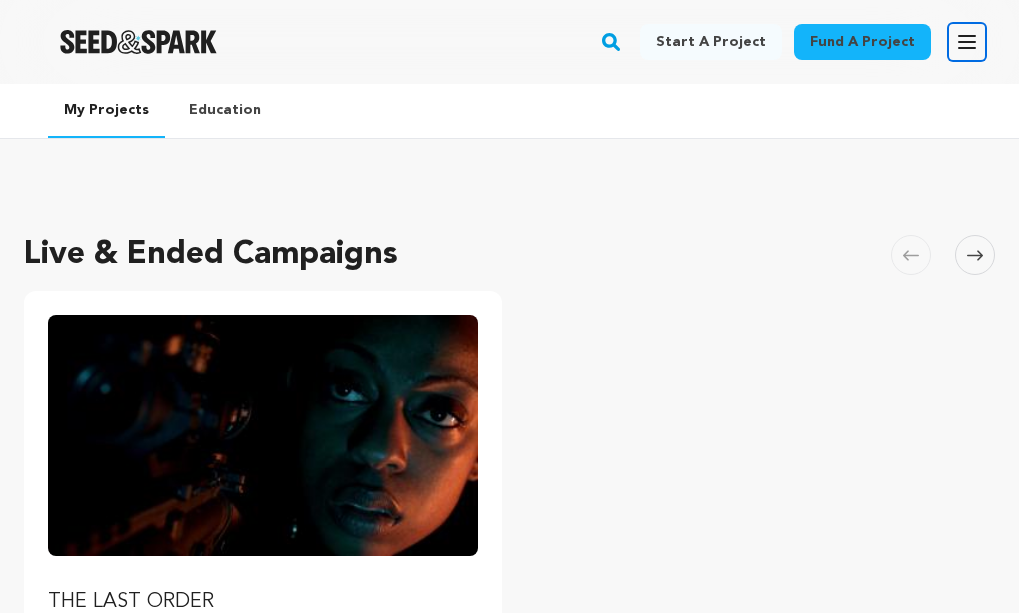 click 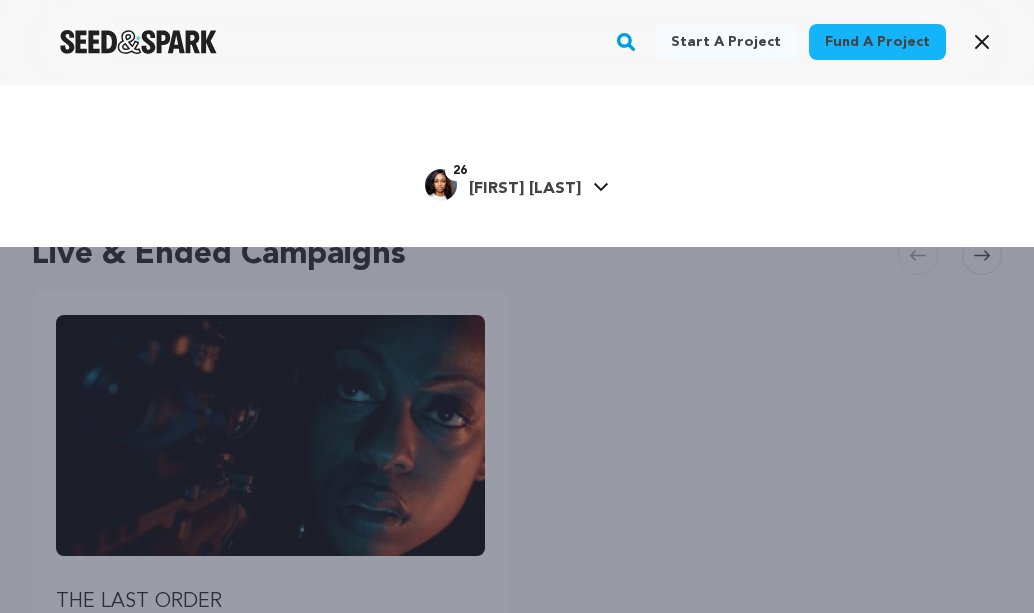 click 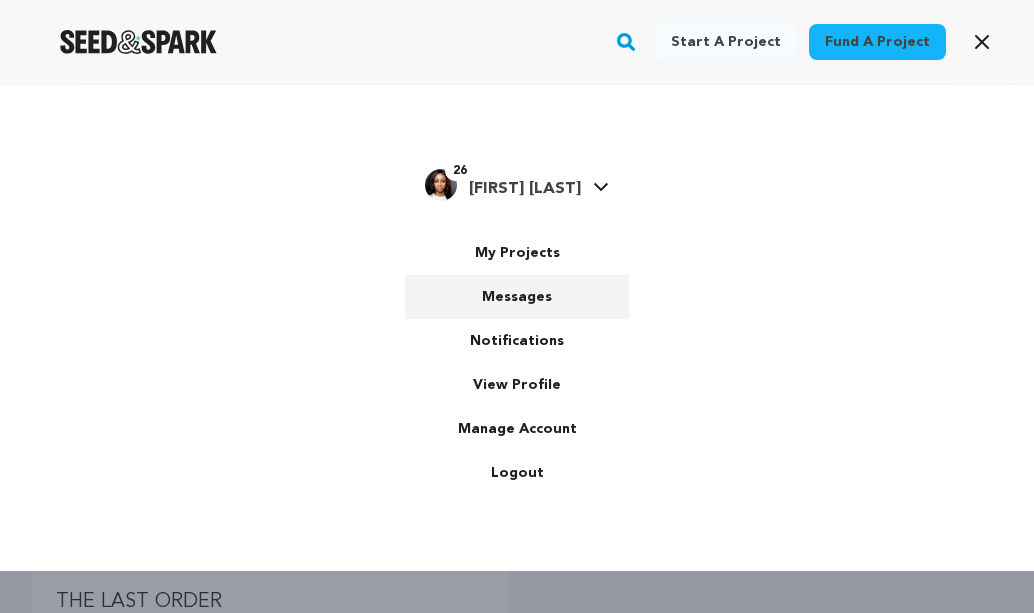 click on "Messages" at bounding box center (517, 297) 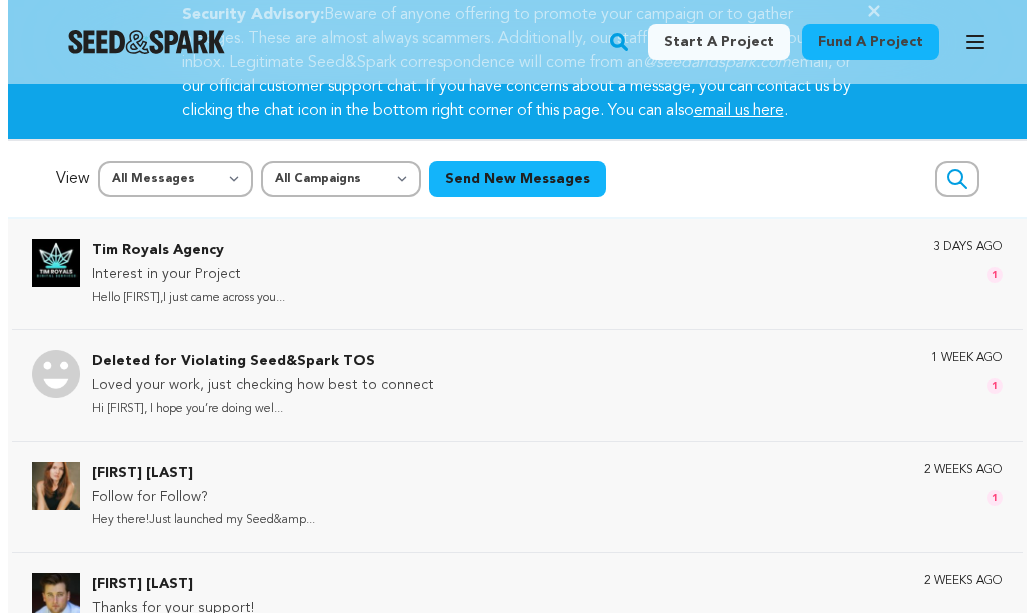scroll, scrollTop: 0, scrollLeft: 0, axis: both 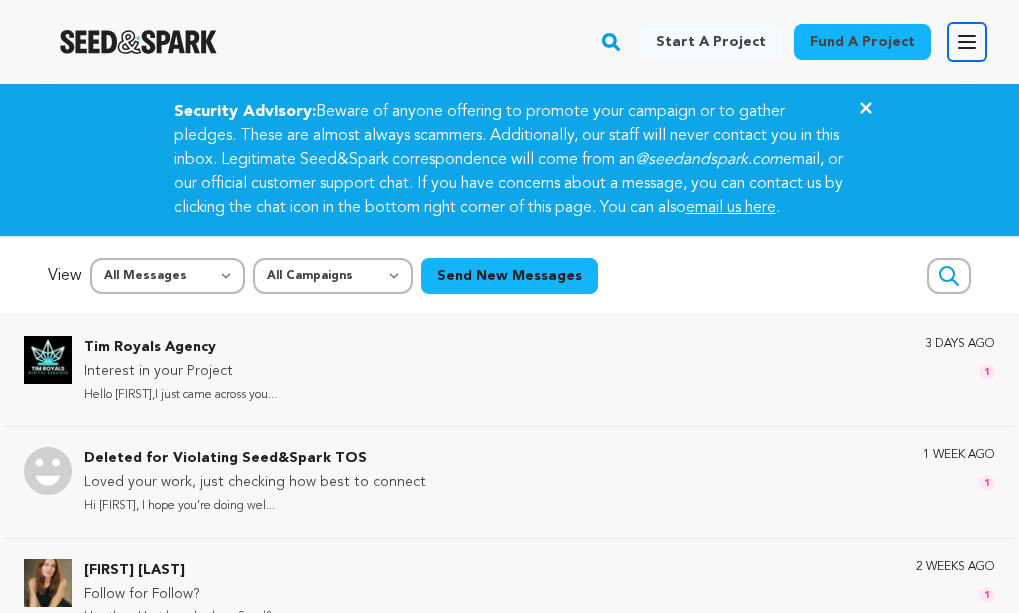click on "Open main menu" at bounding box center (967, 42) 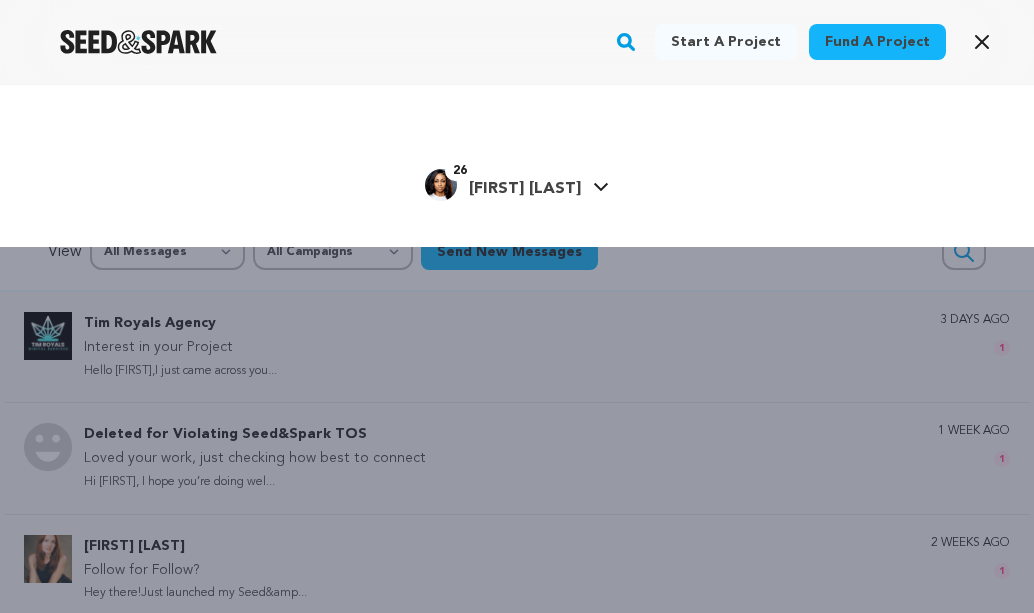 click 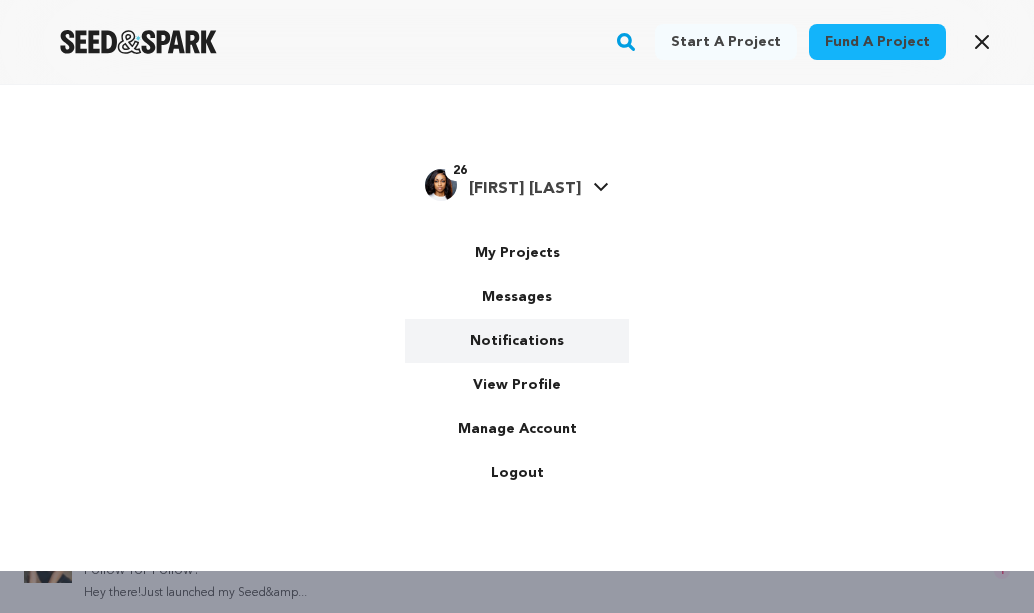 click on "Notifications" at bounding box center (517, 341) 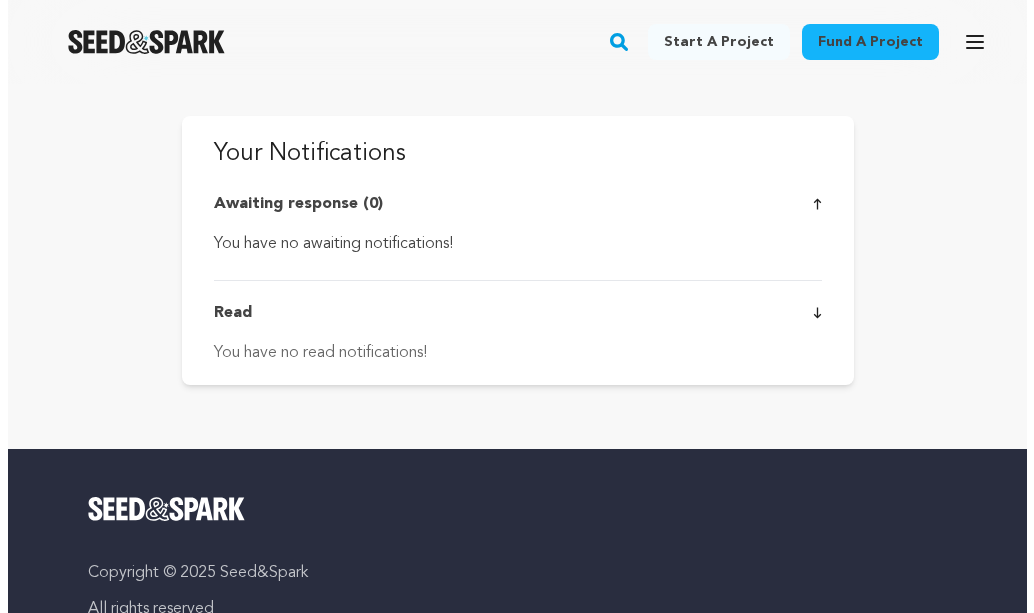 scroll, scrollTop: 0, scrollLeft: 0, axis: both 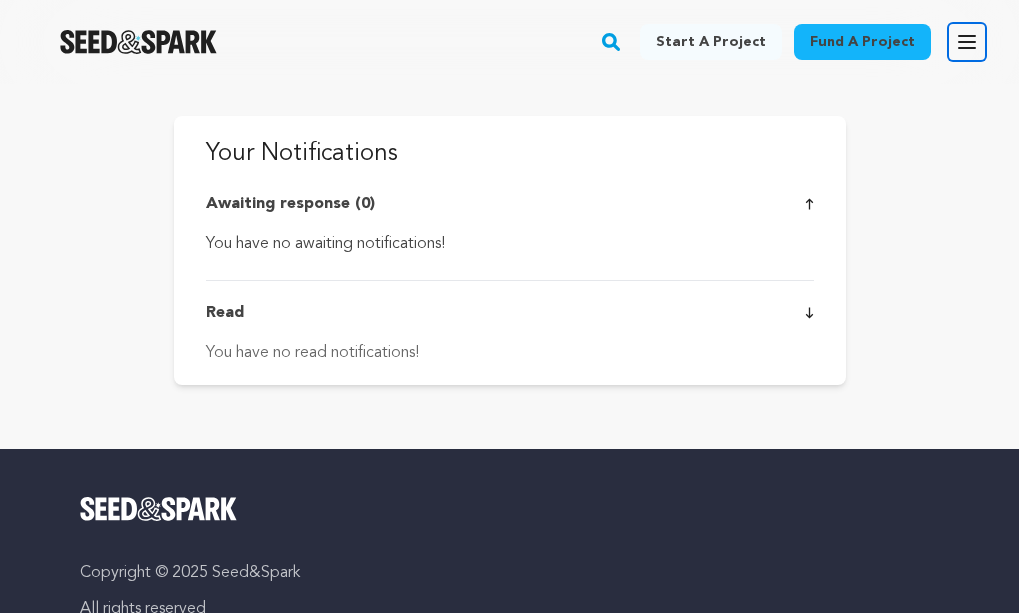 click 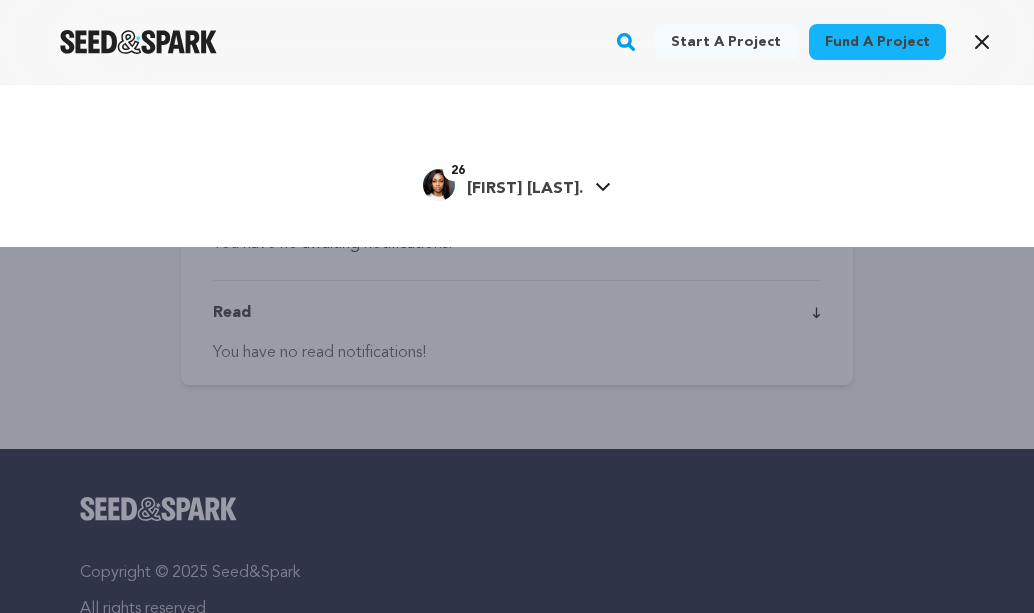 click 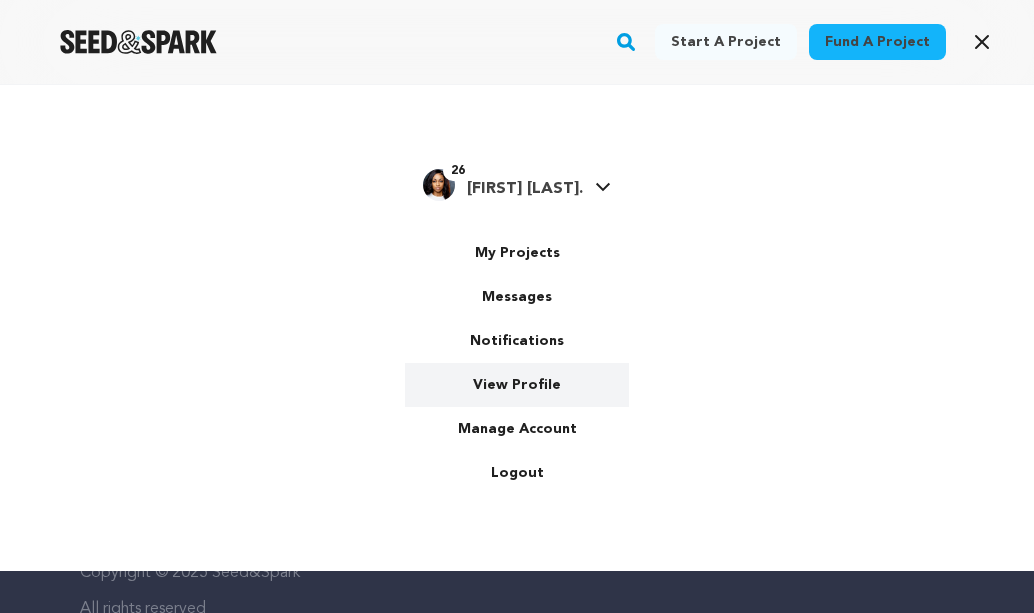 click on "View Profile" at bounding box center (517, 385) 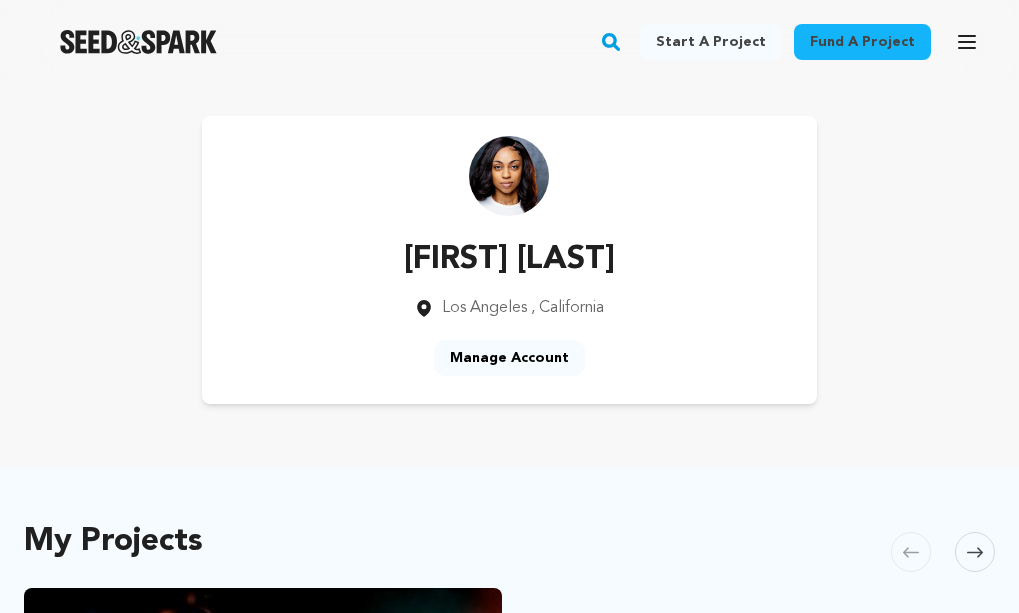 scroll, scrollTop: 0, scrollLeft: 0, axis: both 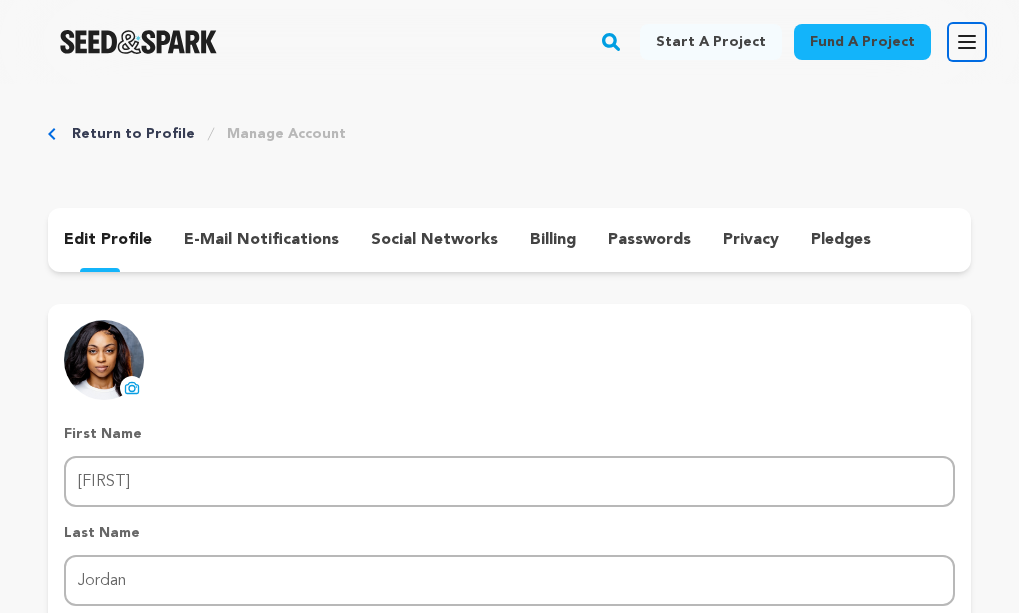 click 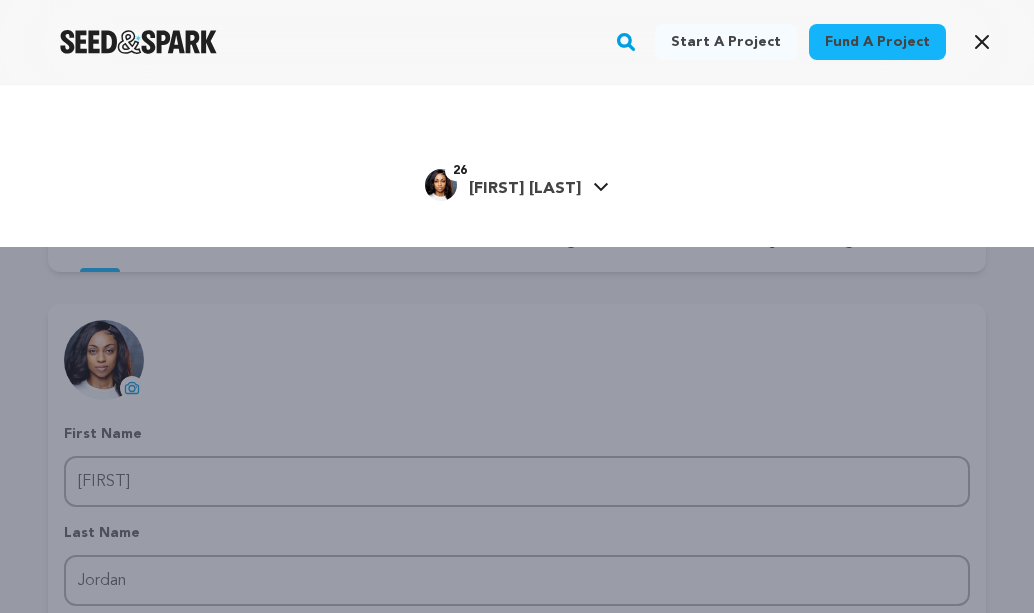 click on "[FIRST] ." at bounding box center [525, 189] 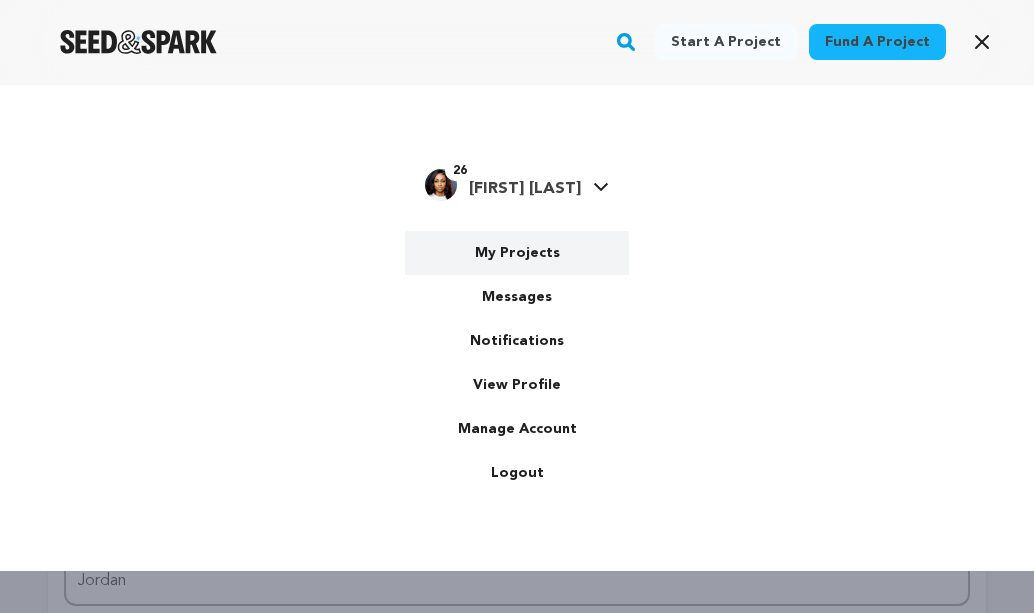 click on "My Projects" at bounding box center (517, 253) 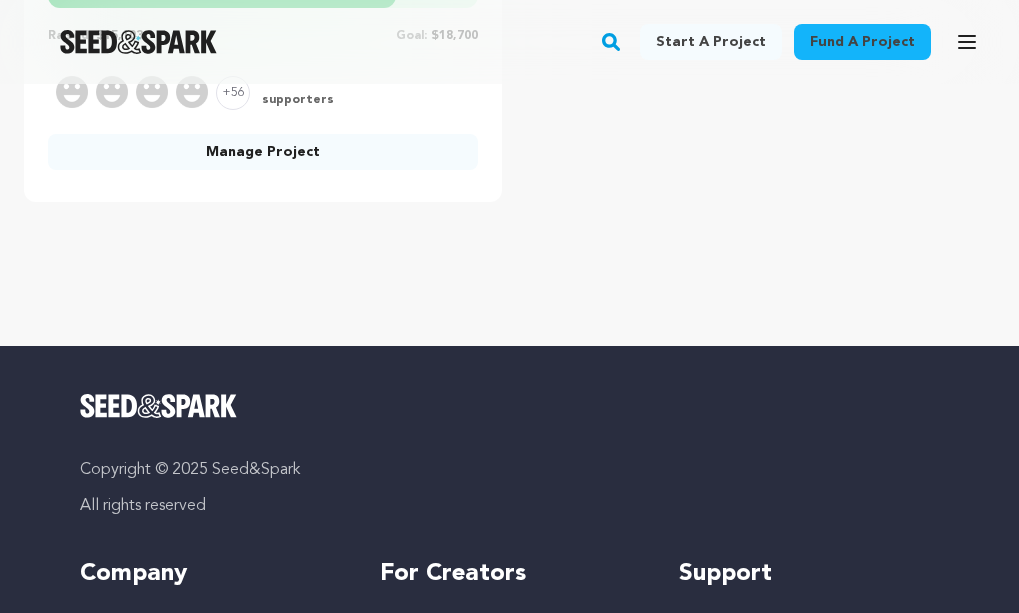 scroll, scrollTop: 659, scrollLeft: 0, axis: vertical 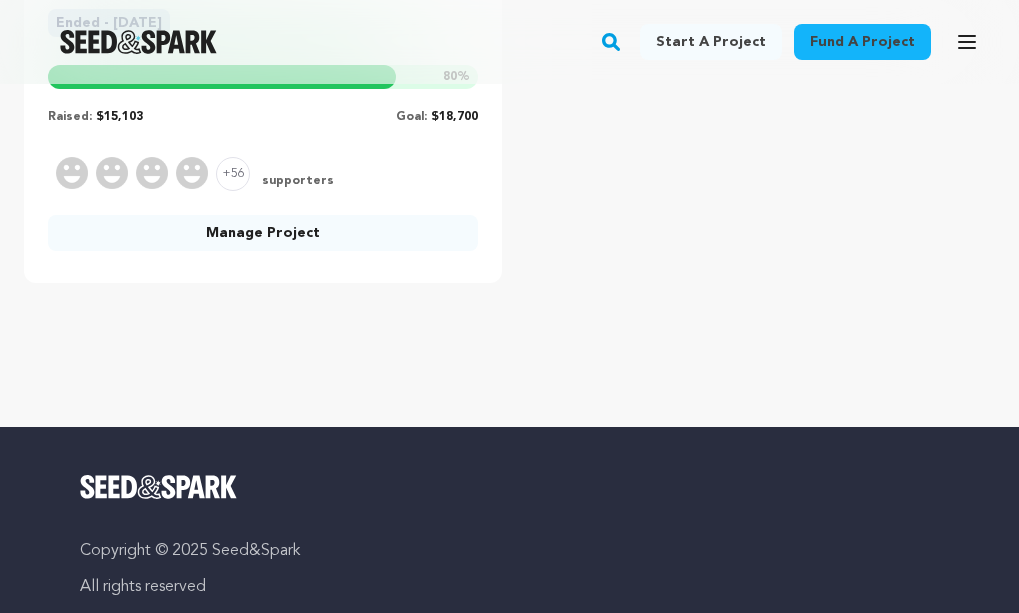 click on "Manage Project" at bounding box center [263, 233] 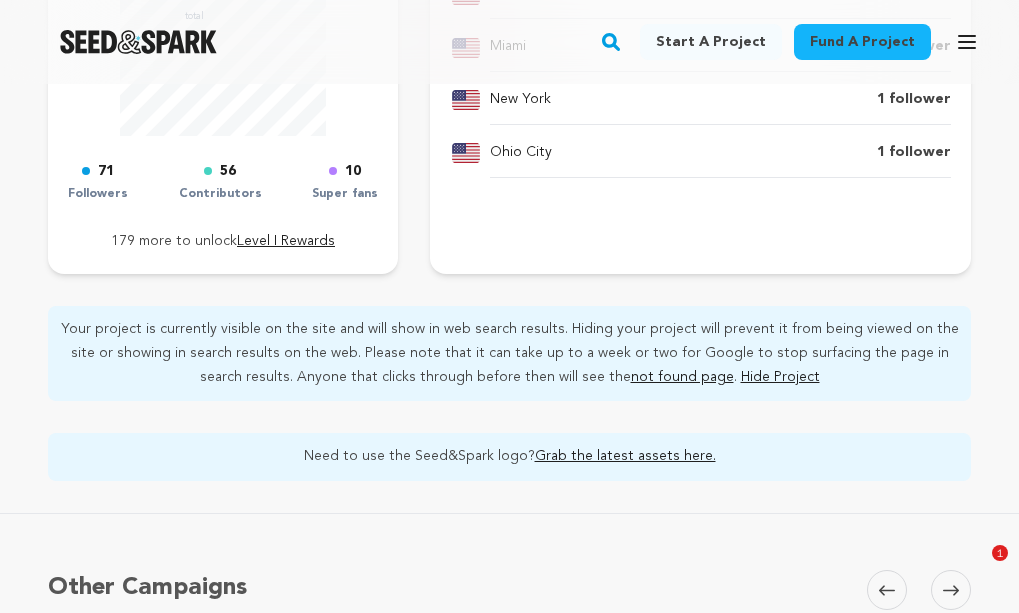 scroll, scrollTop: 1605, scrollLeft: 0, axis: vertical 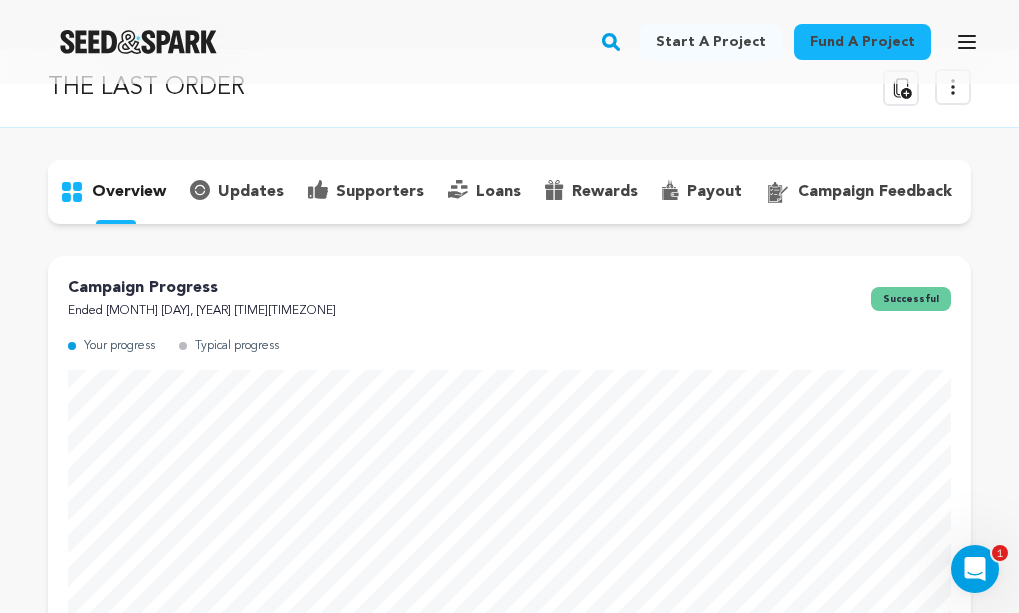 click on "supporters" at bounding box center [380, 192] 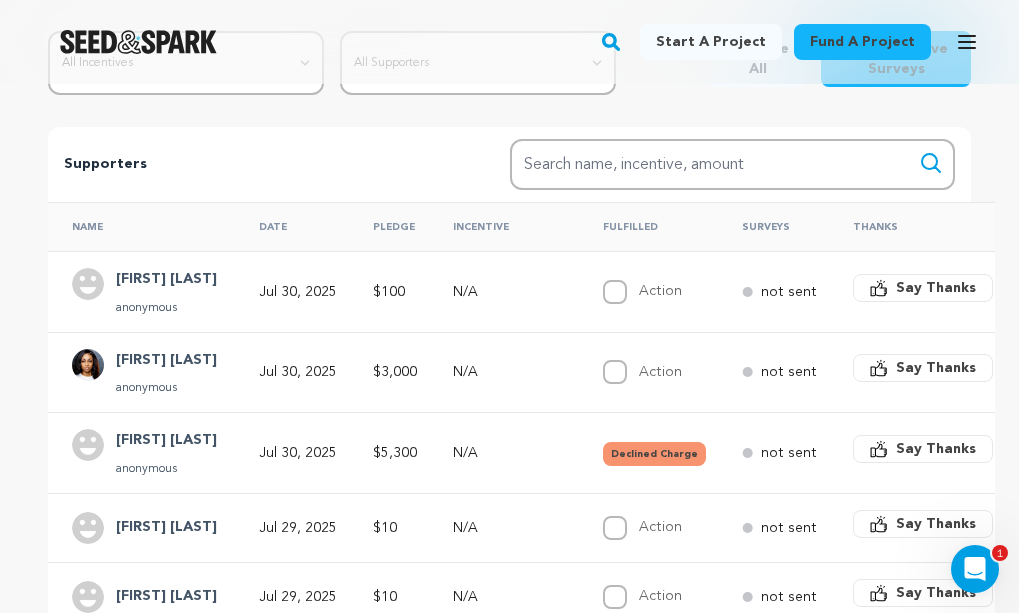 scroll, scrollTop: 349, scrollLeft: 0, axis: vertical 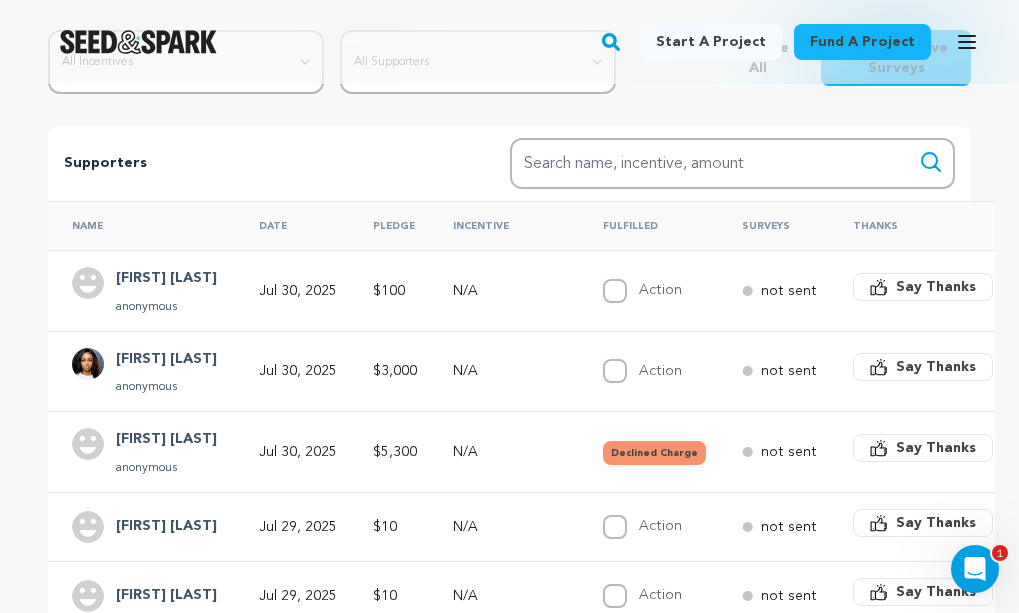 click on "[FIRST] [LAST]" at bounding box center (166, 440) 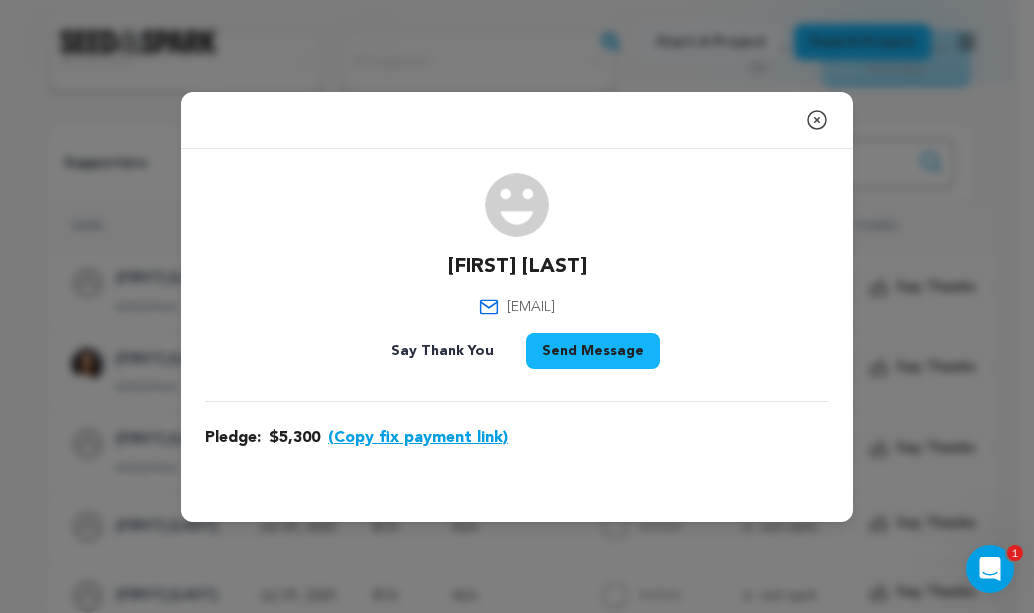 click on "(Copy fix payment link)" at bounding box center (418, 438) 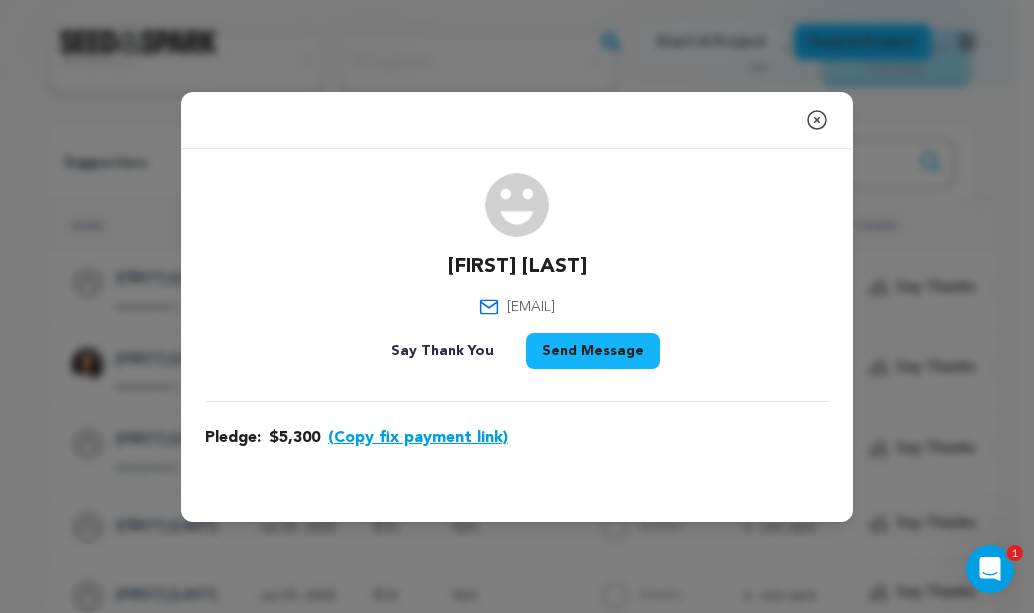 click 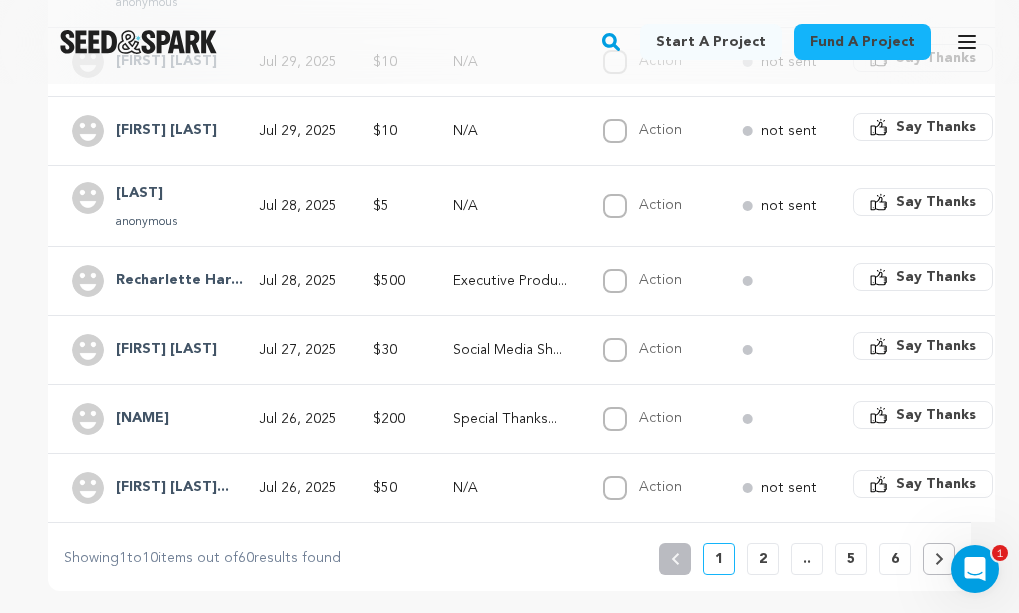 scroll, scrollTop: 815, scrollLeft: 0, axis: vertical 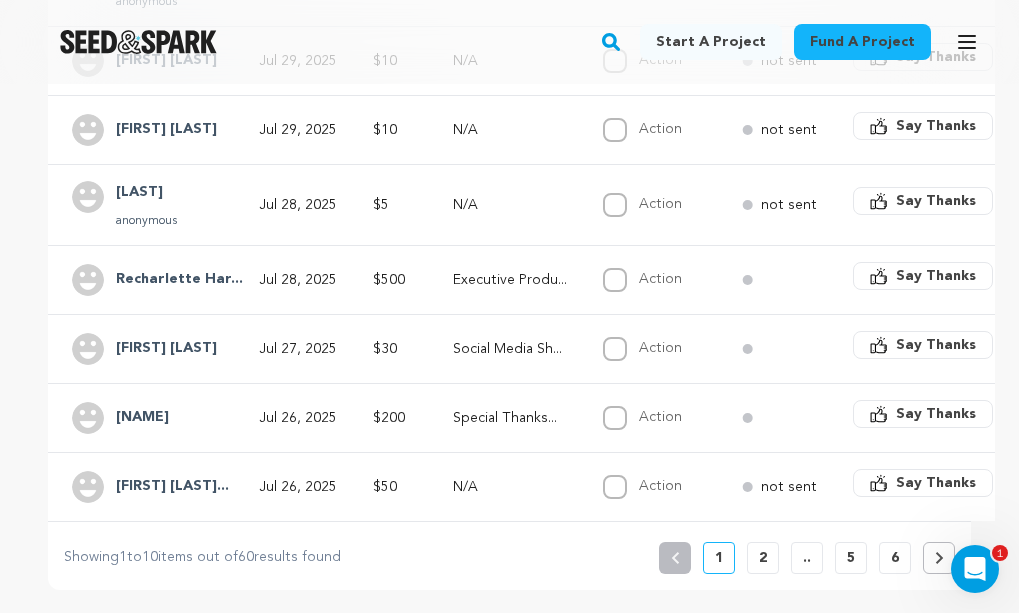 click on "2" at bounding box center (763, 558) 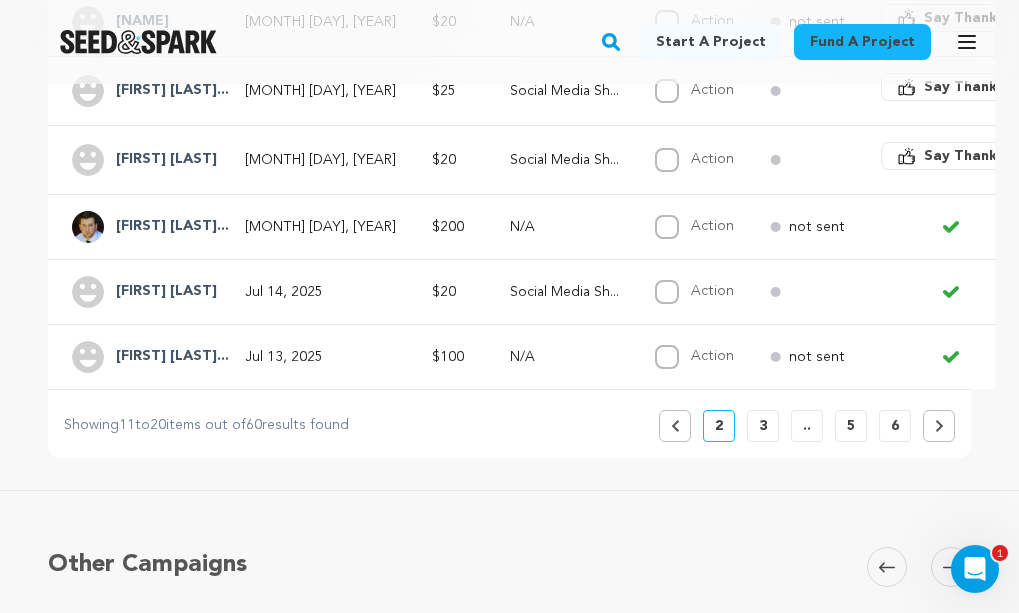 scroll, scrollTop: 1069, scrollLeft: 0, axis: vertical 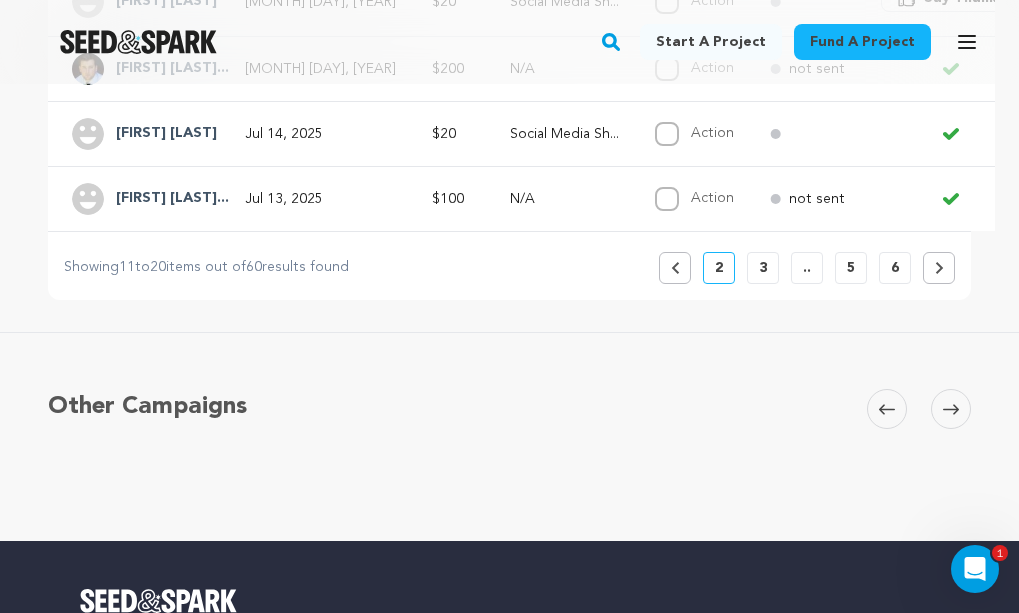 click on "6" at bounding box center (895, 268) 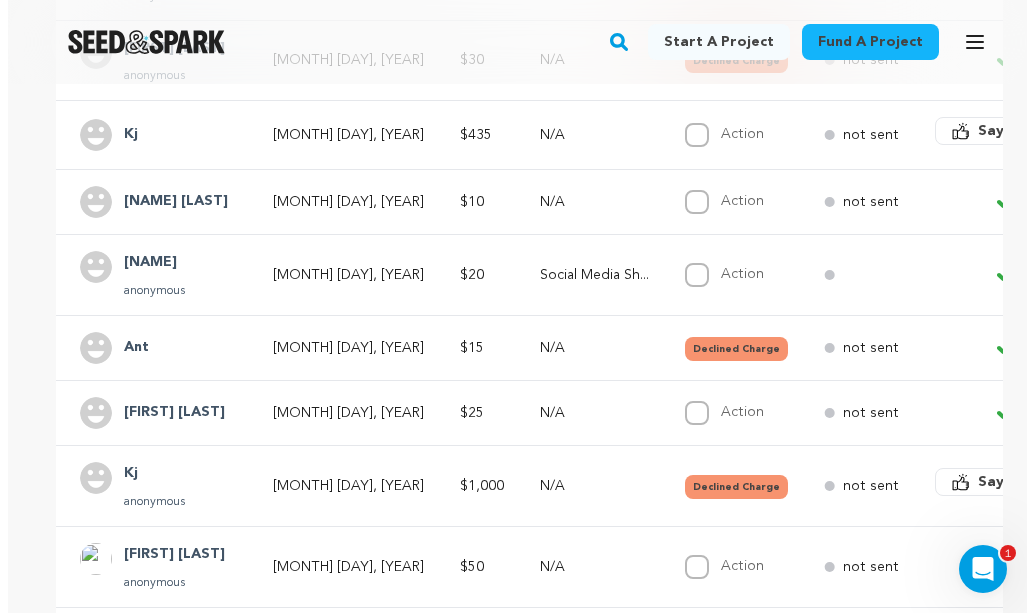 scroll, scrollTop: 661, scrollLeft: 0, axis: vertical 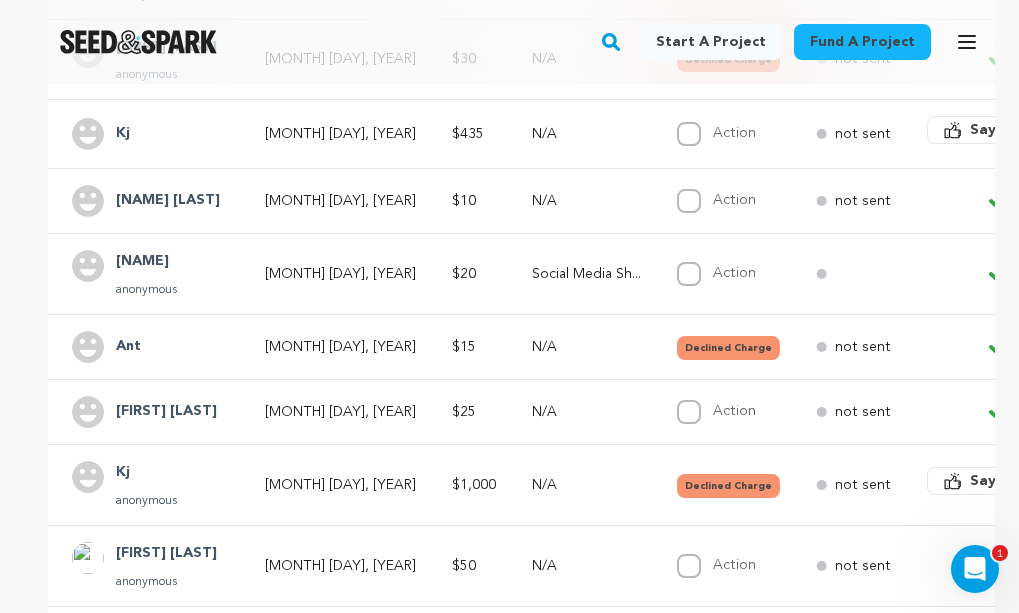 click on "Declined Charge" at bounding box center (728, 348) 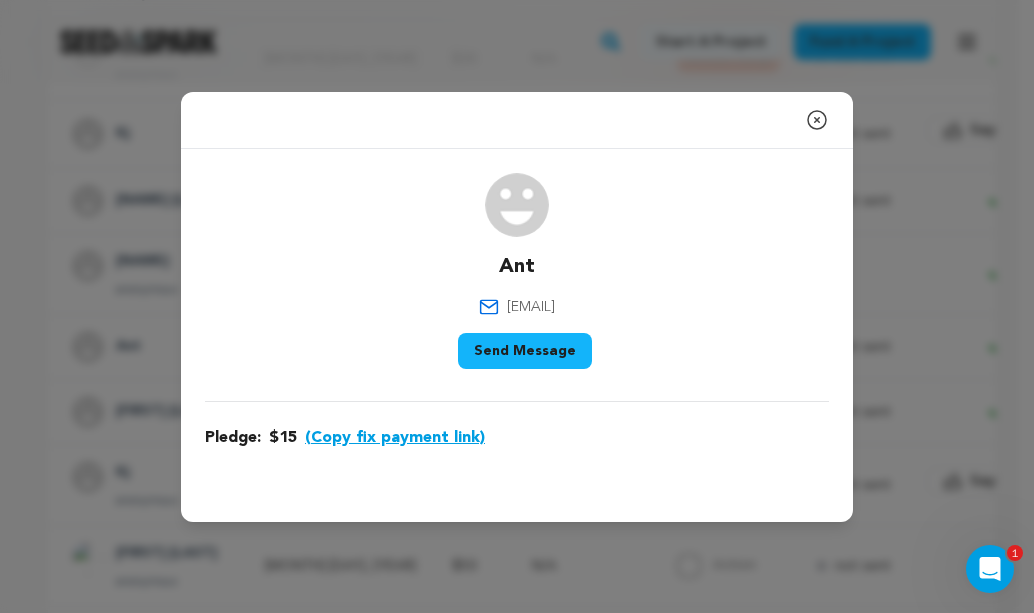 click on "Send Message" at bounding box center [525, 351] 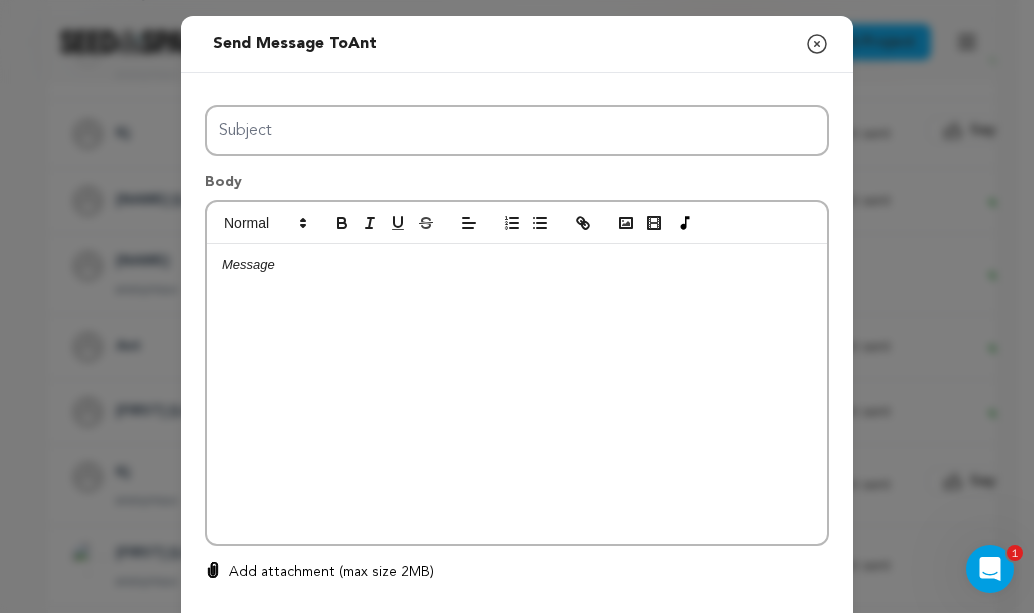 click 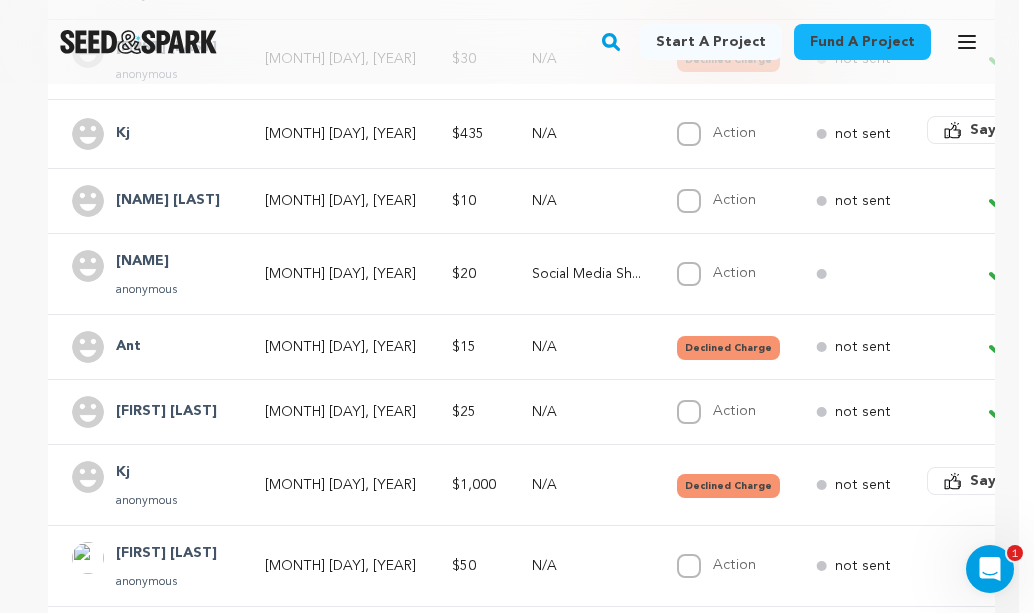 click on "Declined Charge" at bounding box center (728, 348) 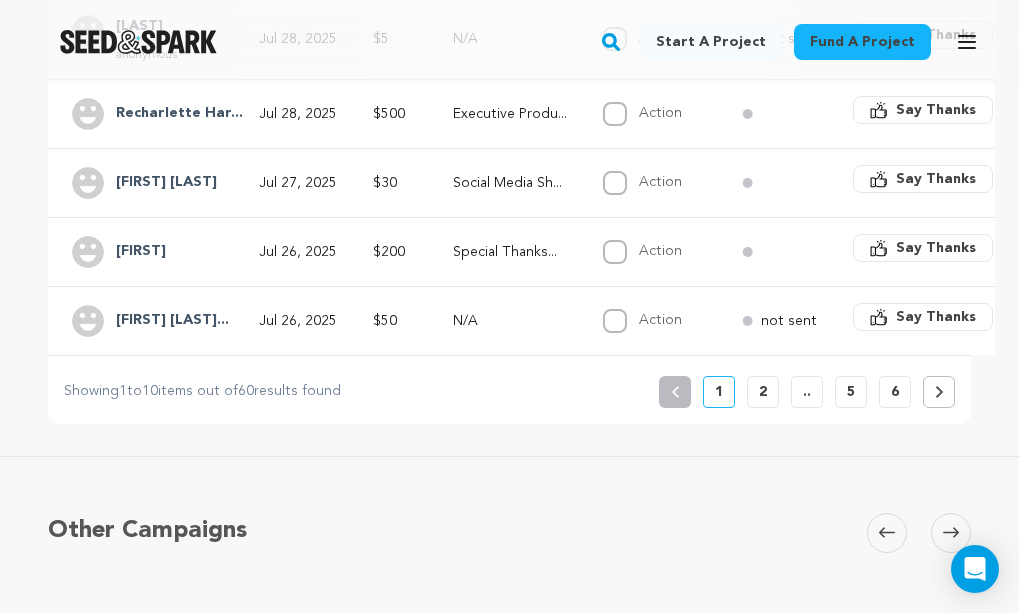 scroll, scrollTop: 982, scrollLeft: 0, axis: vertical 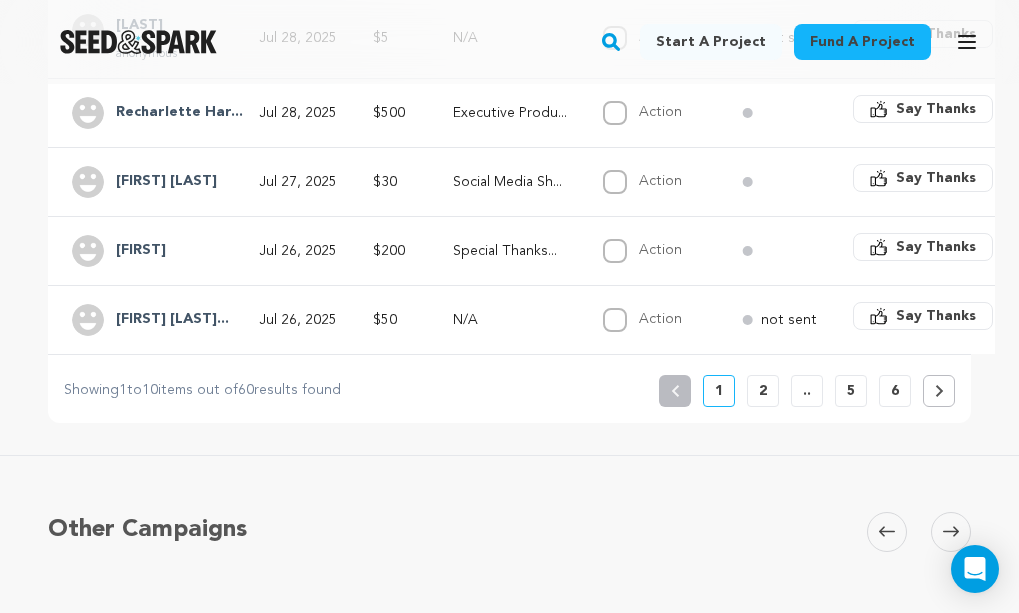 click on "6" at bounding box center (895, 391) 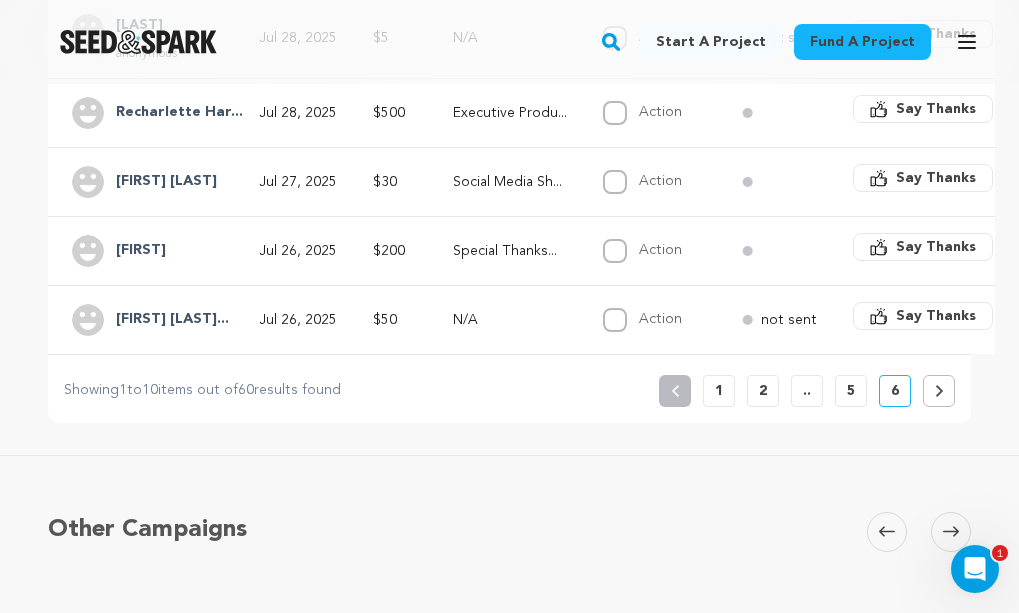 scroll, scrollTop: 0, scrollLeft: 0, axis: both 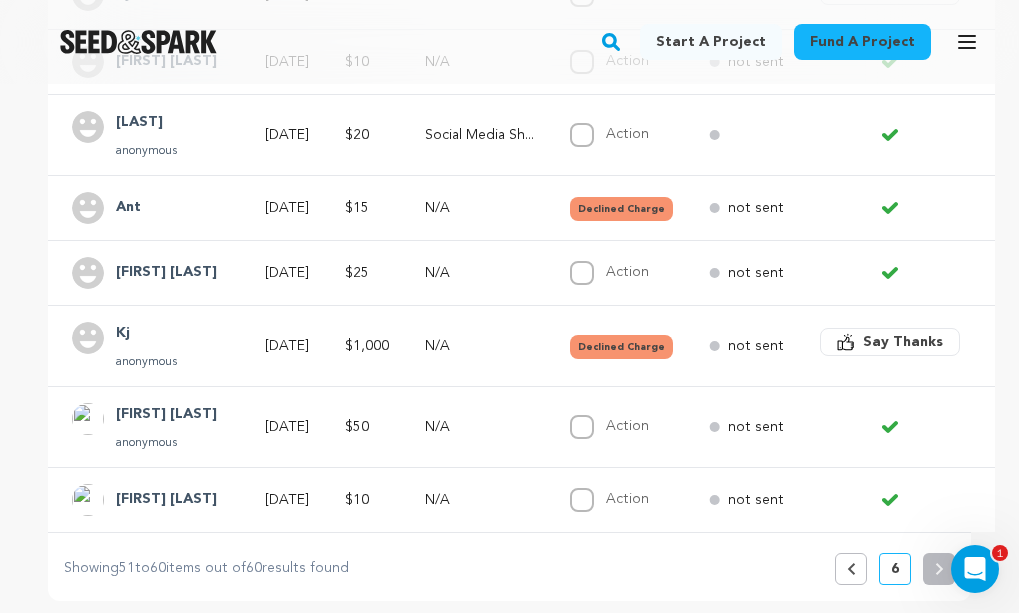 click on "Declined Charge" at bounding box center [621, 209] 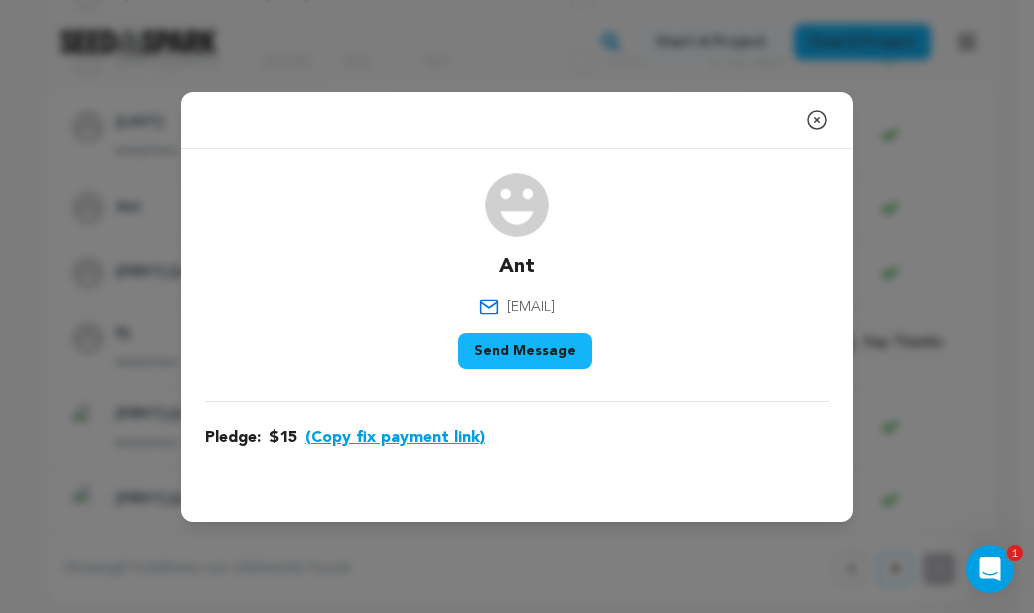 click on "Send Message" at bounding box center [525, 351] 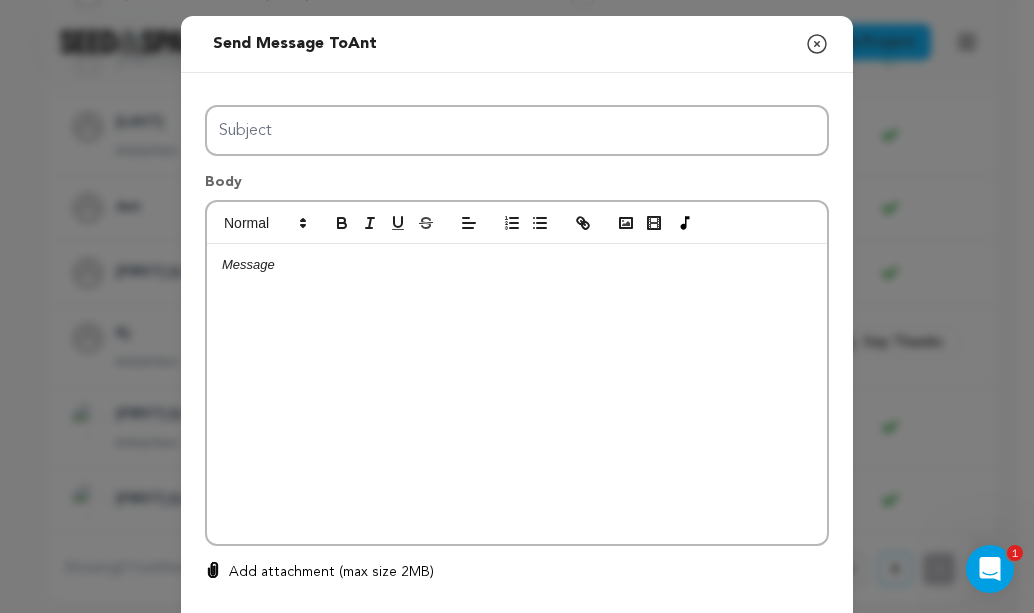 click at bounding box center (517, 265) 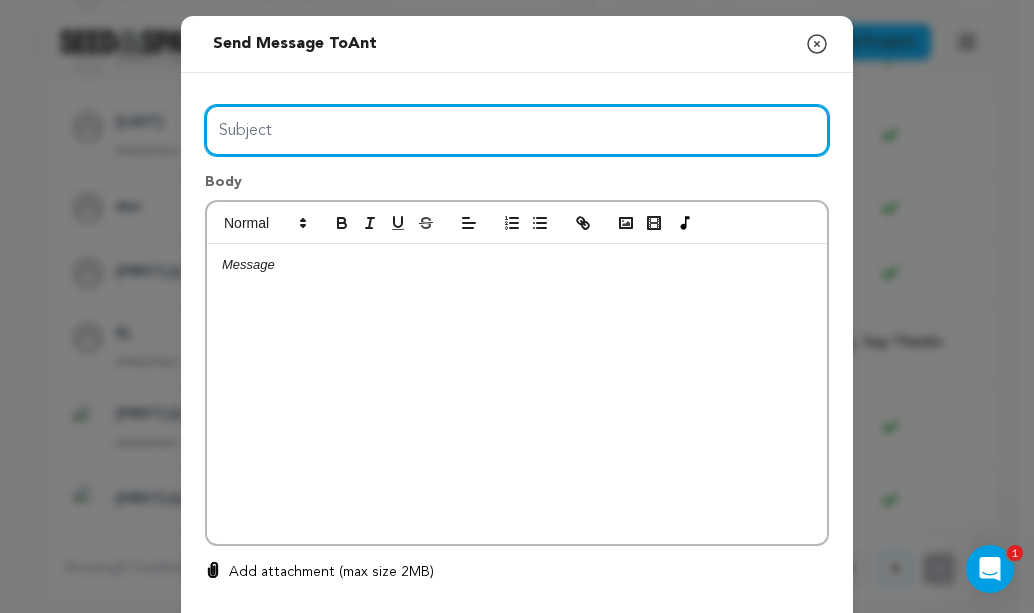 click on "Subject" at bounding box center (517, 130) 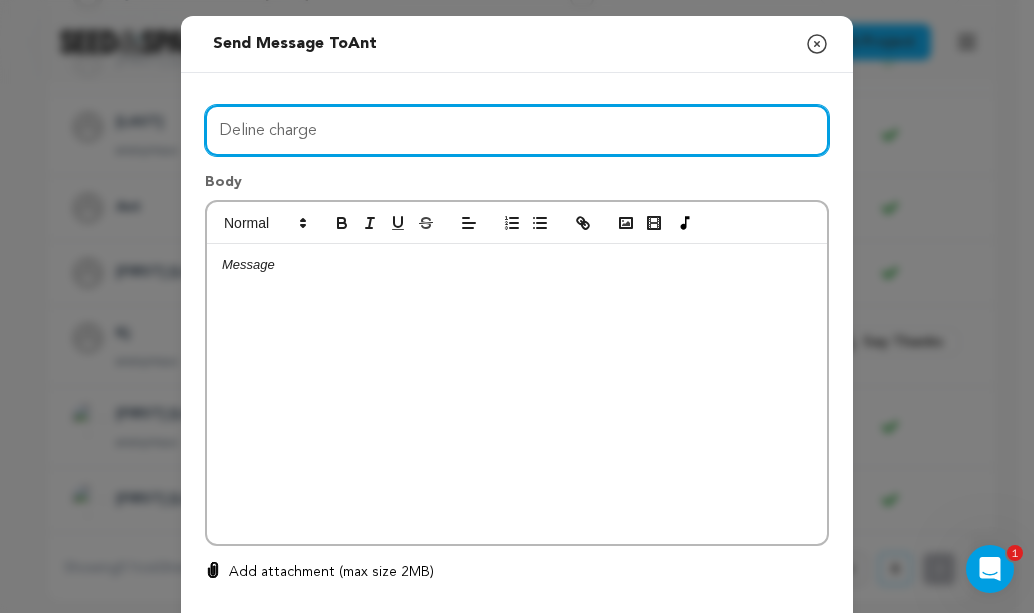 scroll, scrollTop: 1, scrollLeft: 0, axis: vertical 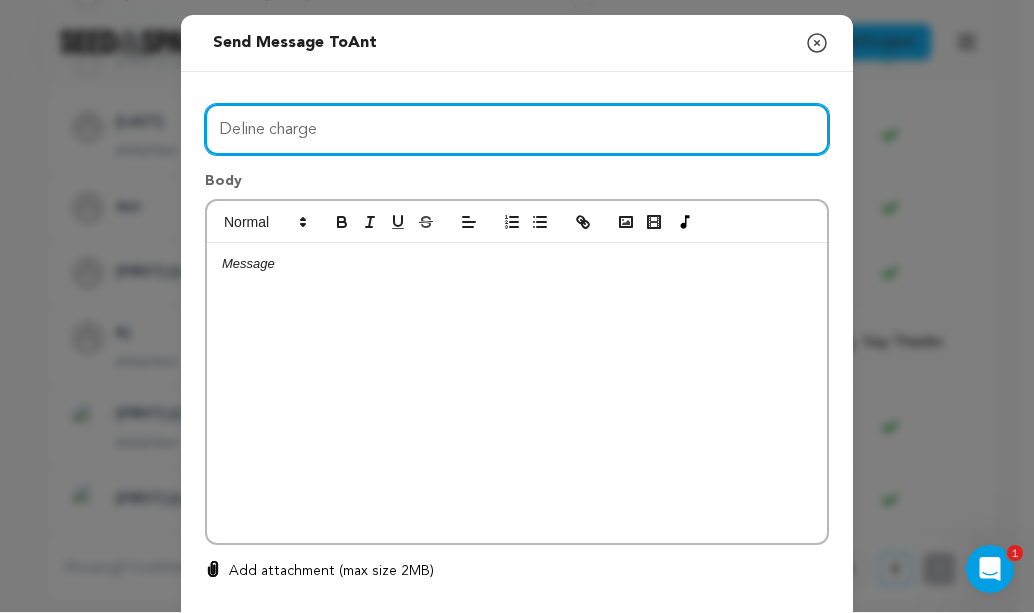 click on "Deline charge" at bounding box center (517, 129) 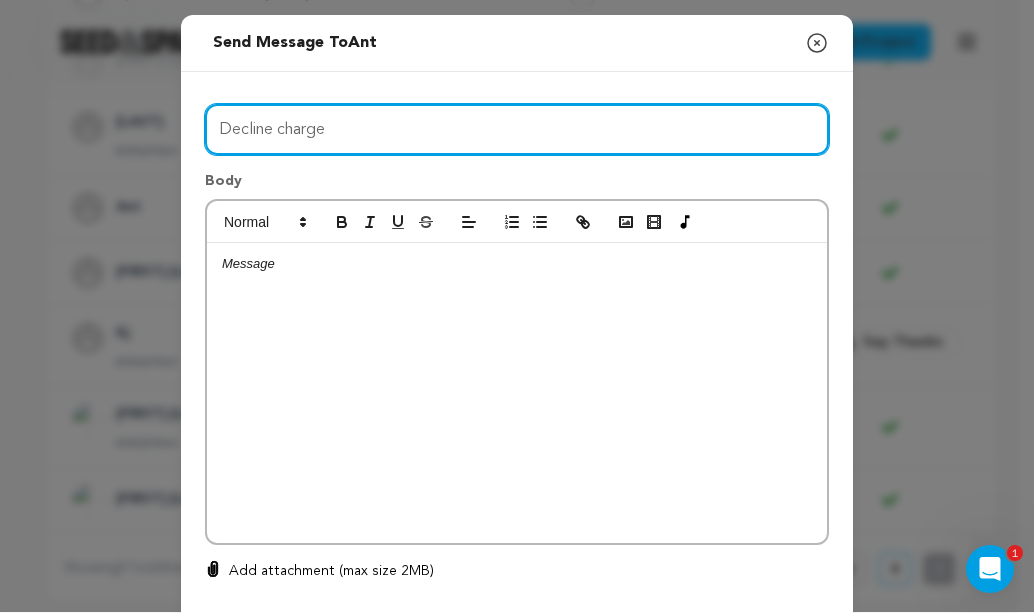 type on "Decline charge" 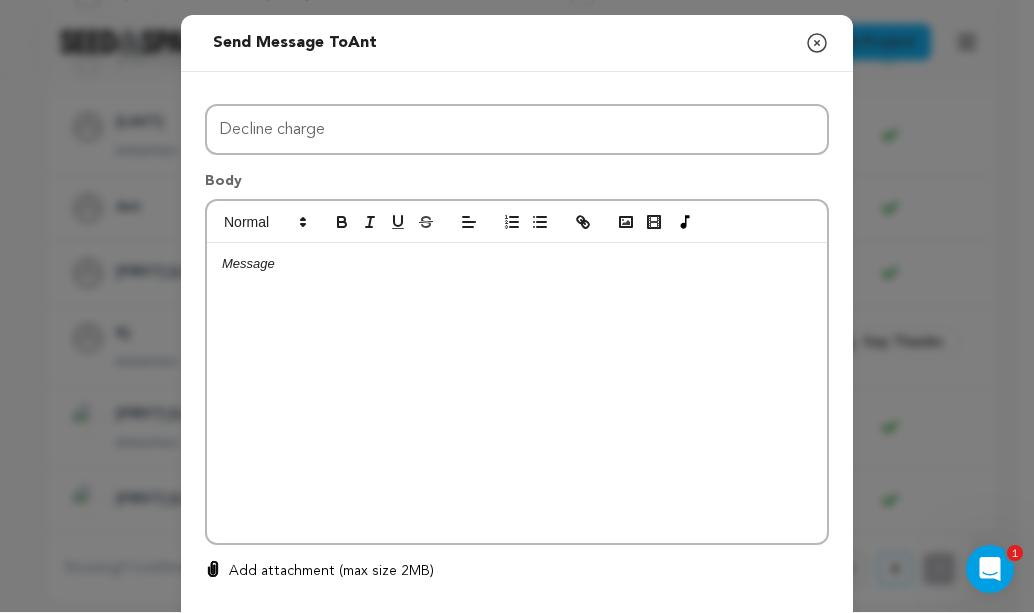 click at bounding box center (517, 393) 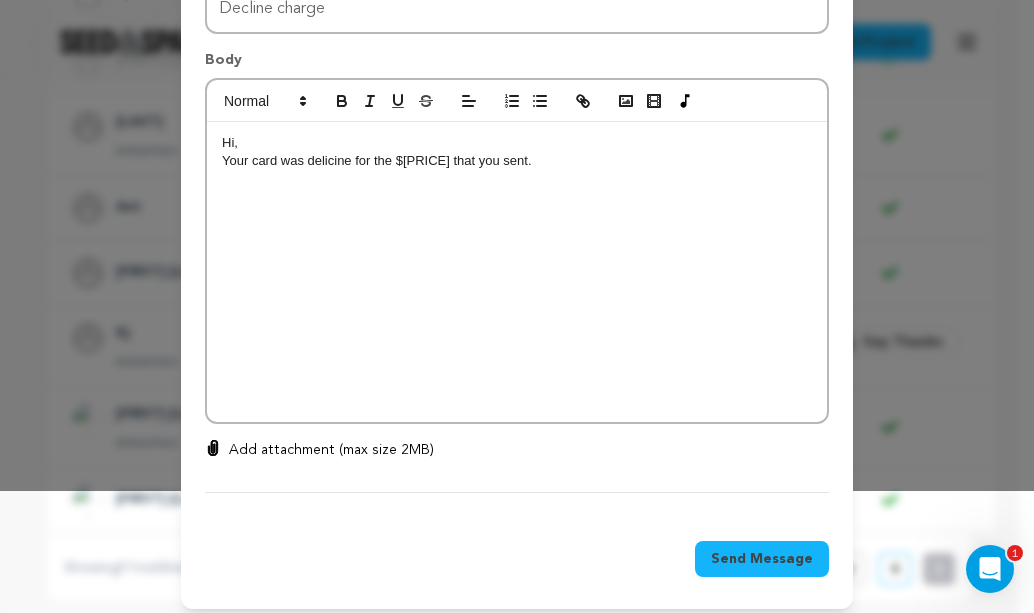 scroll, scrollTop: 123, scrollLeft: 0, axis: vertical 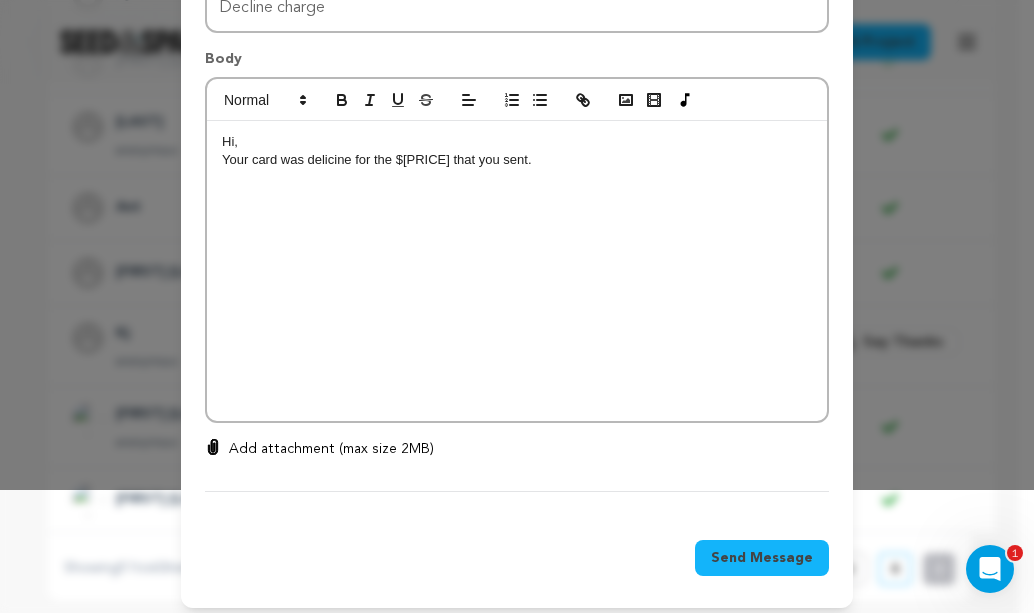 click on "Your card was delicine for the $15 that you sent." at bounding box center (517, 160) 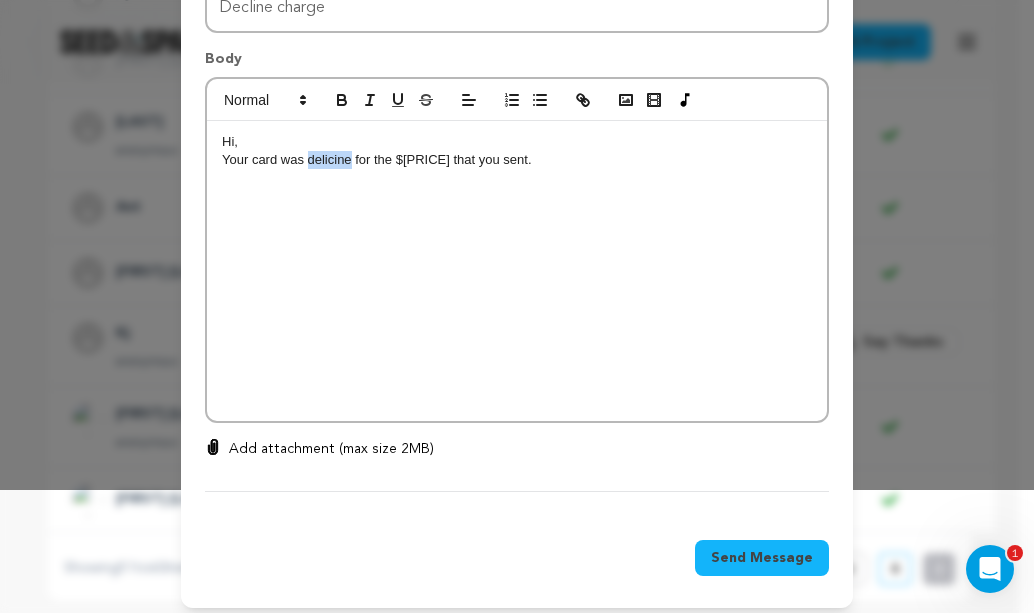 drag, startPoint x: 333, startPoint y: 159, endPoint x: 310, endPoint y: 235, distance: 79.40403 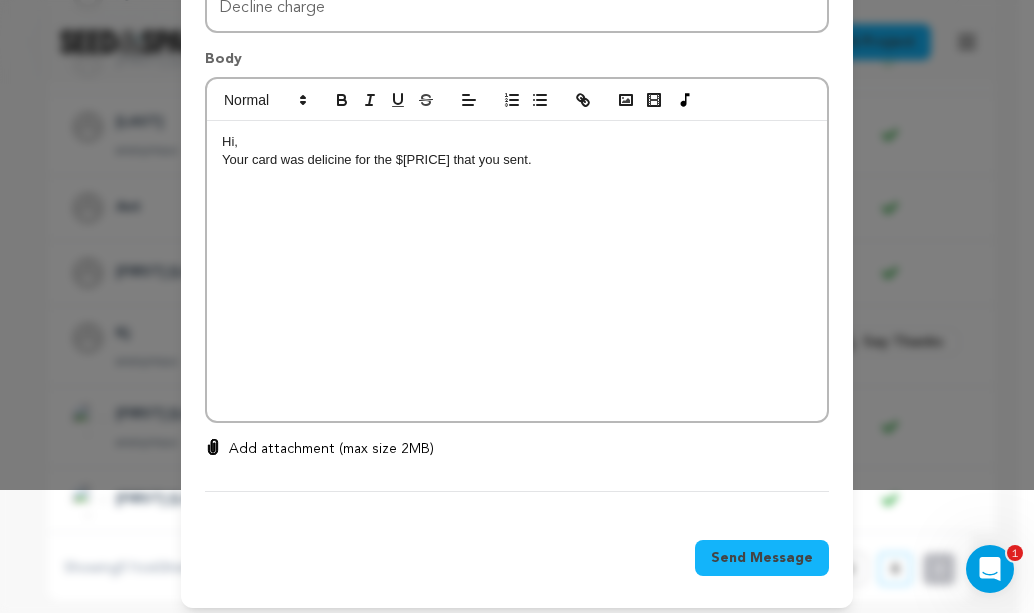 click on "Your card was delicine for the $15 that you sent." at bounding box center (517, 160) 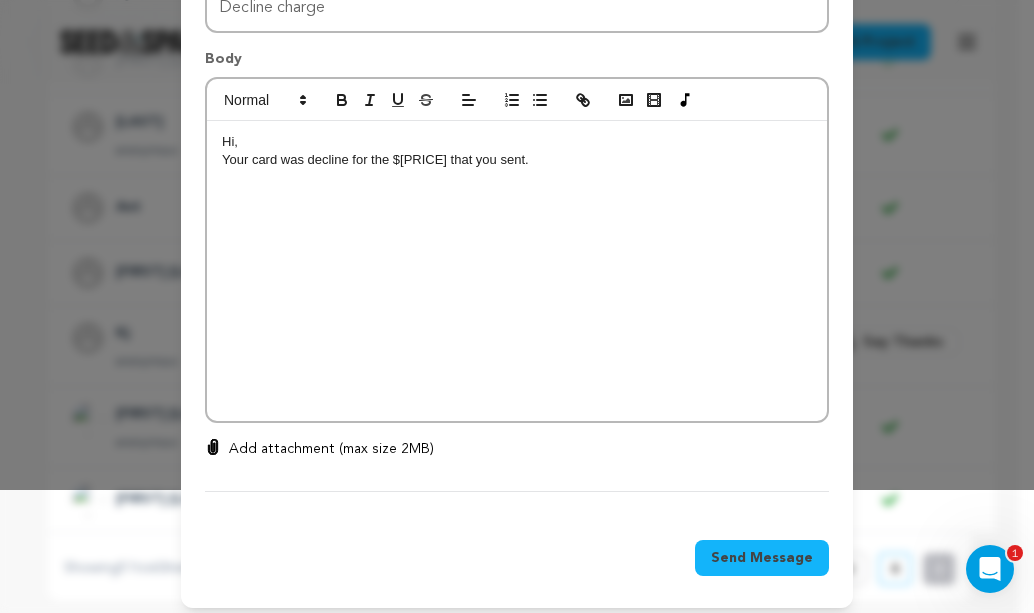 click on "Your card was decline for the $15 that you sent." at bounding box center (517, 160) 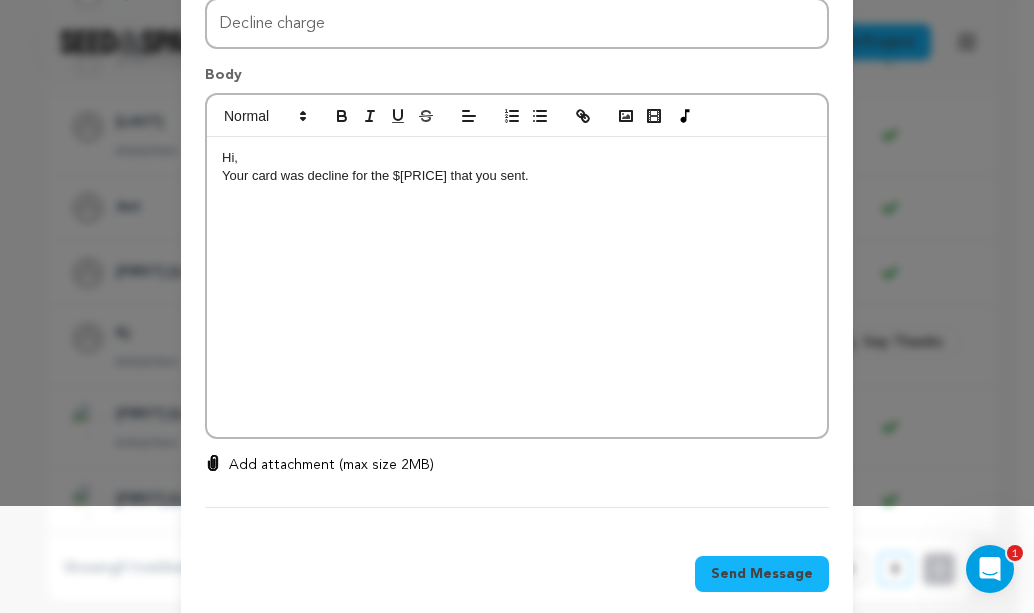 scroll, scrollTop: 0, scrollLeft: 0, axis: both 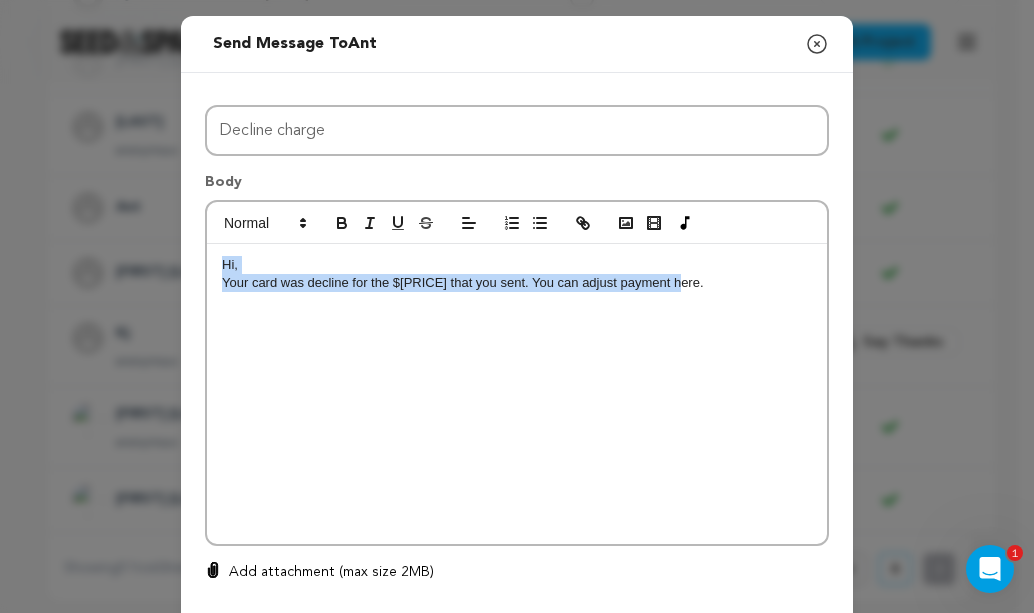 drag, startPoint x: 672, startPoint y: 275, endPoint x: 208, endPoint y: 267, distance: 464.06897 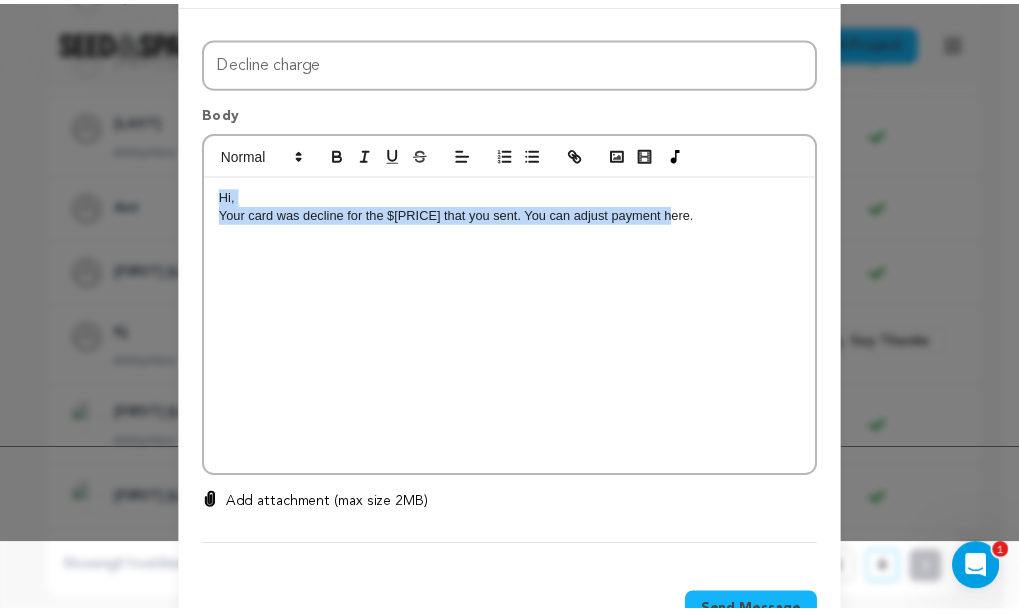 scroll, scrollTop: 134, scrollLeft: 0, axis: vertical 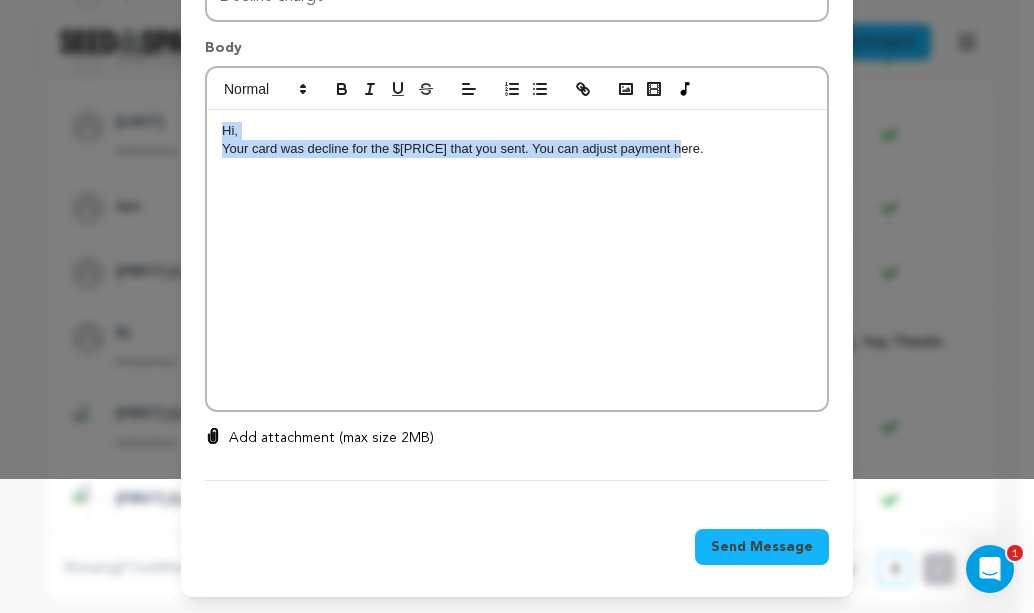 click on "Send Message" at bounding box center [762, 547] 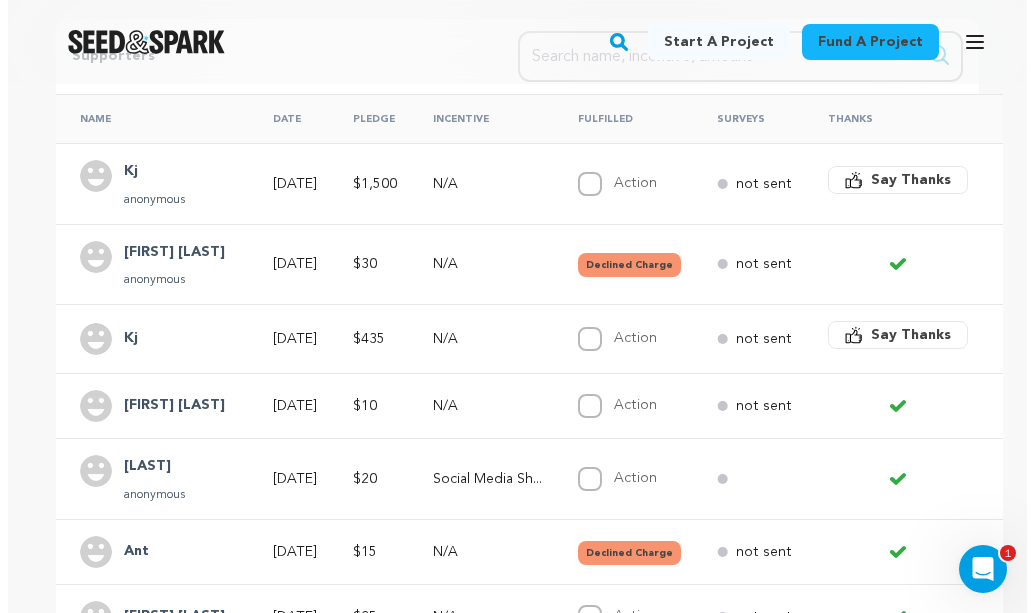 scroll, scrollTop: 452, scrollLeft: 0, axis: vertical 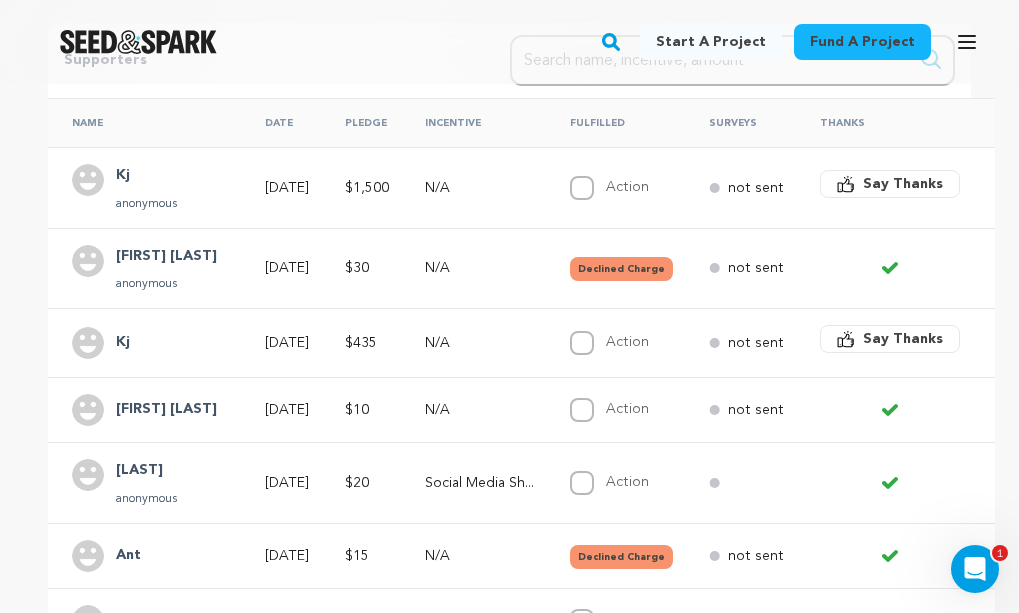 click on "Declined Charge" at bounding box center [621, 269] 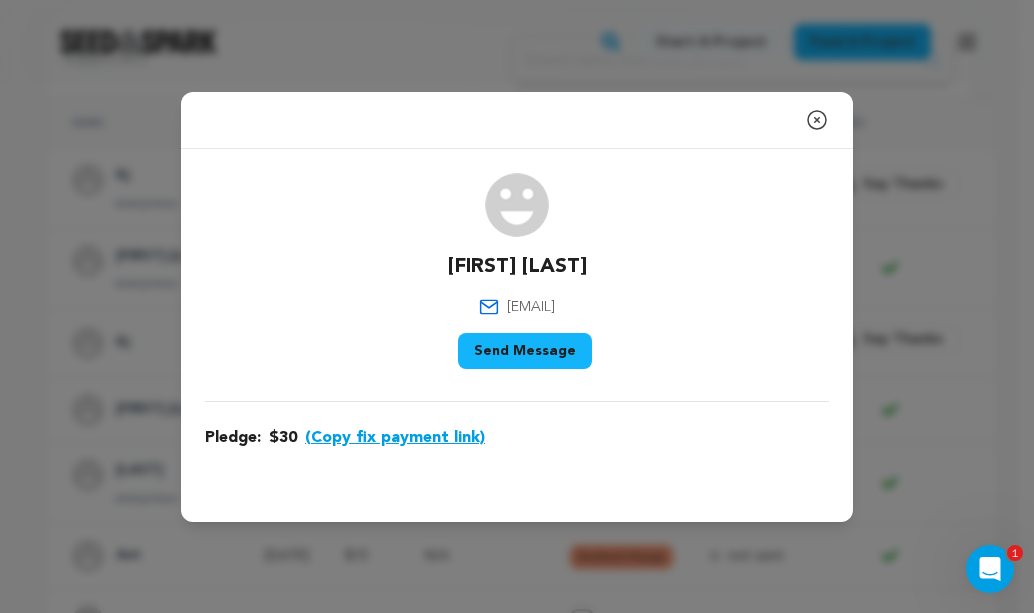 click on "Send Message" at bounding box center (525, 351) 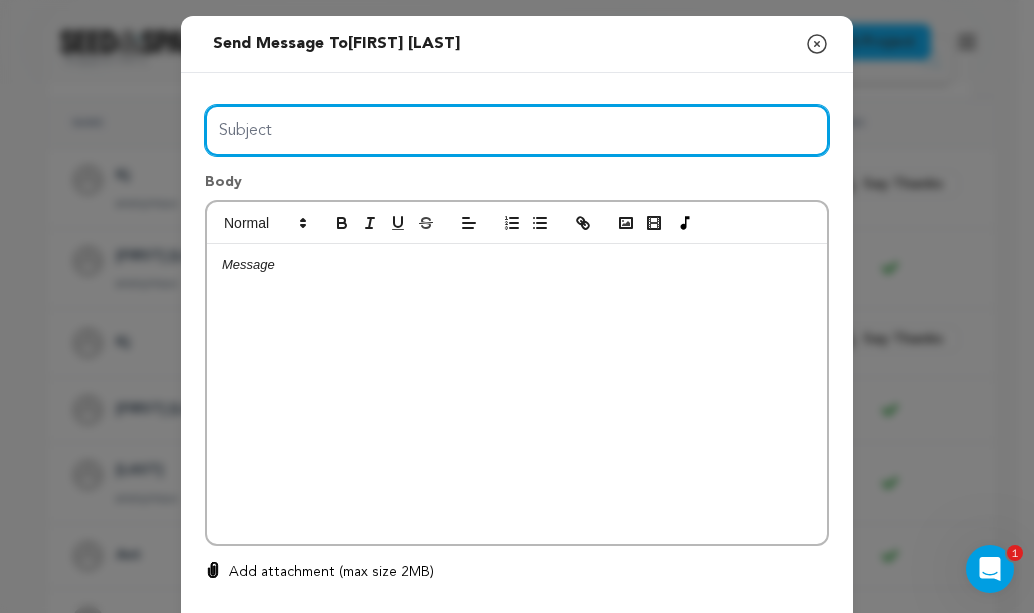 click on "Subject" at bounding box center [517, 130] 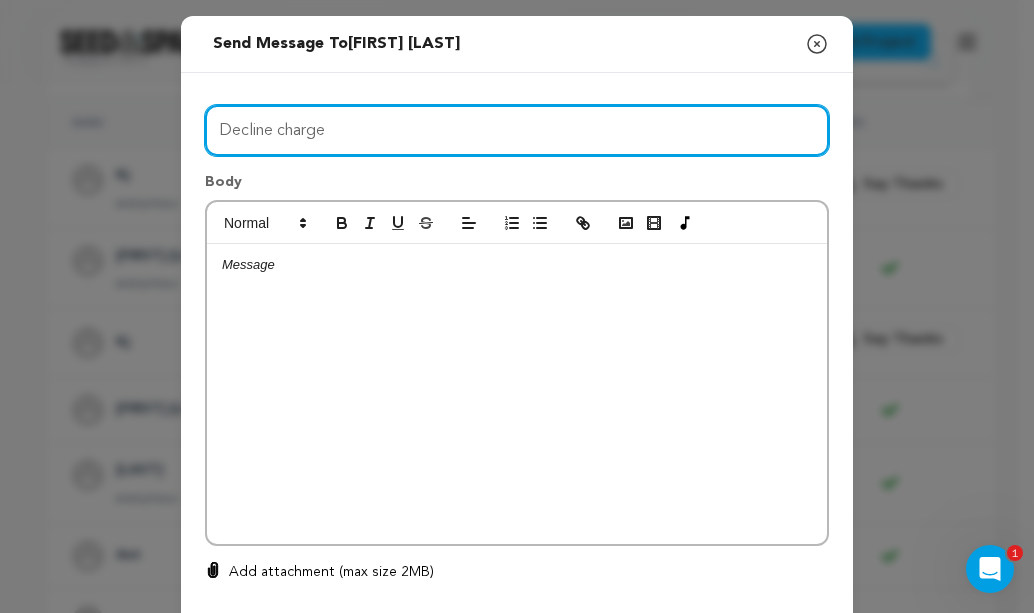 type on "Decline charge" 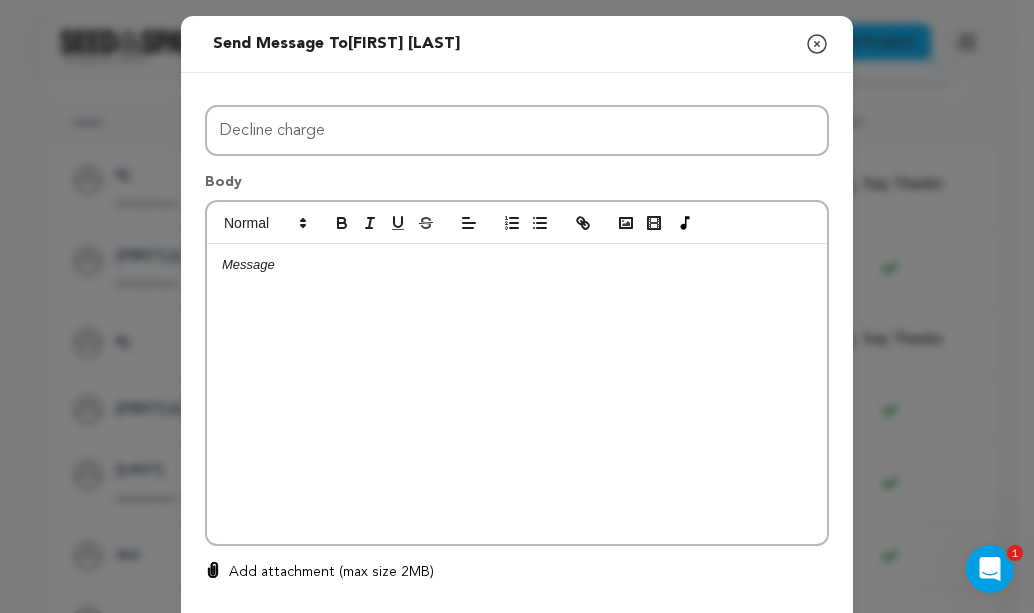 click at bounding box center [517, 394] 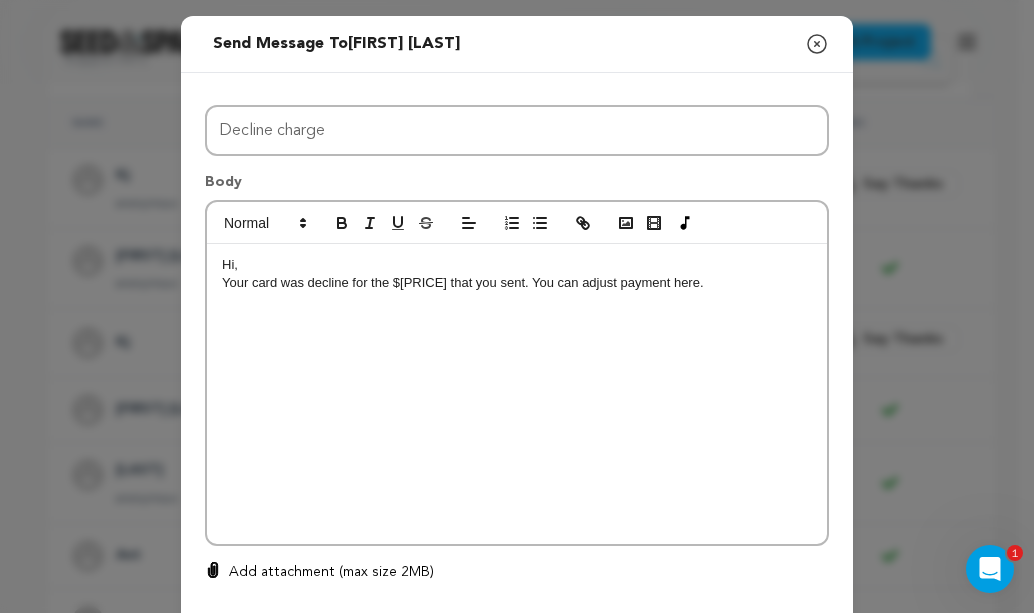 scroll, scrollTop: 0, scrollLeft: 0, axis: both 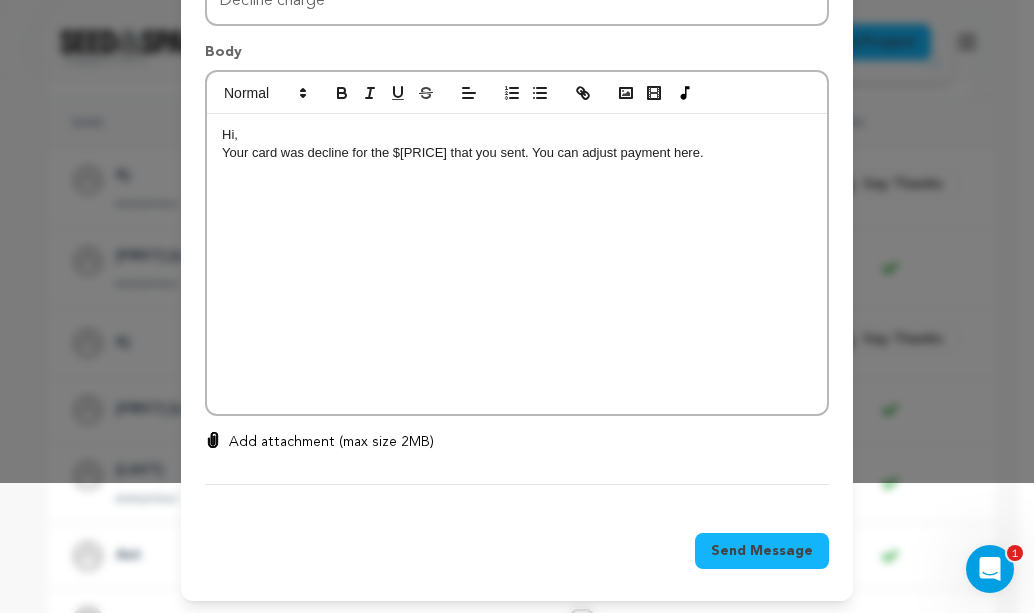 click on "Send Message" at bounding box center [762, 551] 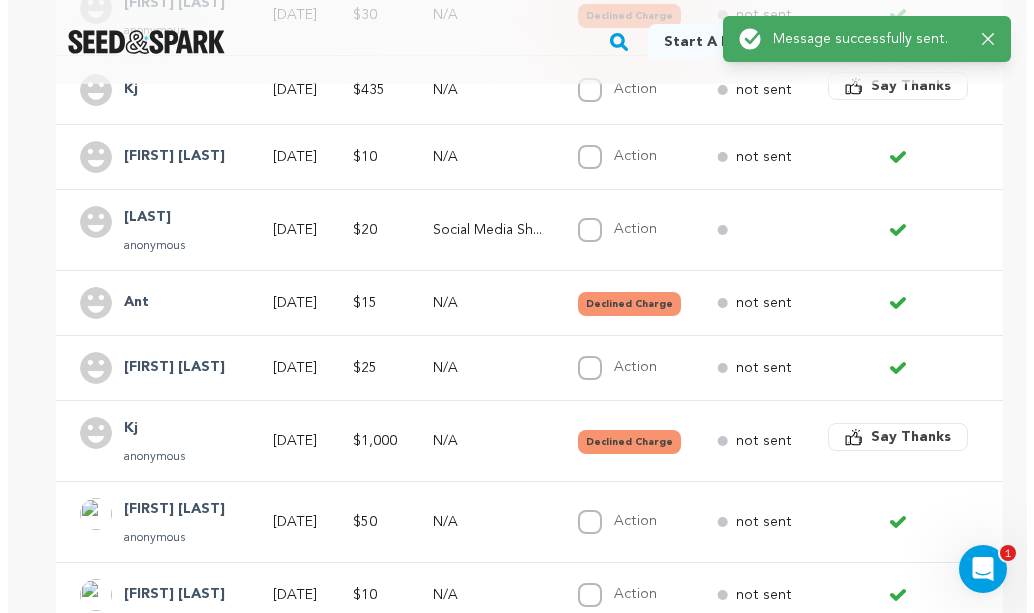 scroll, scrollTop: 708, scrollLeft: 0, axis: vertical 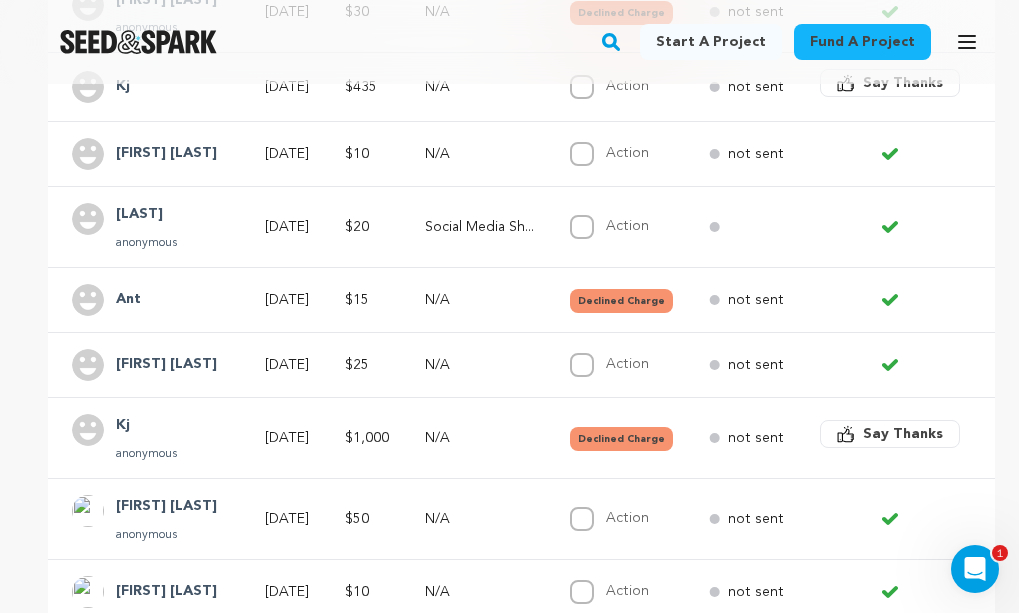 click on "$1,000" at bounding box center [367, 438] 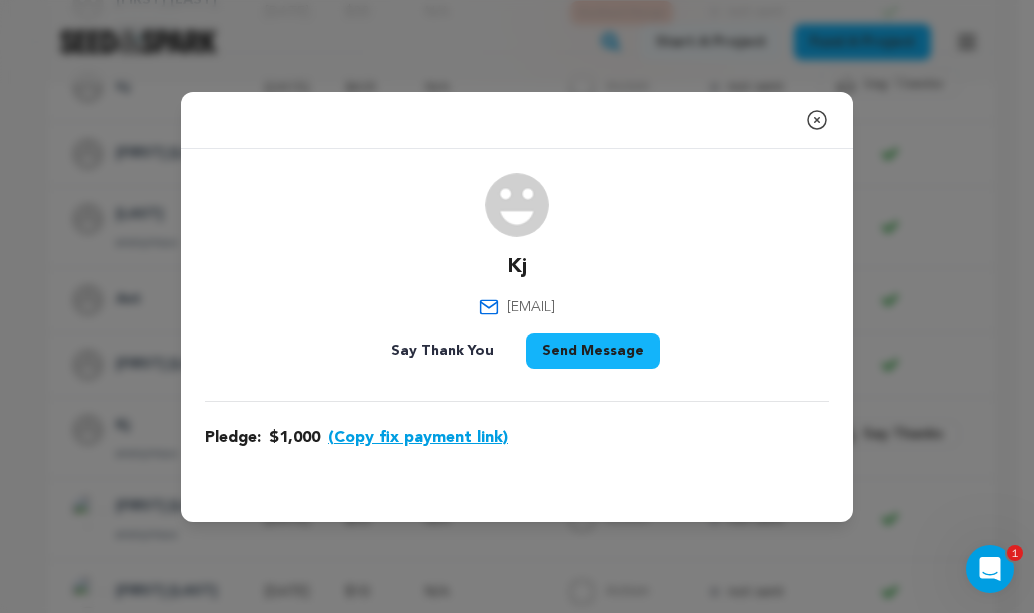 click on "(Copy fix payment link)" at bounding box center [418, 438] 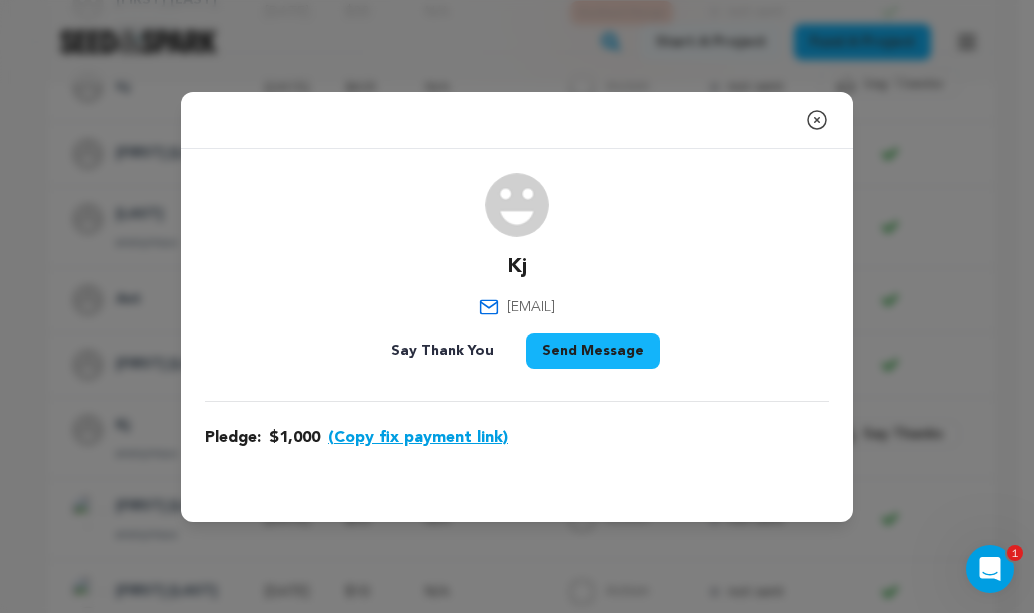 click 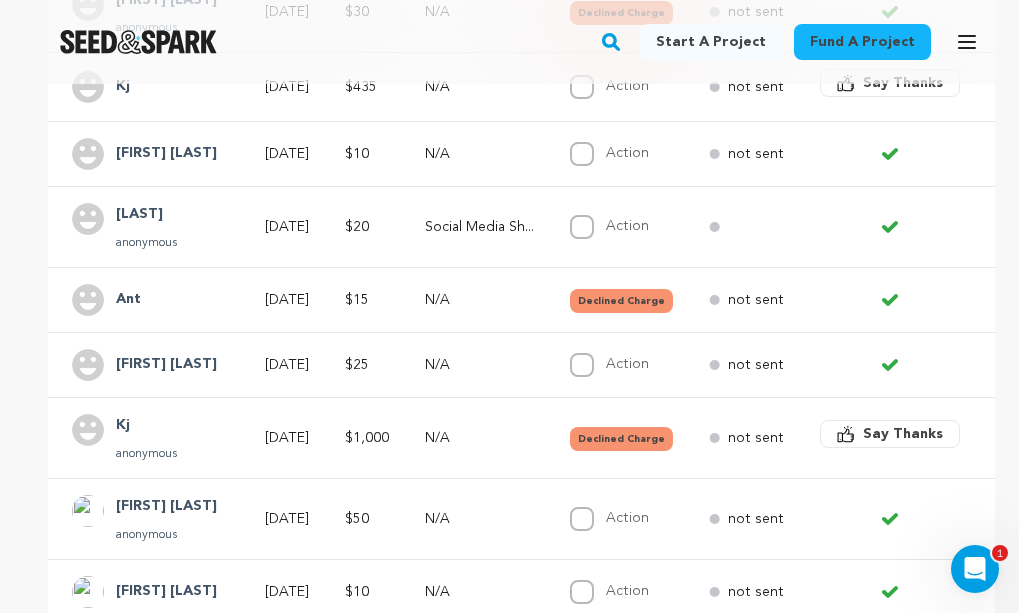 click on "Jun 30, 2025" at bounding box center (287, 300) 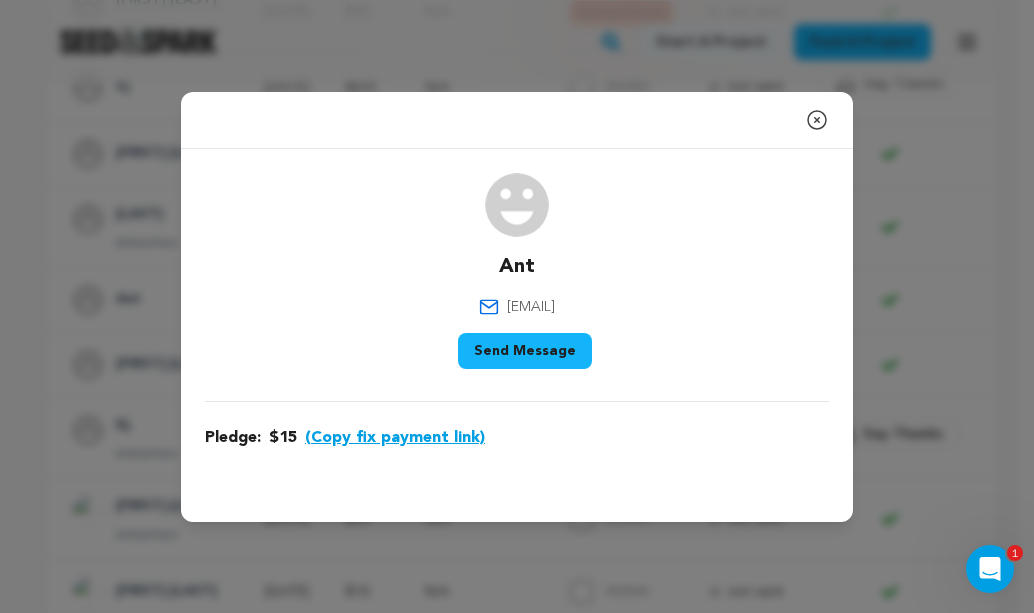 drag, startPoint x: 399, startPoint y: 440, endPoint x: 363, endPoint y: 439, distance: 36.013885 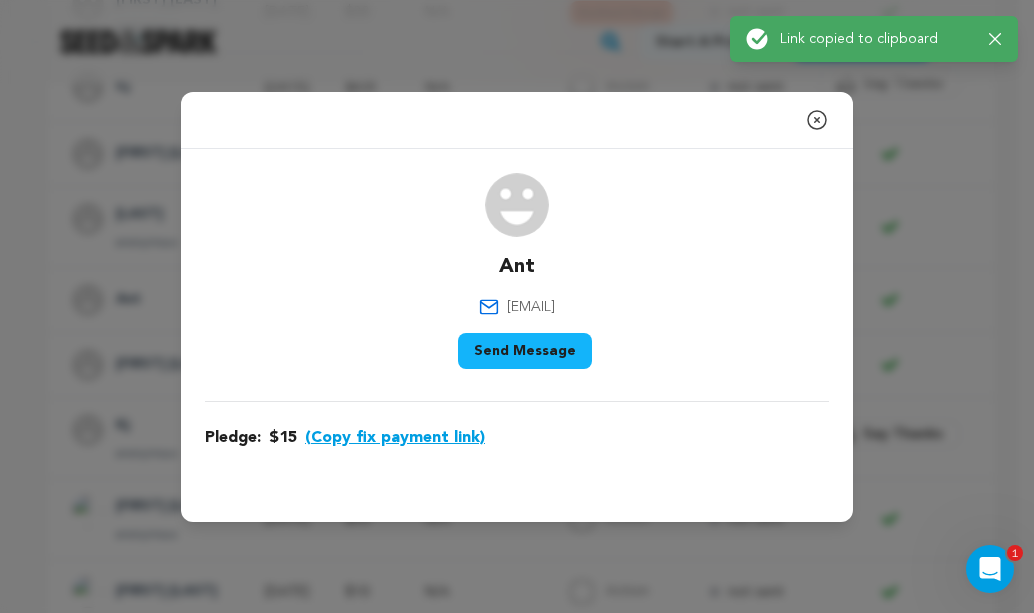 click on "Send Message" at bounding box center [525, 351] 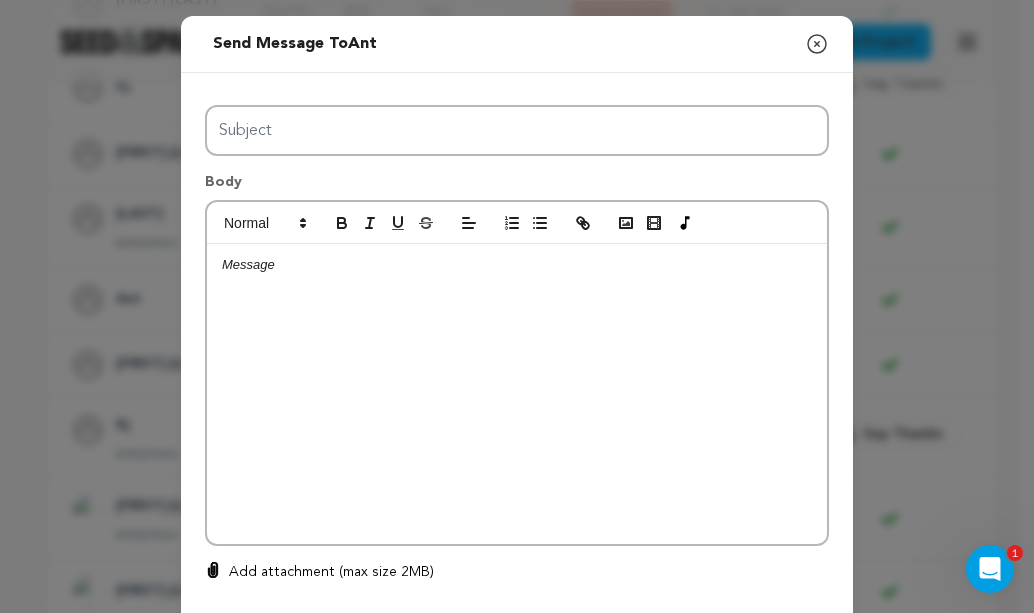 scroll, scrollTop: 0, scrollLeft: 0, axis: both 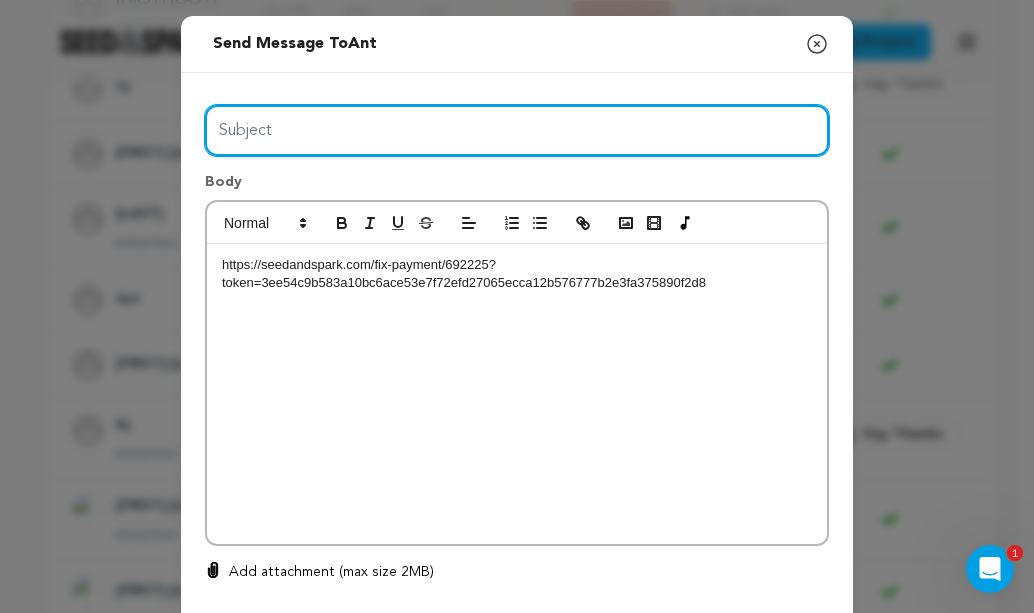 click on "Subject" at bounding box center [517, 130] 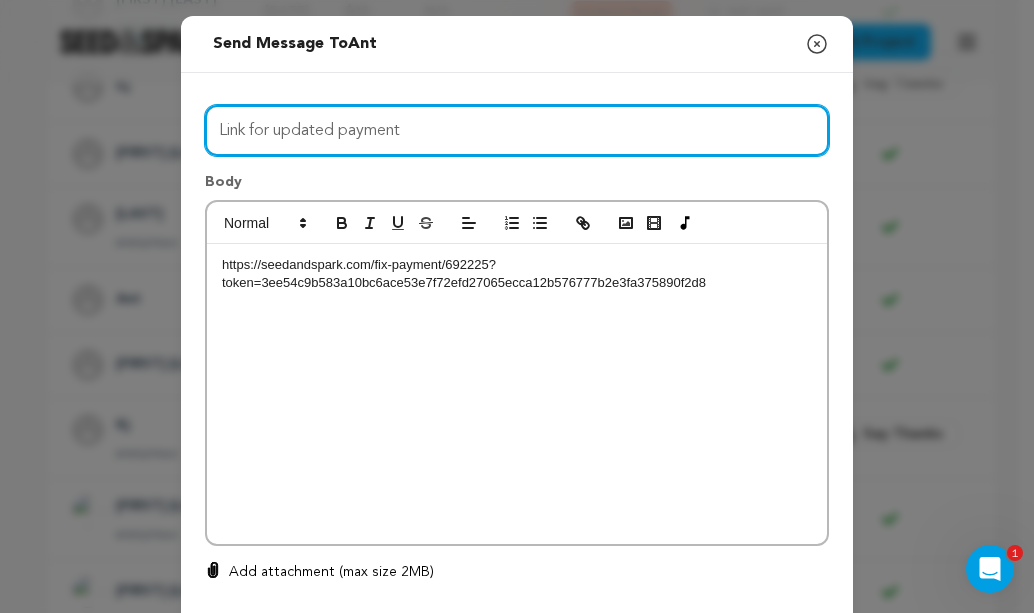 scroll, scrollTop: 134, scrollLeft: 0, axis: vertical 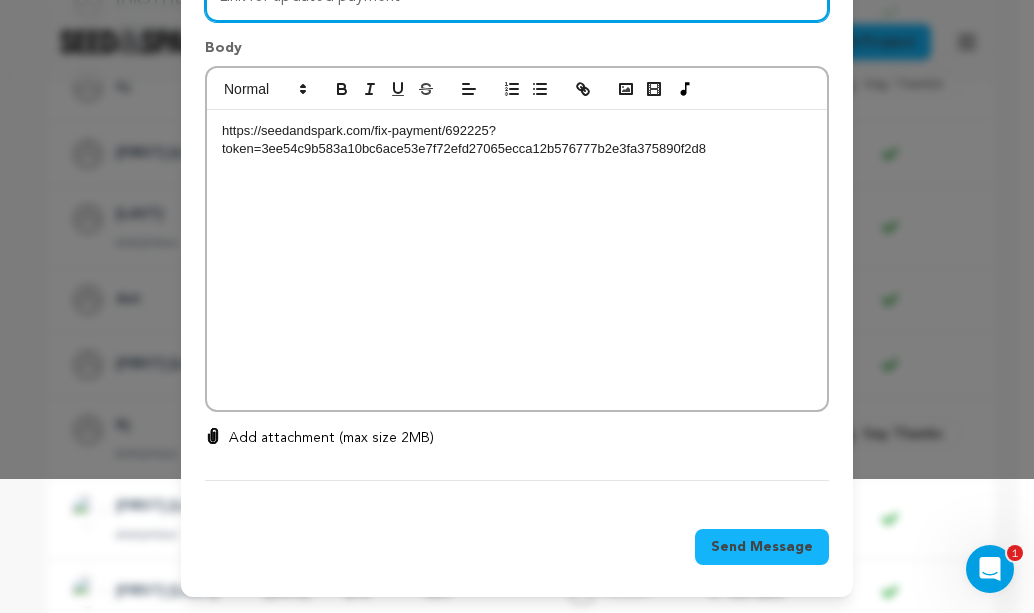 type on "Link for updated payment" 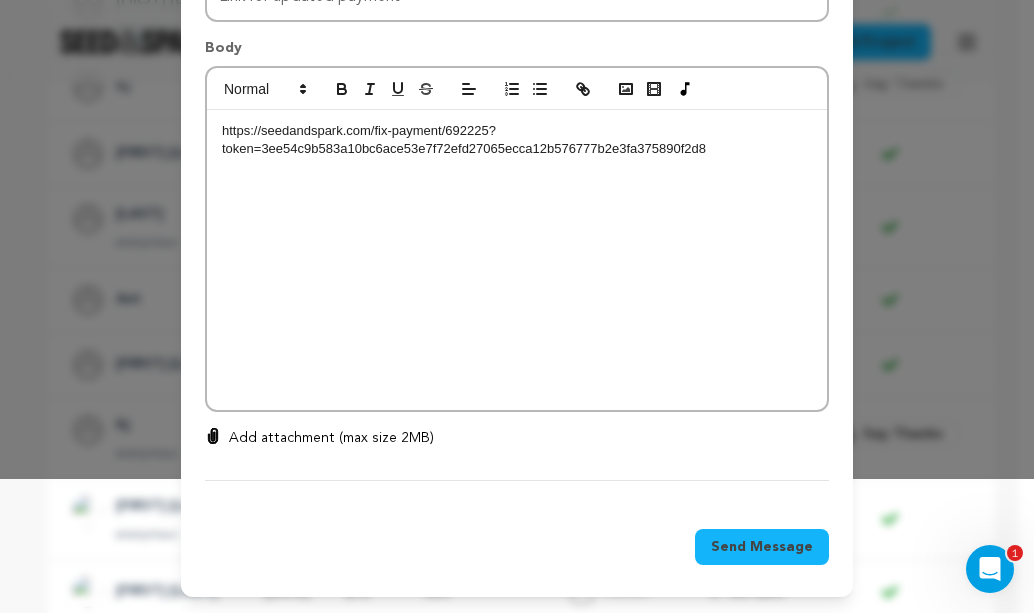 click on "Send Message" at bounding box center [762, 547] 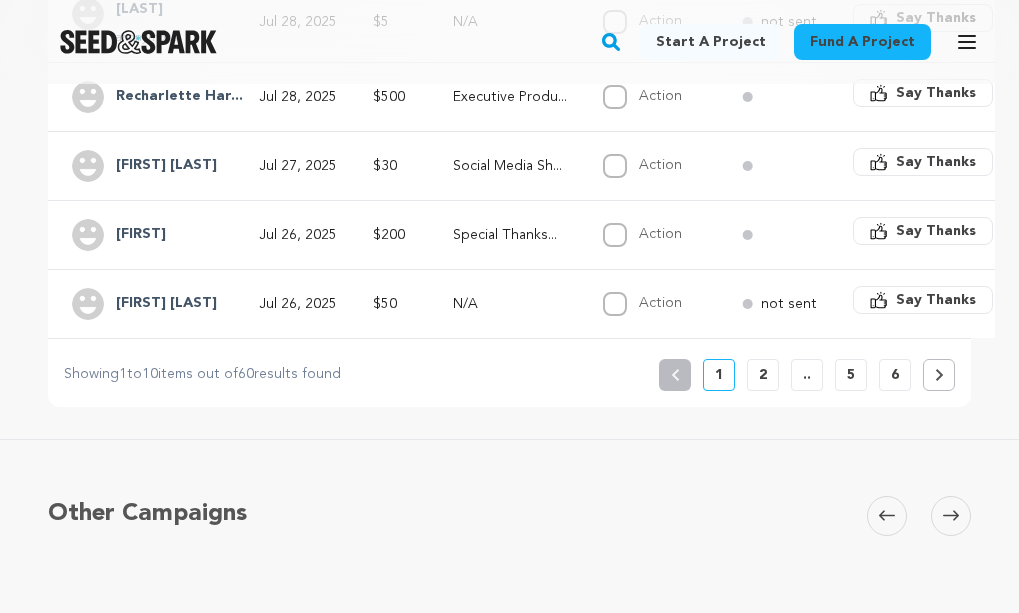 scroll, scrollTop: 998, scrollLeft: 0, axis: vertical 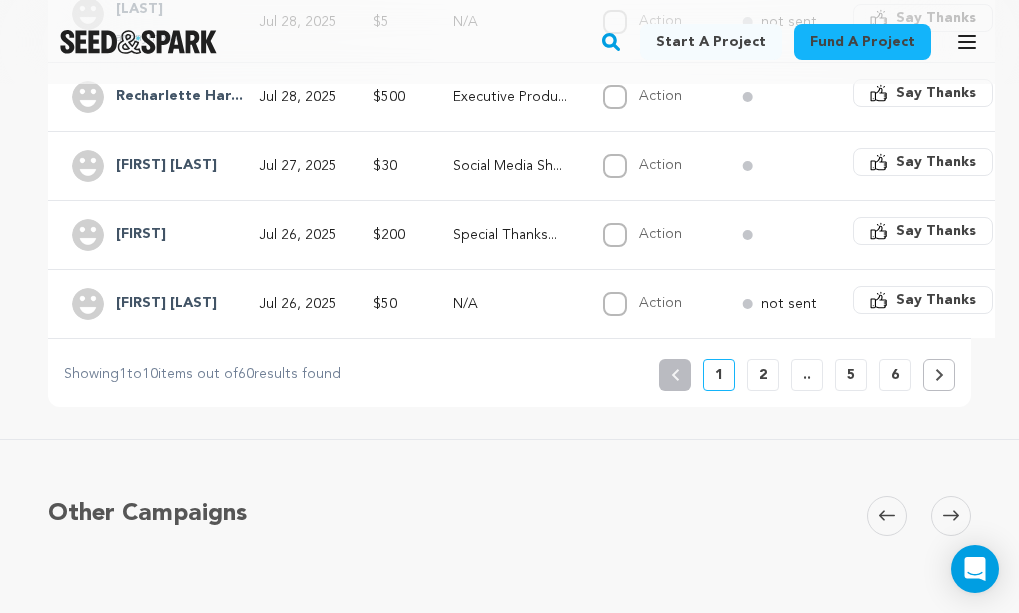 click on "6" at bounding box center [895, 375] 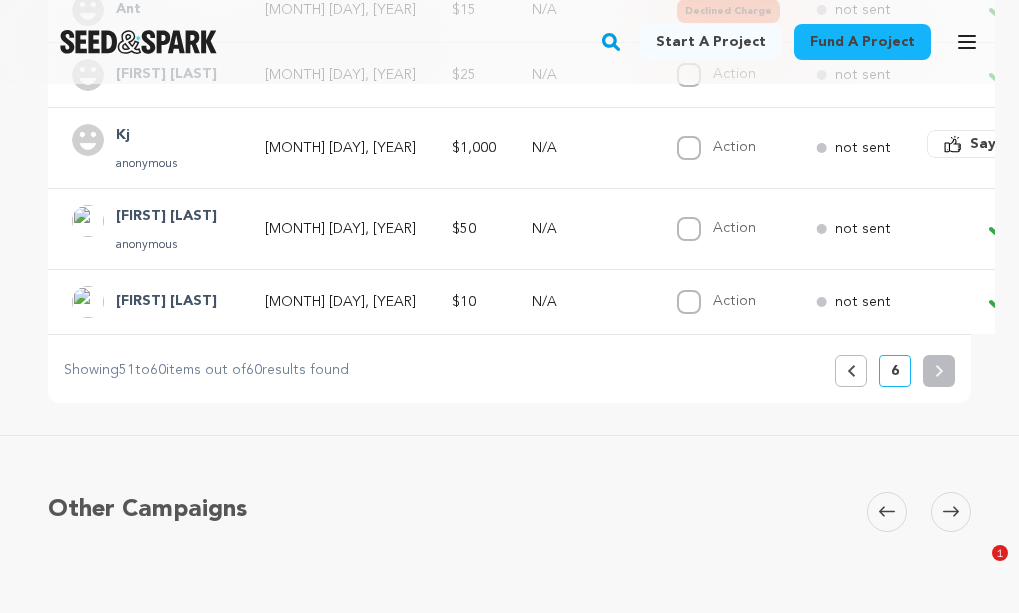 scroll, scrollTop: 994, scrollLeft: 0, axis: vertical 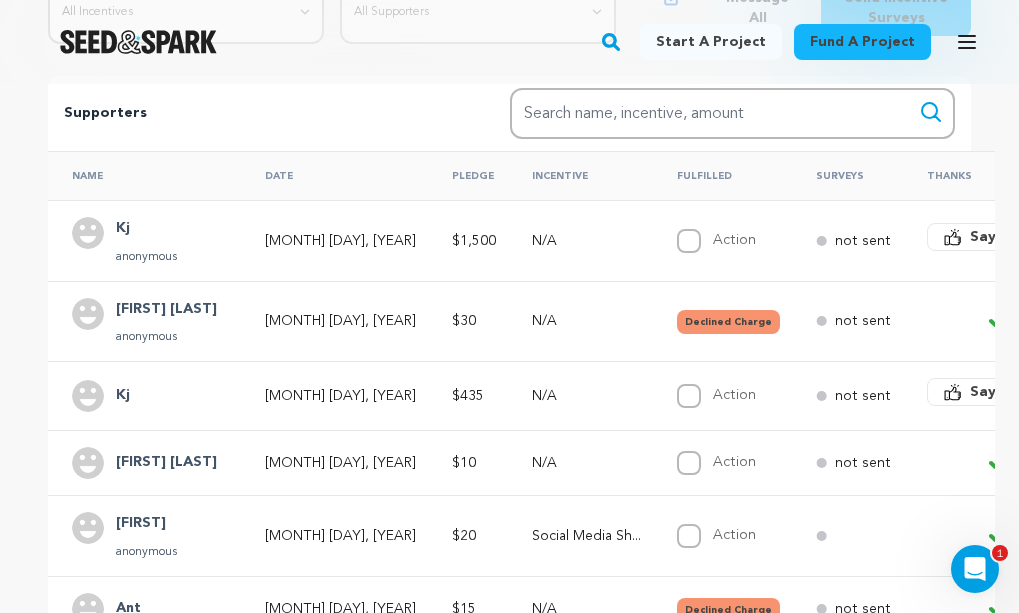 click on "$30" at bounding box center (464, 321) 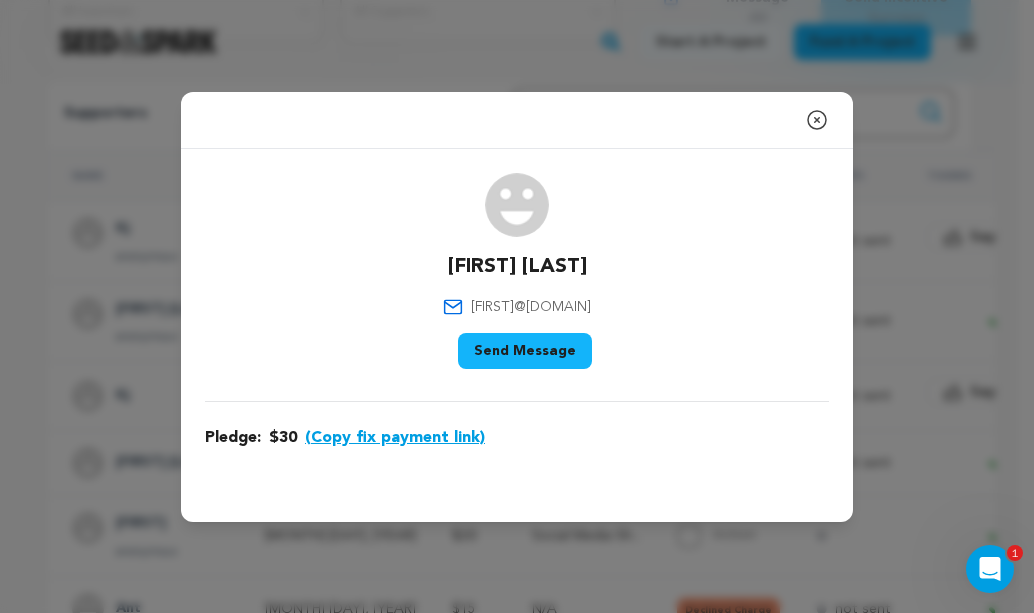 click on "(Copy fix payment link)" at bounding box center [395, 438] 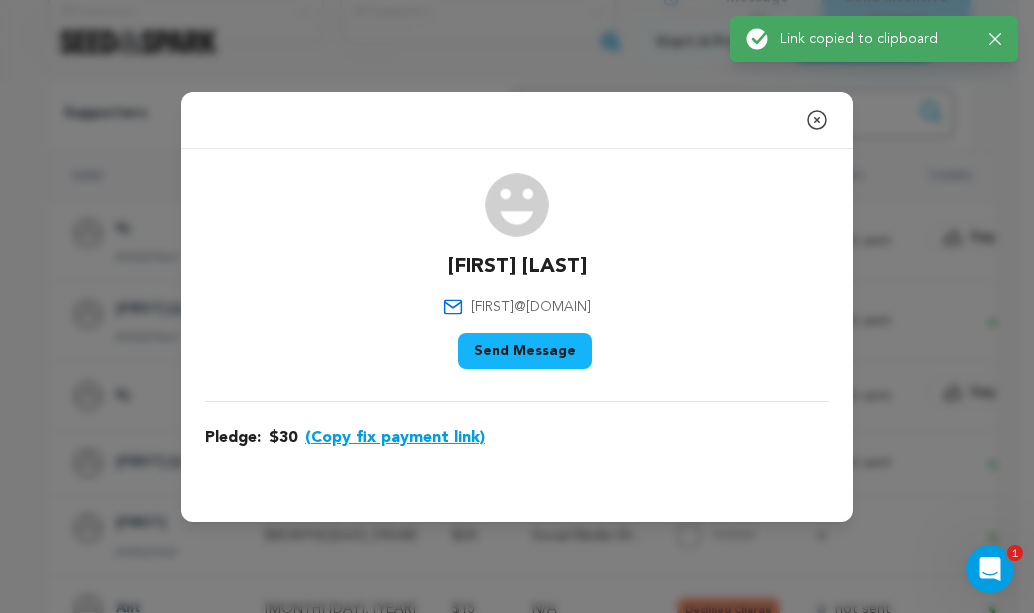 click on "Send Message" at bounding box center [525, 351] 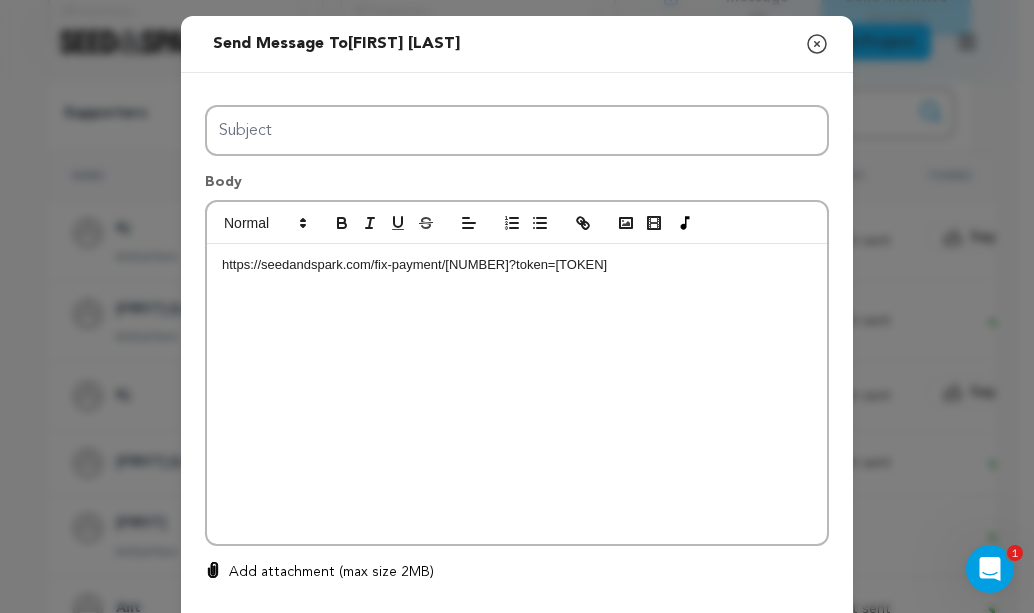 scroll, scrollTop: 0, scrollLeft: 0, axis: both 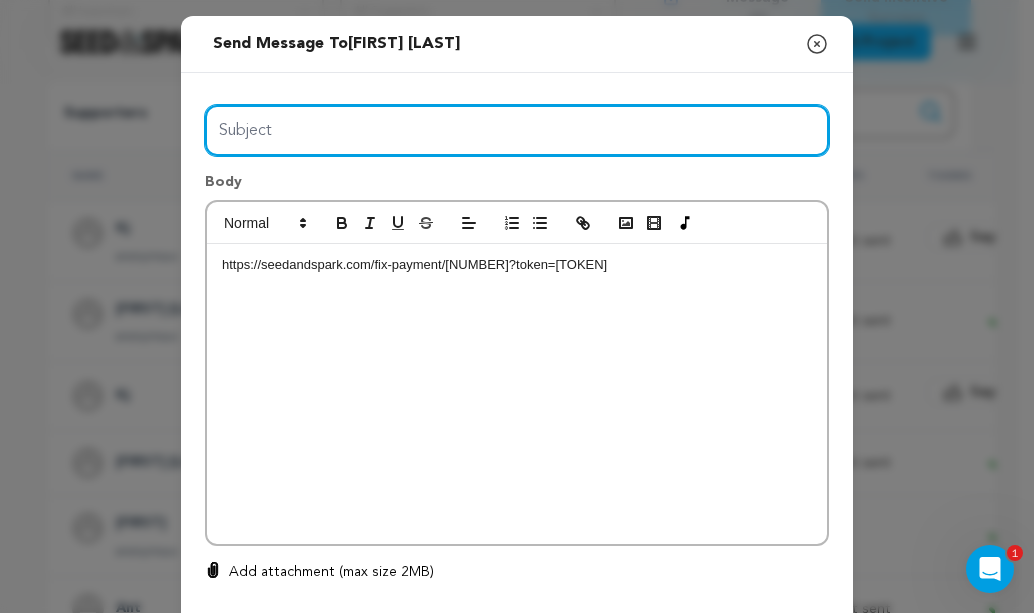 click on "Subject" at bounding box center [517, 130] 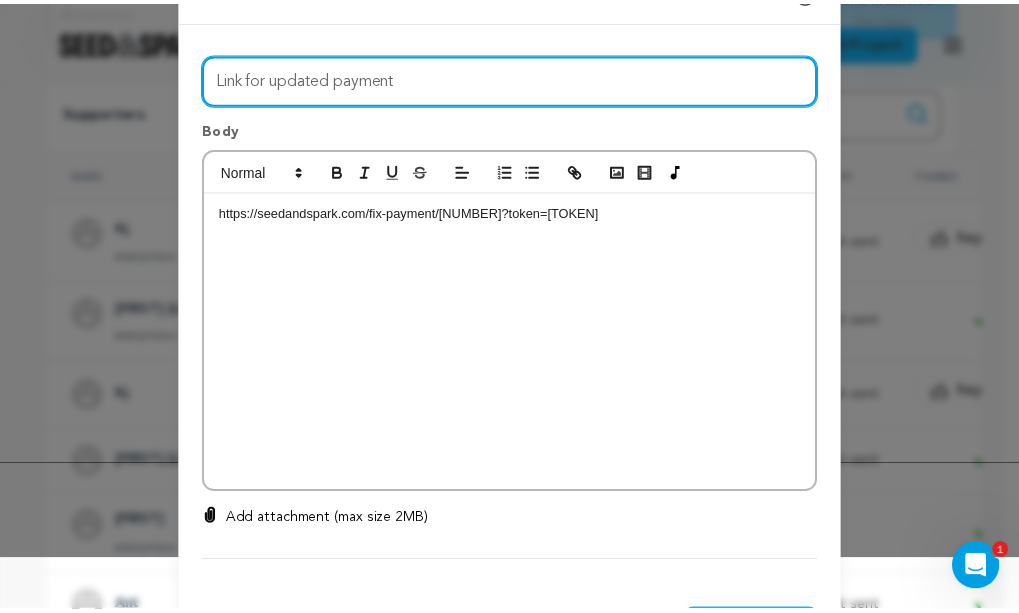 scroll, scrollTop: 108, scrollLeft: 0, axis: vertical 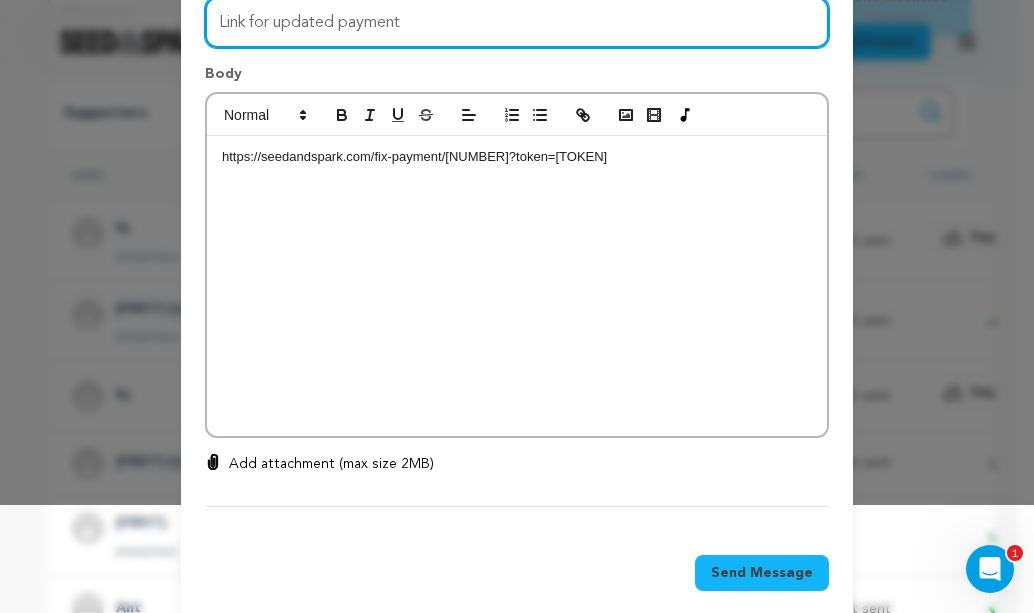 type on "Link for updated payment" 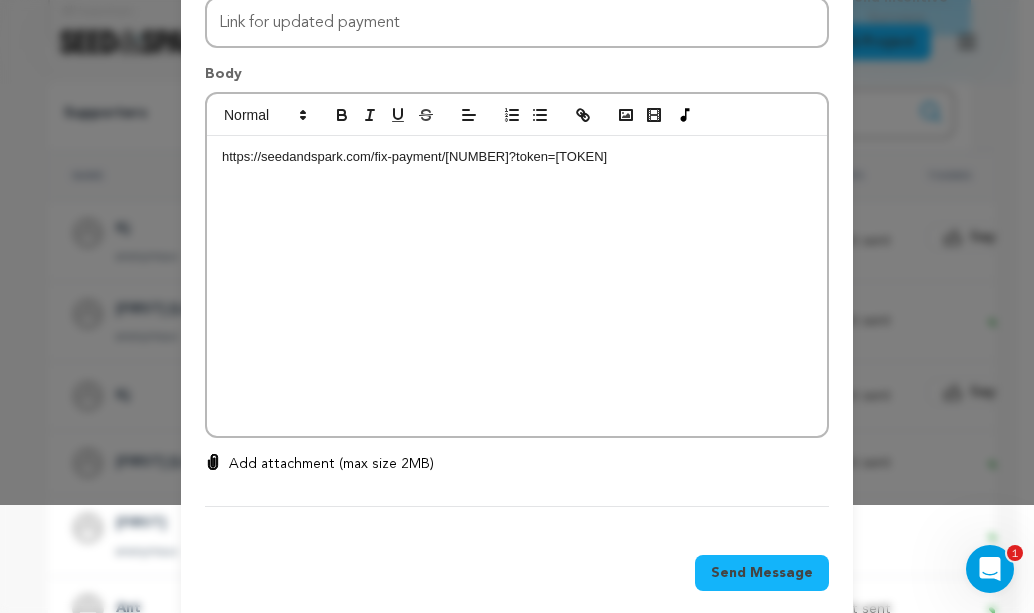 click on "Send Message" at bounding box center [762, 573] 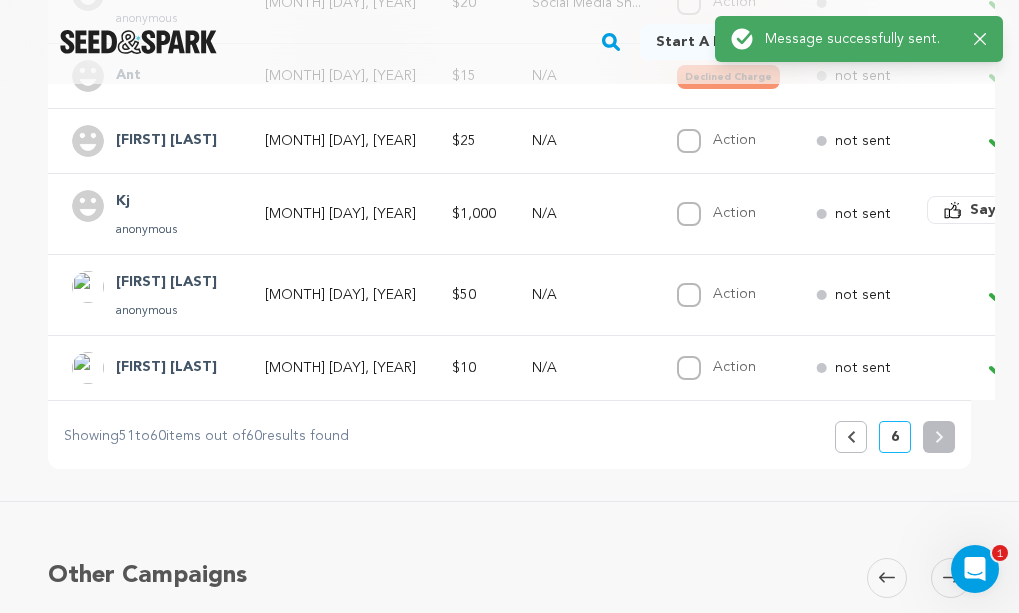 scroll, scrollTop: 972, scrollLeft: 0, axis: vertical 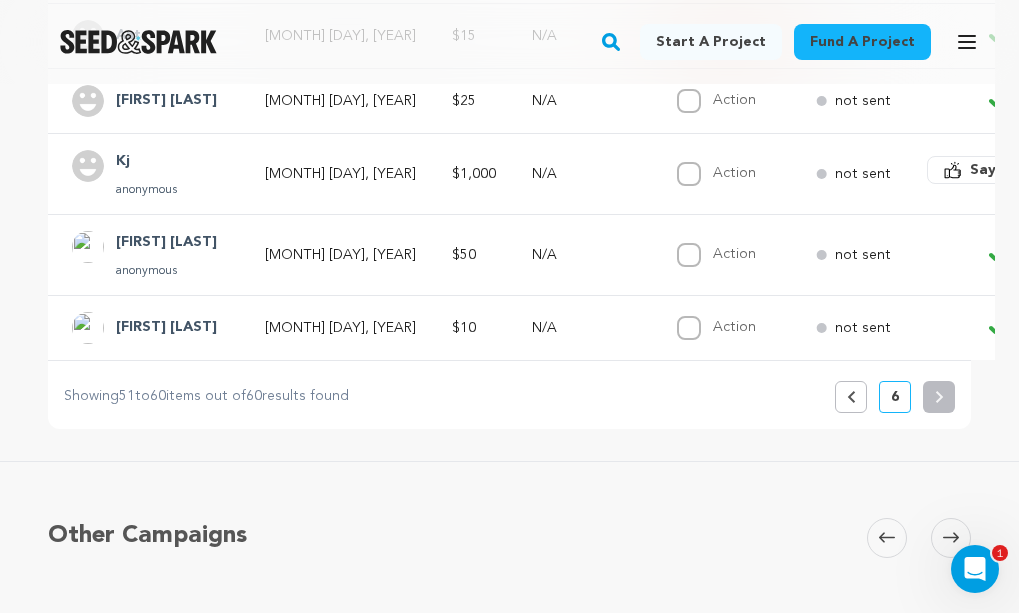 click 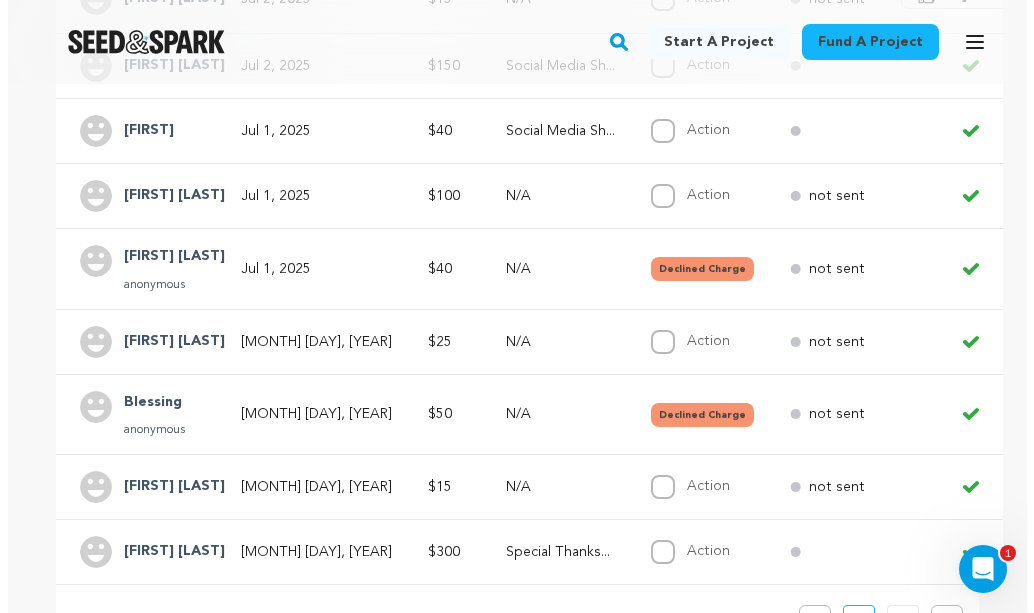 scroll, scrollTop: 729, scrollLeft: 0, axis: vertical 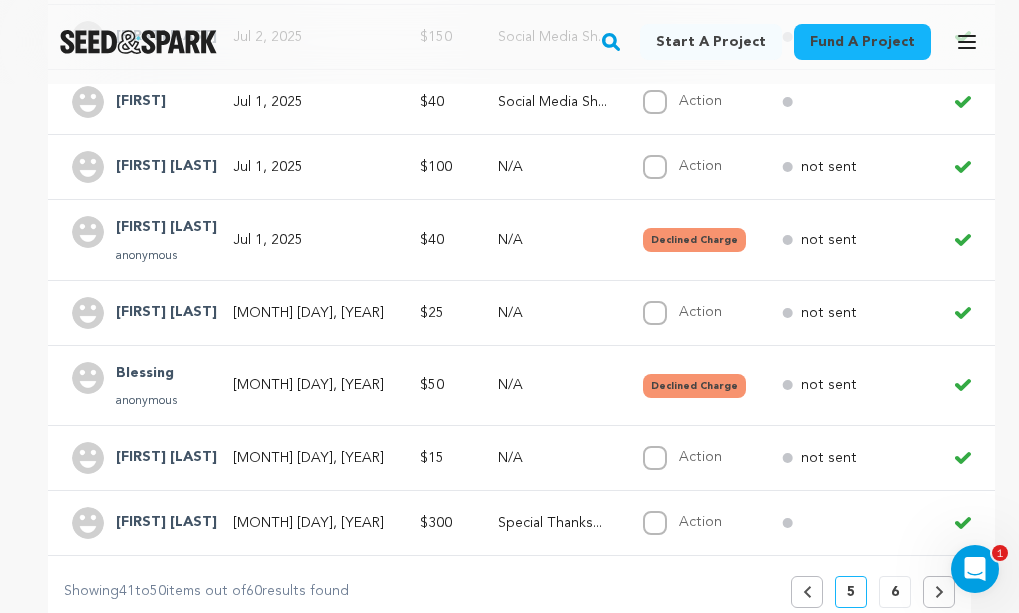 click on "Jul 1, 2025" at bounding box center [308, 240] 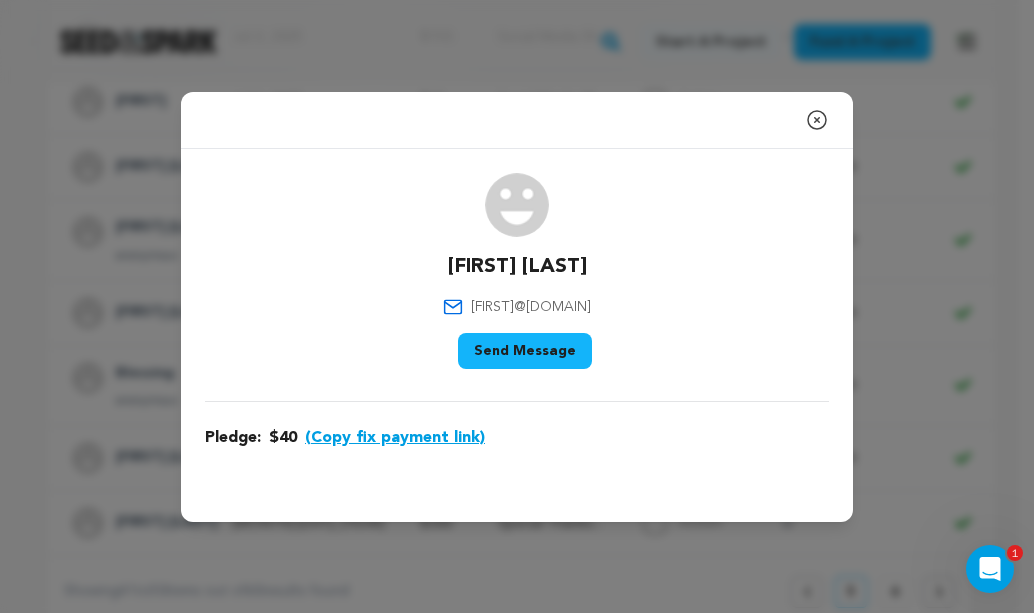 click on "(Copy fix payment link)" at bounding box center (395, 438) 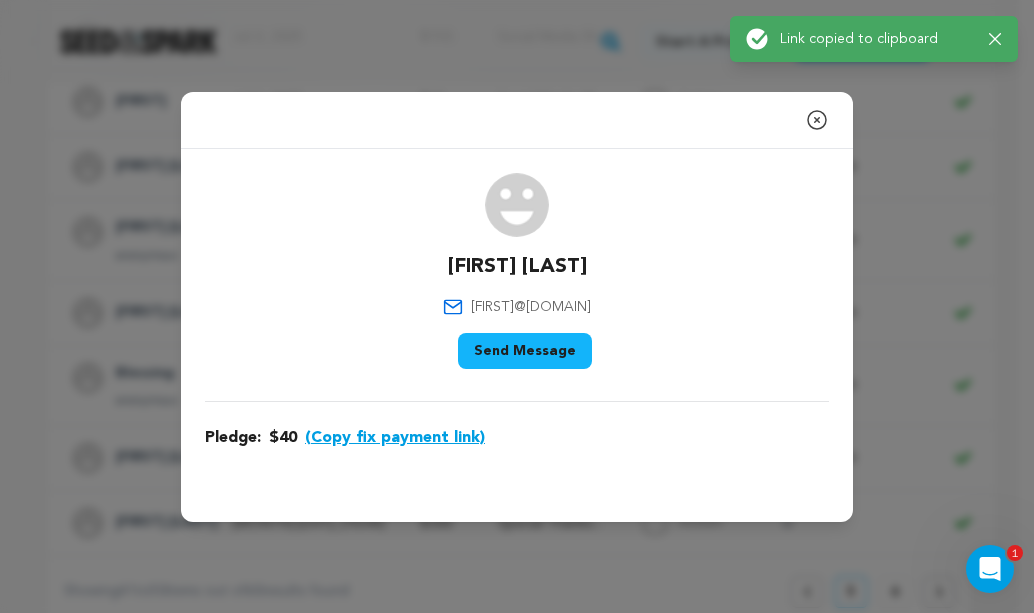 click on "Send Message" at bounding box center (525, 351) 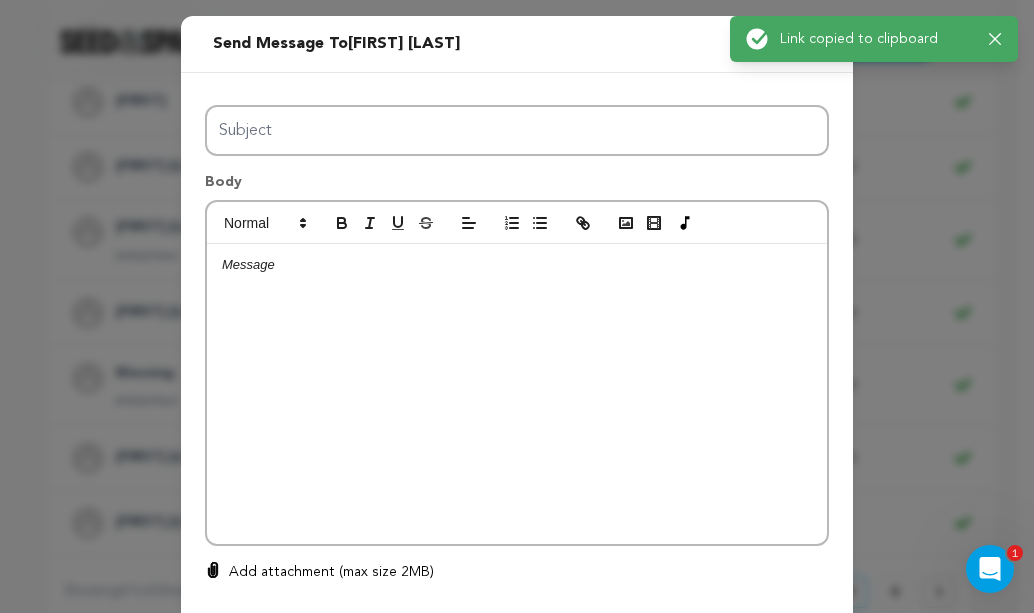 click at bounding box center (517, 394) 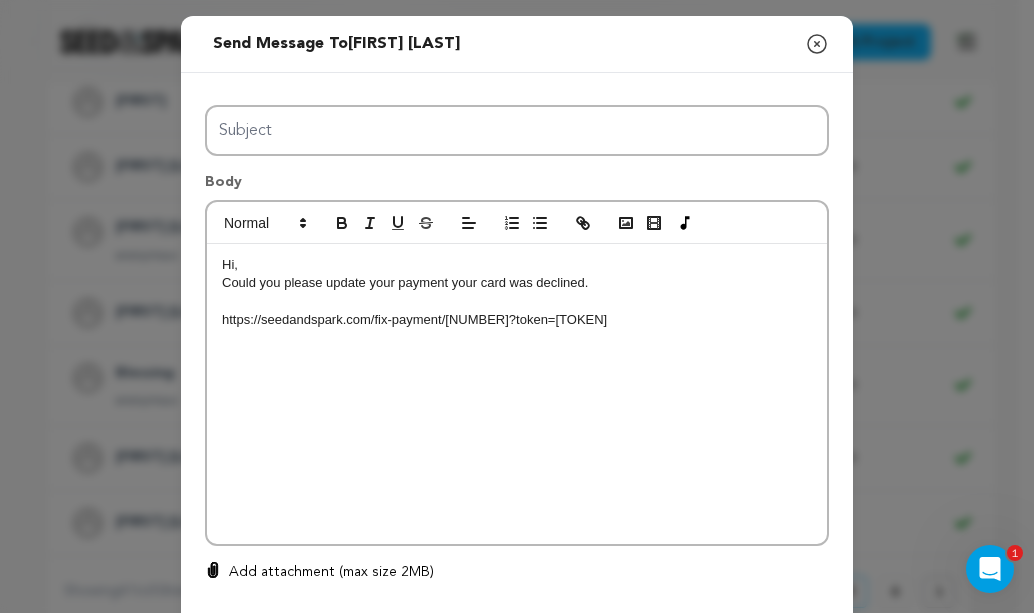 scroll, scrollTop: 0, scrollLeft: 0, axis: both 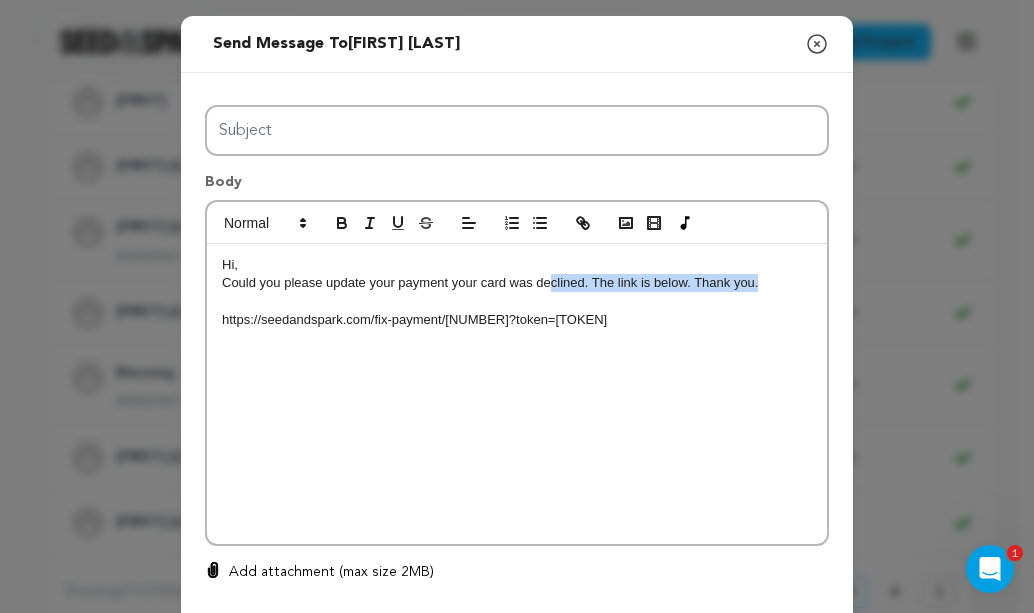 drag, startPoint x: 750, startPoint y: 287, endPoint x: 545, endPoint y: 274, distance: 205.41179 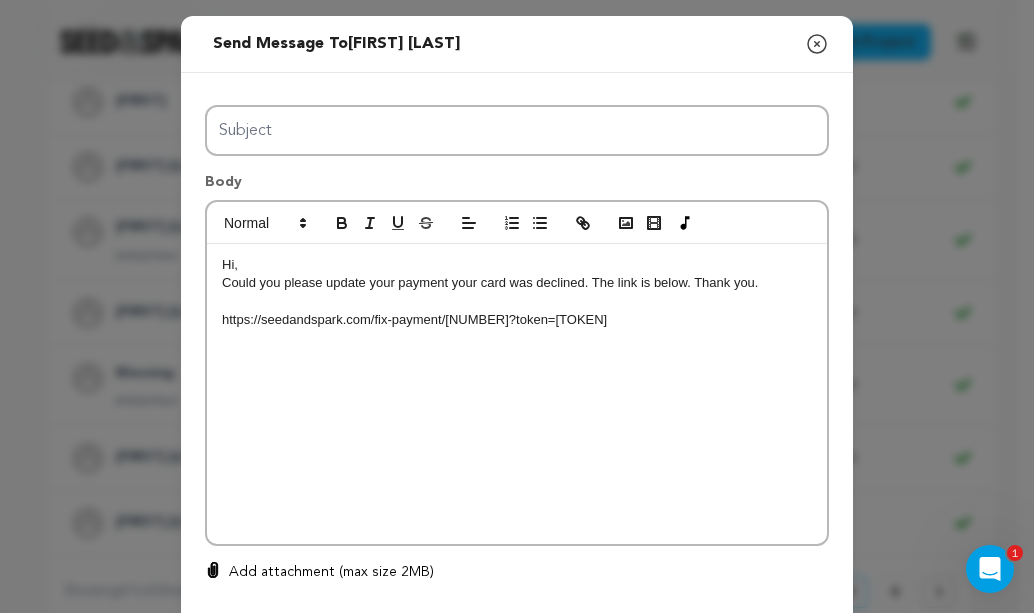 click on "Could you please update your payment your card was declined. The link is below. Thank you." at bounding box center (517, 283) 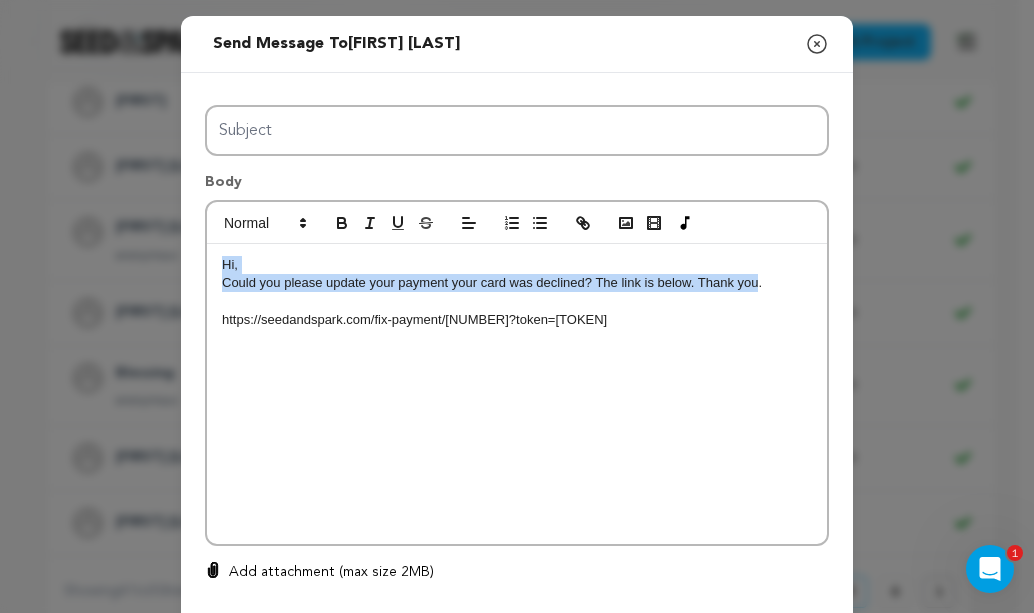 drag, startPoint x: 752, startPoint y: 287, endPoint x: 204, endPoint y: 269, distance: 548.29553 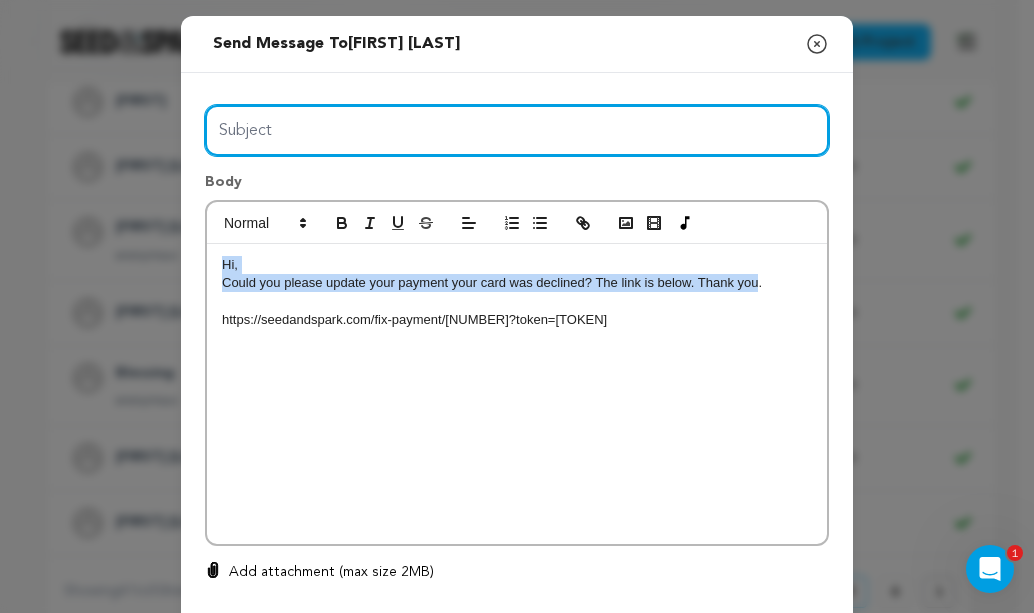 click on "Subject" at bounding box center [517, 130] 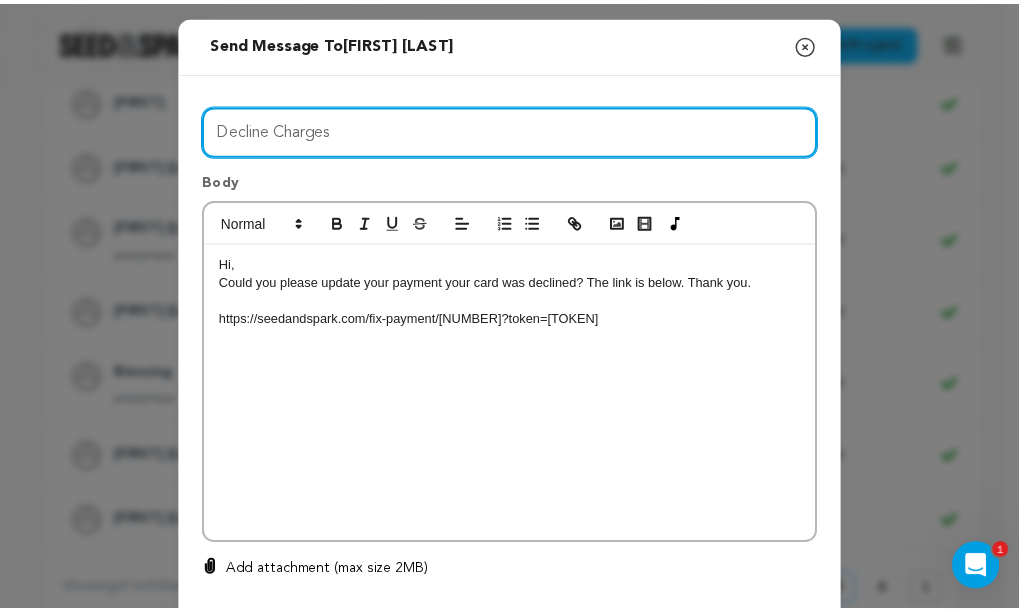 scroll, scrollTop: 134, scrollLeft: 0, axis: vertical 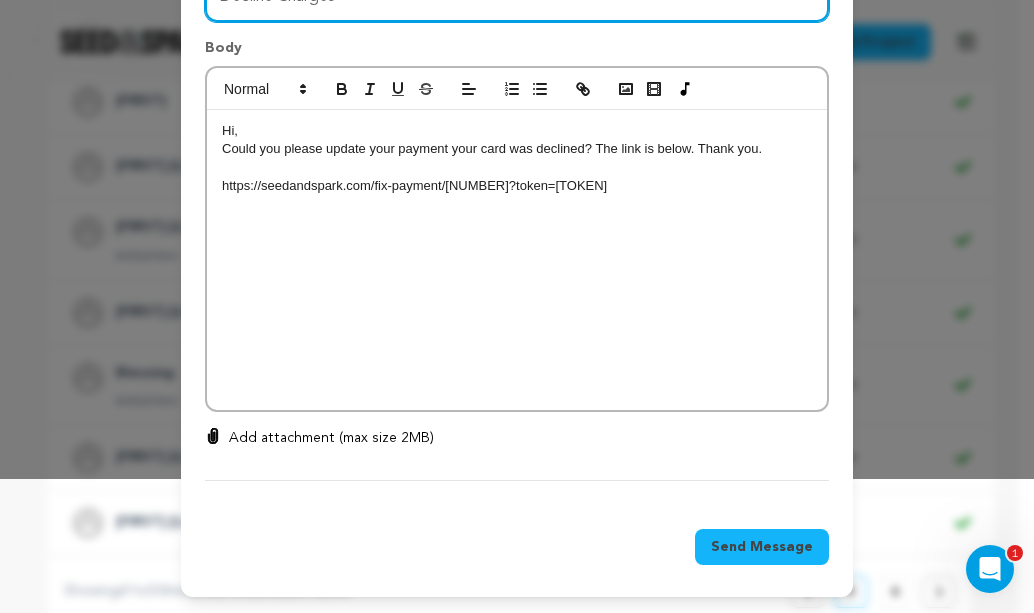 type on "Decline Charges" 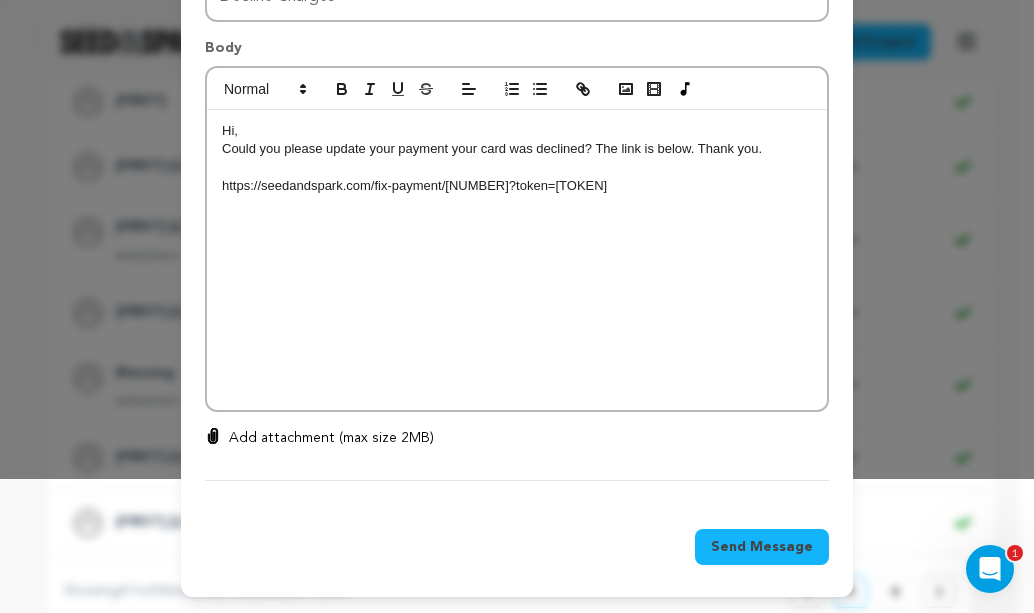 click on "Send Message" at bounding box center (762, 547) 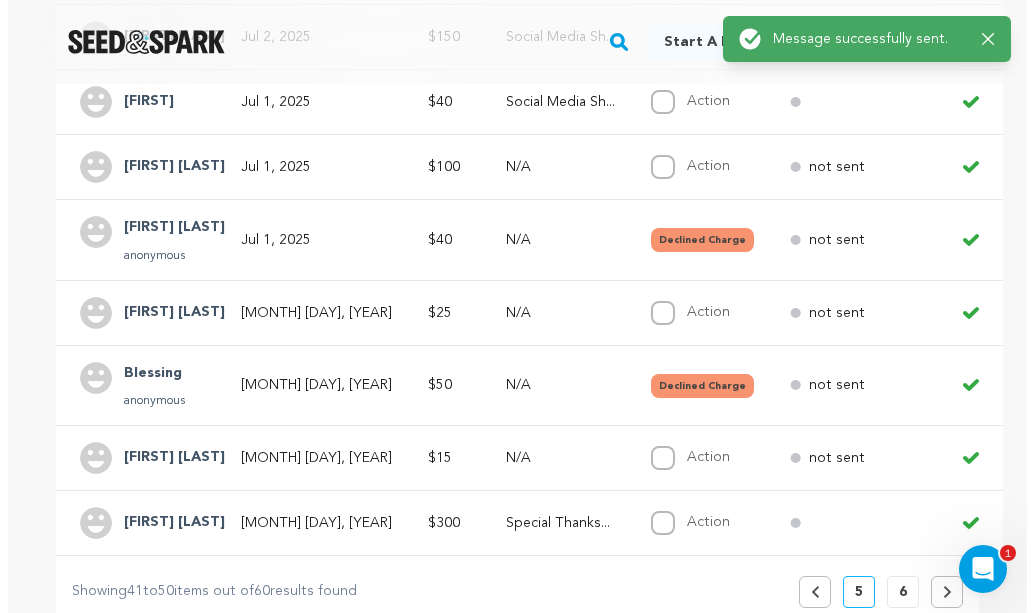 scroll, scrollTop: 763, scrollLeft: 0, axis: vertical 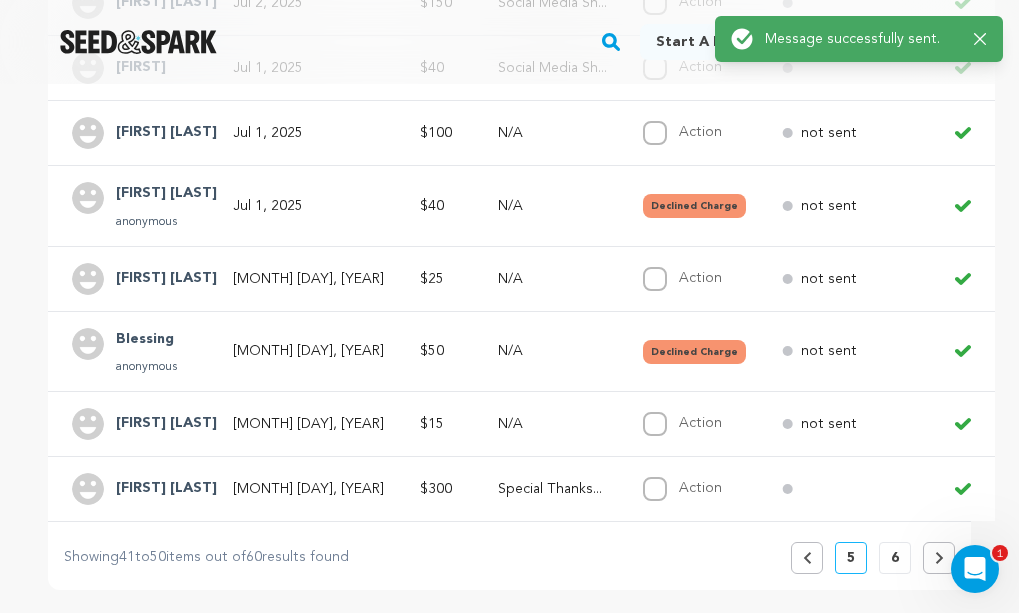 click on "Jun 30, 2025" at bounding box center (308, 351) 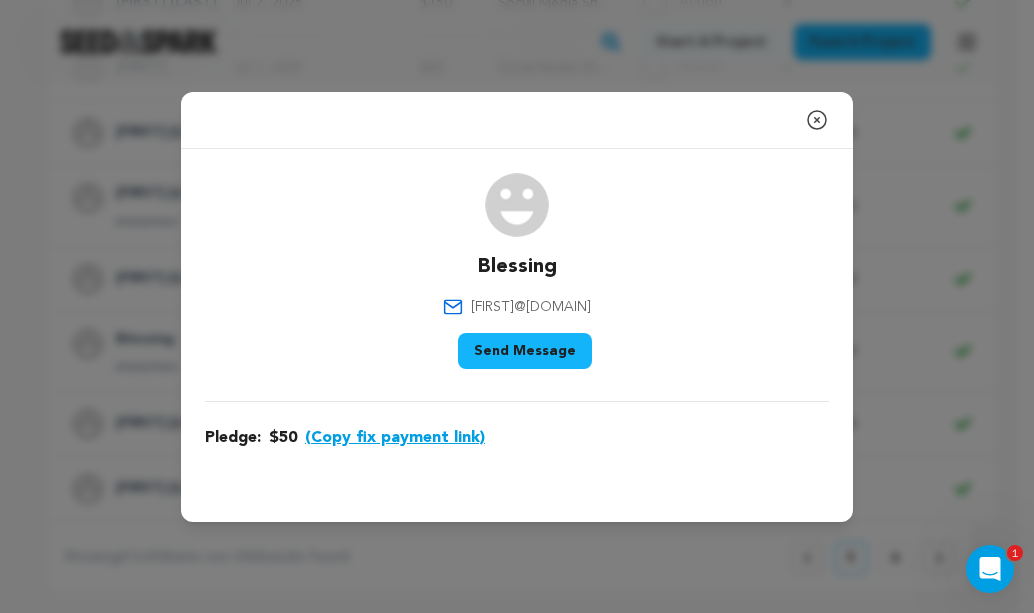 drag, startPoint x: 435, startPoint y: 427, endPoint x: 407, endPoint y: 438, distance: 30.083218 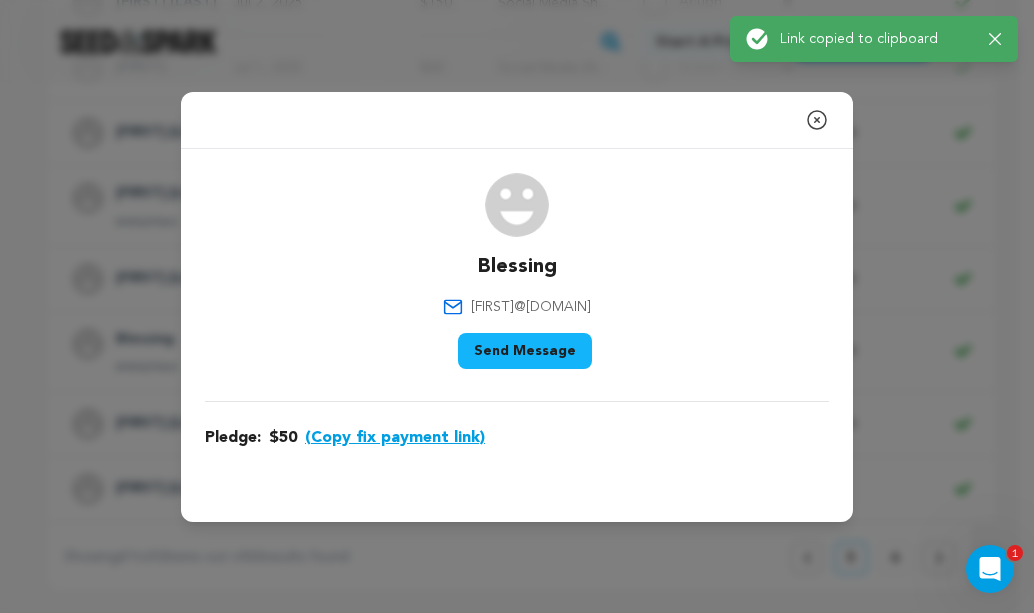 click on "Send Message" at bounding box center (525, 351) 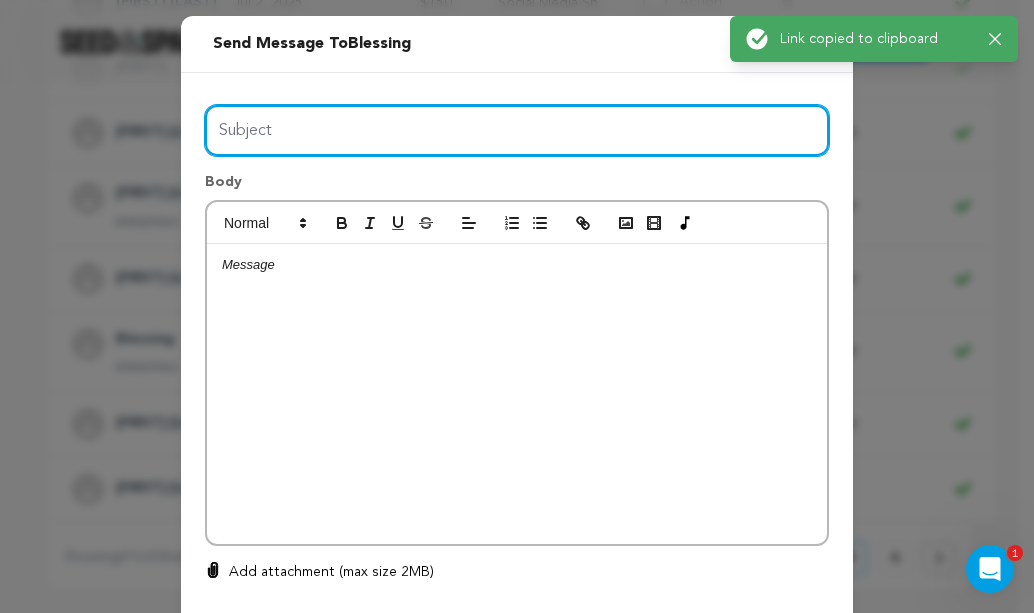 click on "Subject" at bounding box center [517, 130] 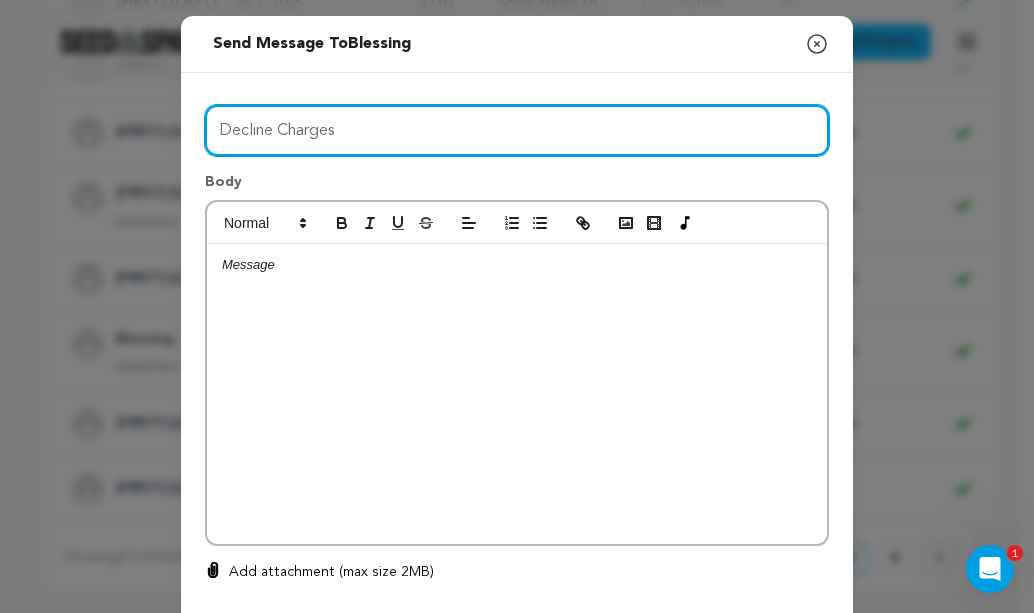 type on "Decline Charges" 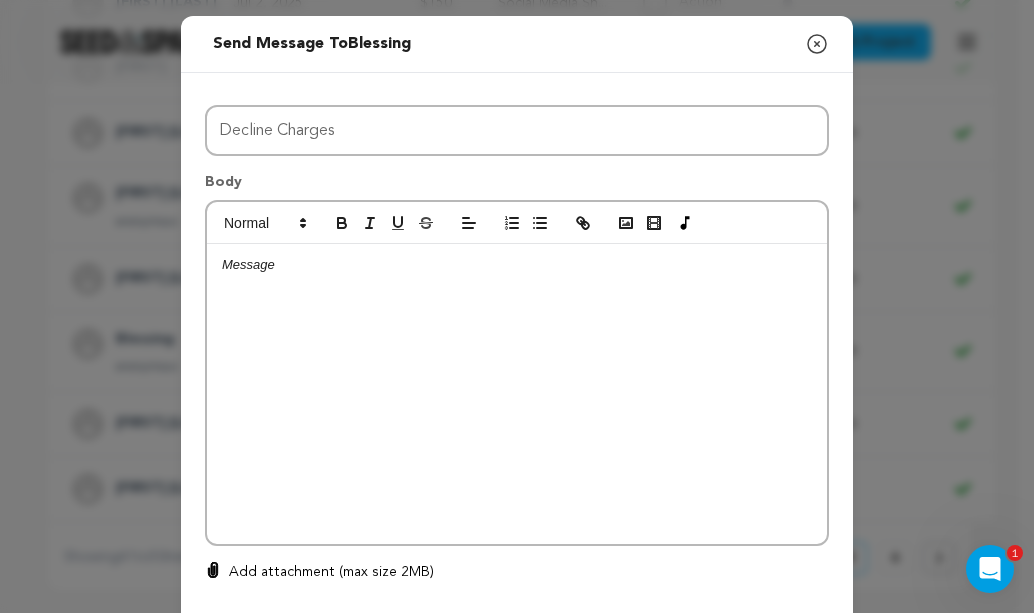 click at bounding box center (517, 265) 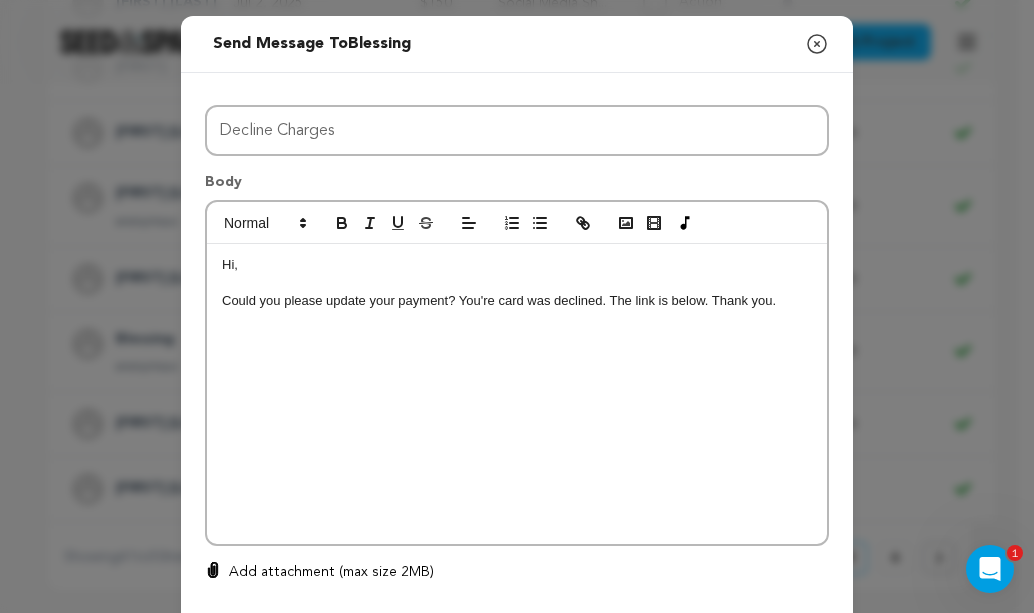 scroll, scrollTop: 0, scrollLeft: 0, axis: both 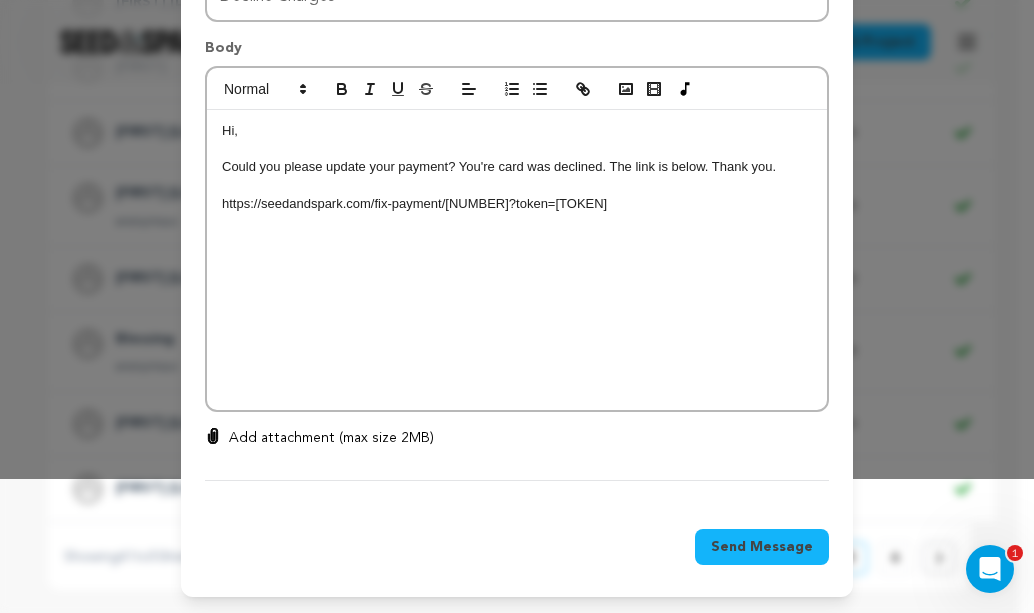 click on "Send Message" at bounding box center (762, 547) 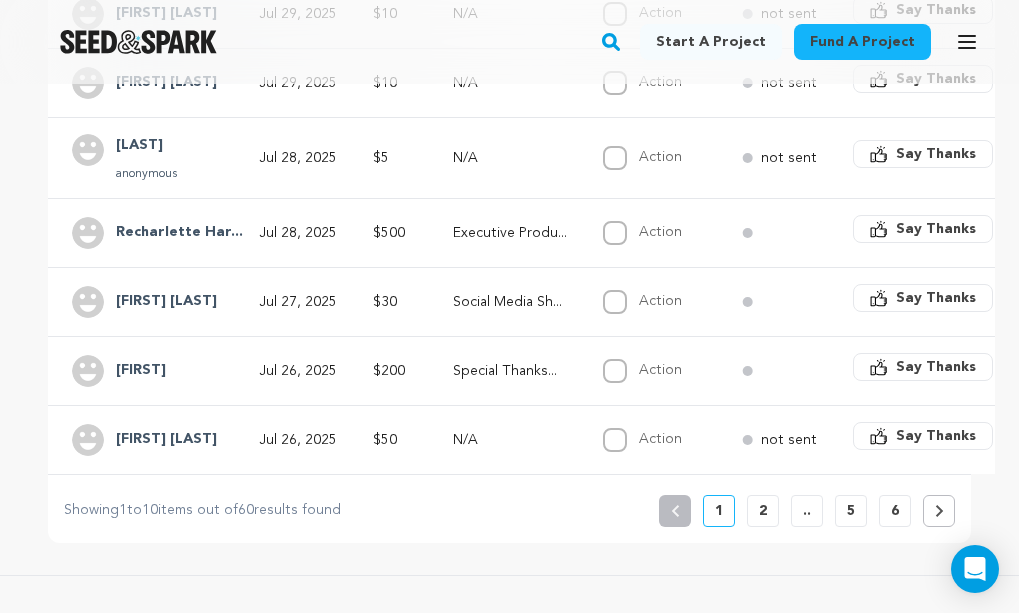 scroll, scrollTop: 863, scrollLeft: 0, axis: vertical 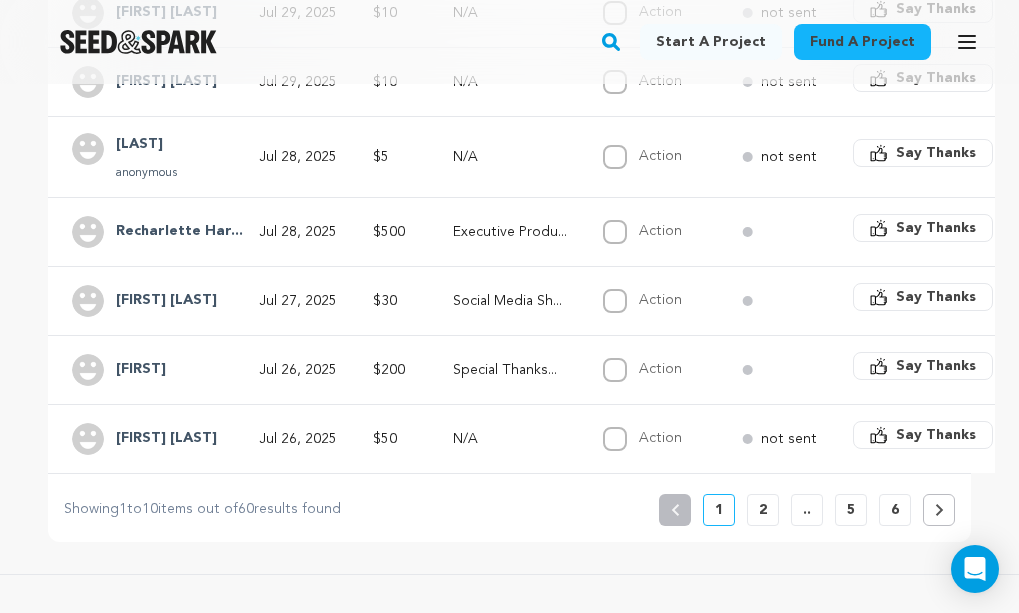 click on "5" at bounding box center [851, 510] 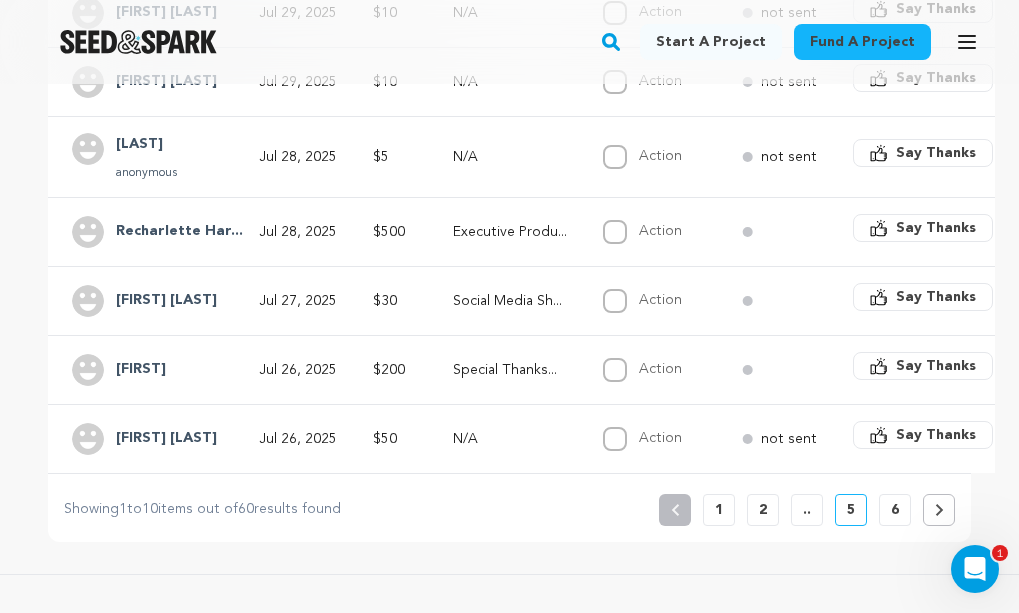 scroll, scrollTop: 0, scrollLeft: 0, axis: both 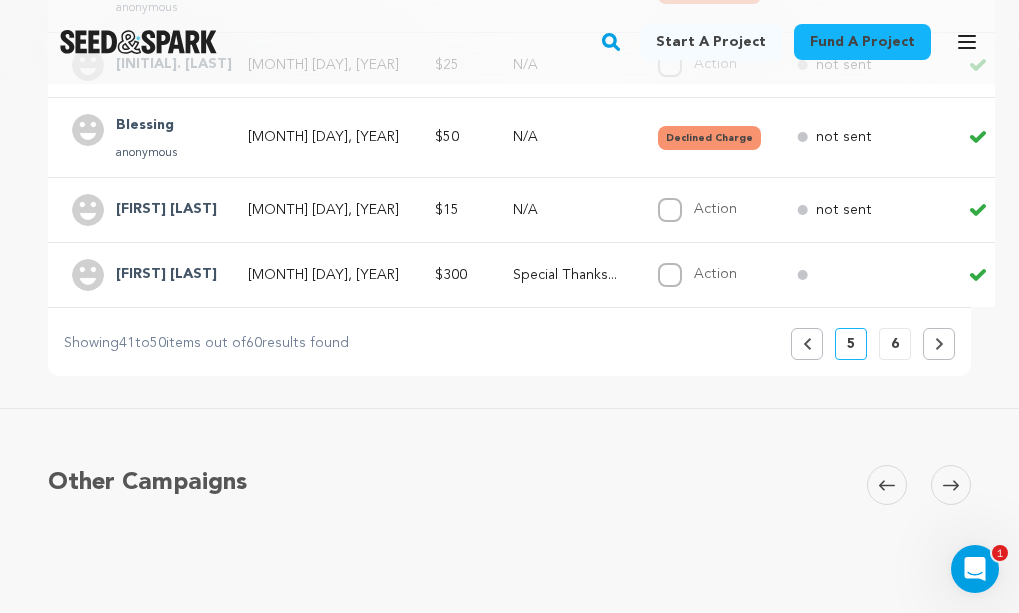 click 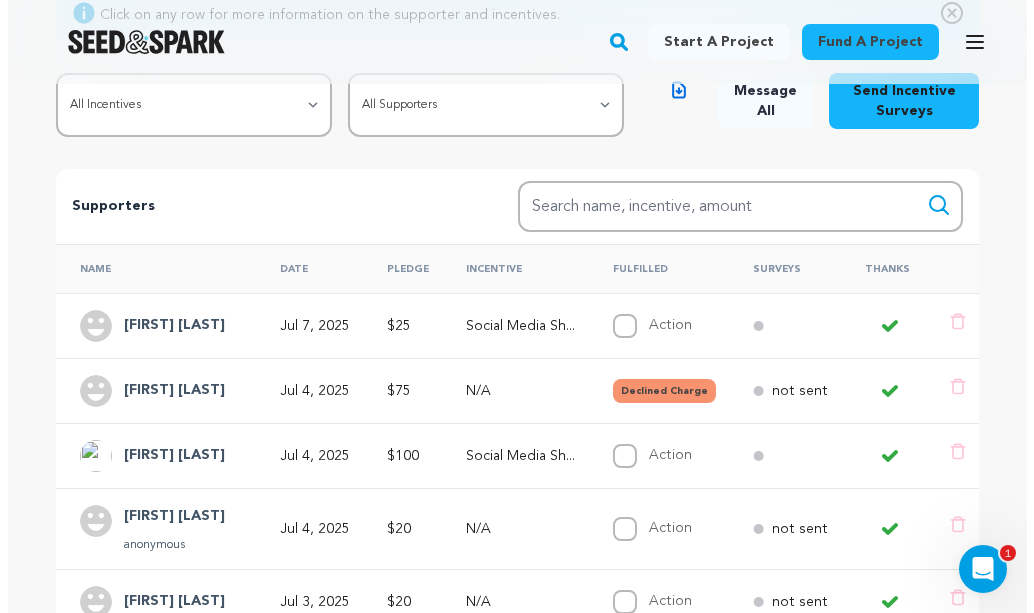 scroll, scrollTop: 306, scrollLeft: 0, axis: vertical 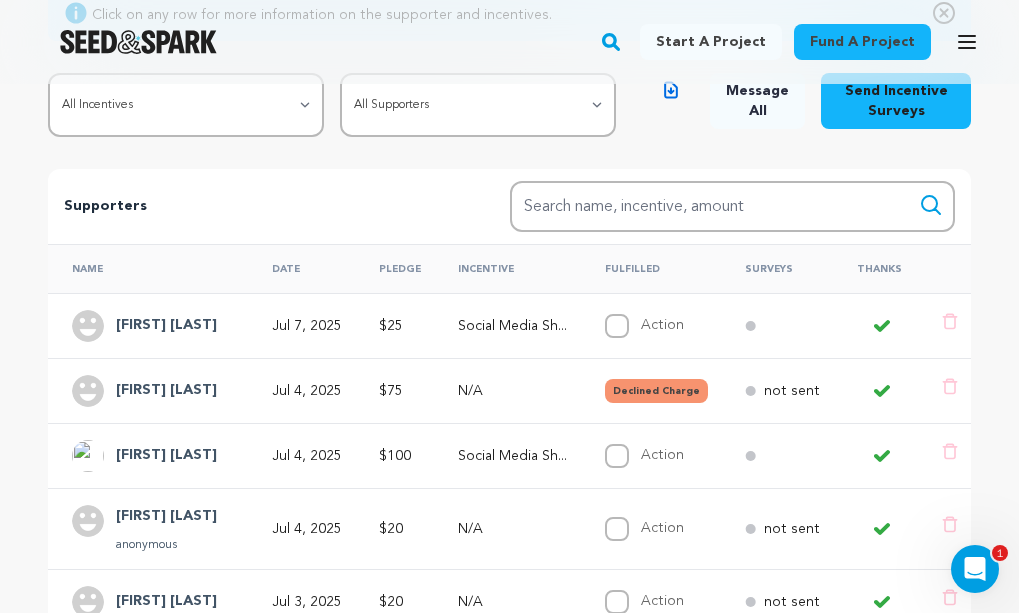click on "Jul 4, 2025" at bounding box center [307, 391] 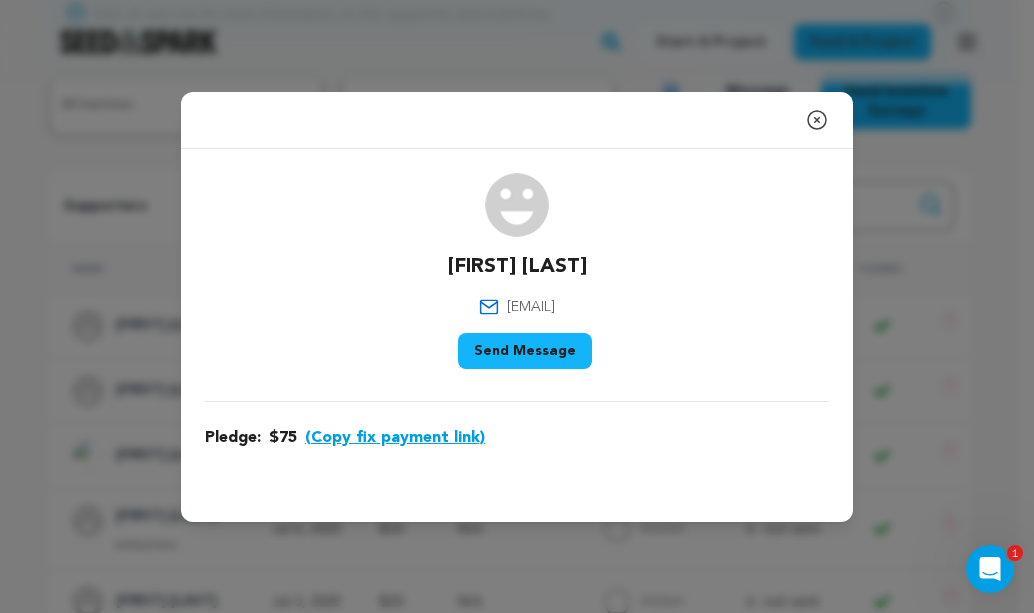 drag, startPoint x: 384, startPoint y: 431, endPoint x: 373, endPoint y: 435, distance: 11.7046995 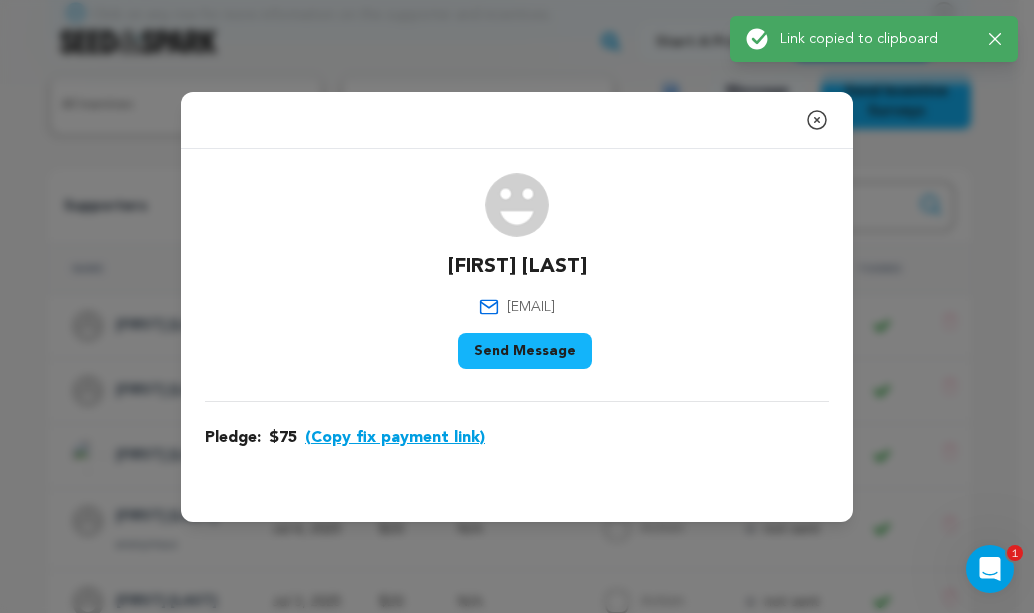 click on "Send Message" at bounding box center [525, 351] 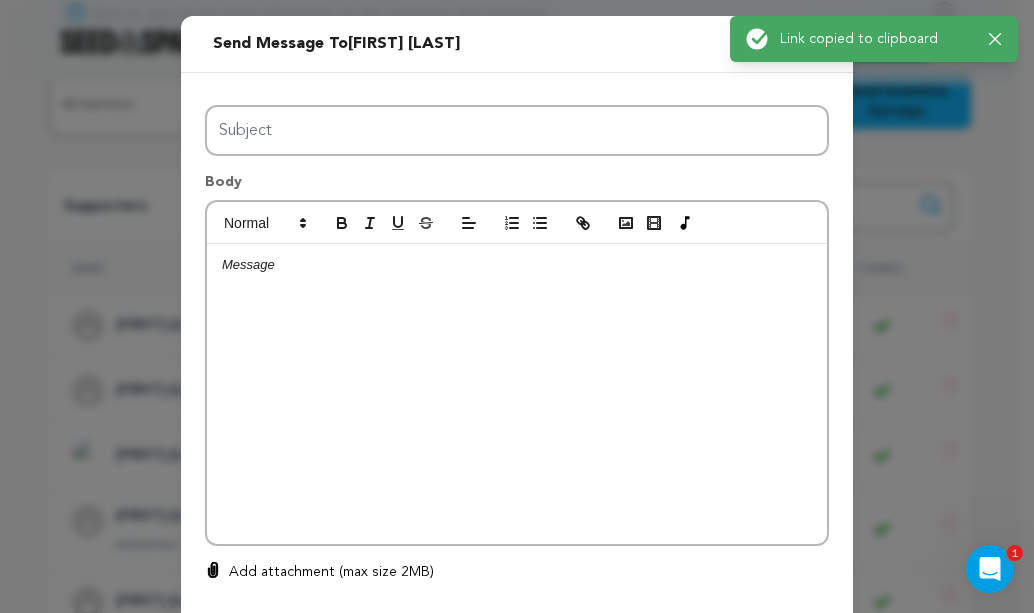 click at bounding box center [517, 394] 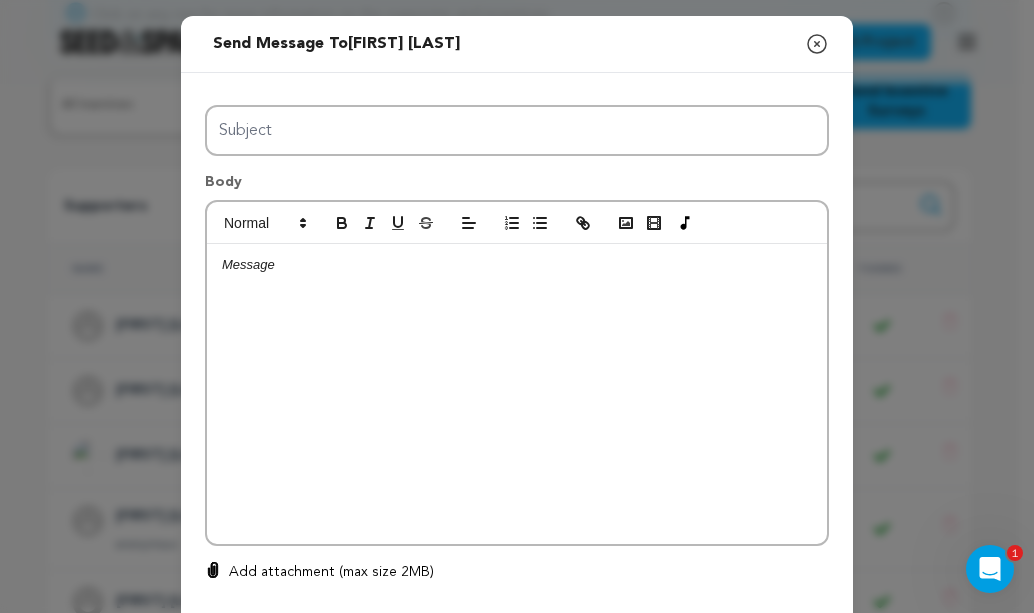 type 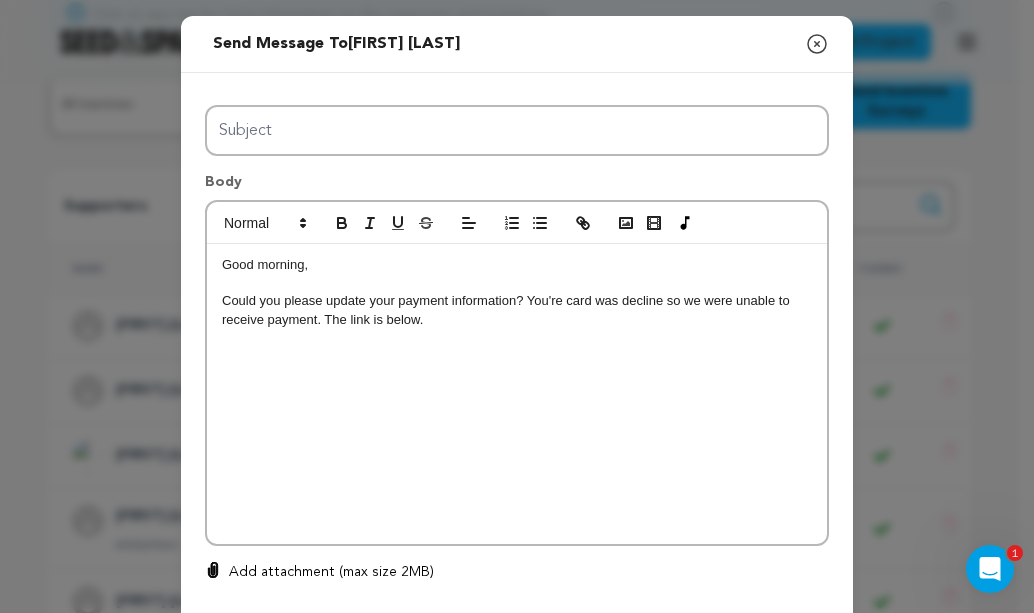 click on "Could you please update your payment information? You're card was decline so we were unable to receive payment. The link is below." at bounding box center [517, 310] 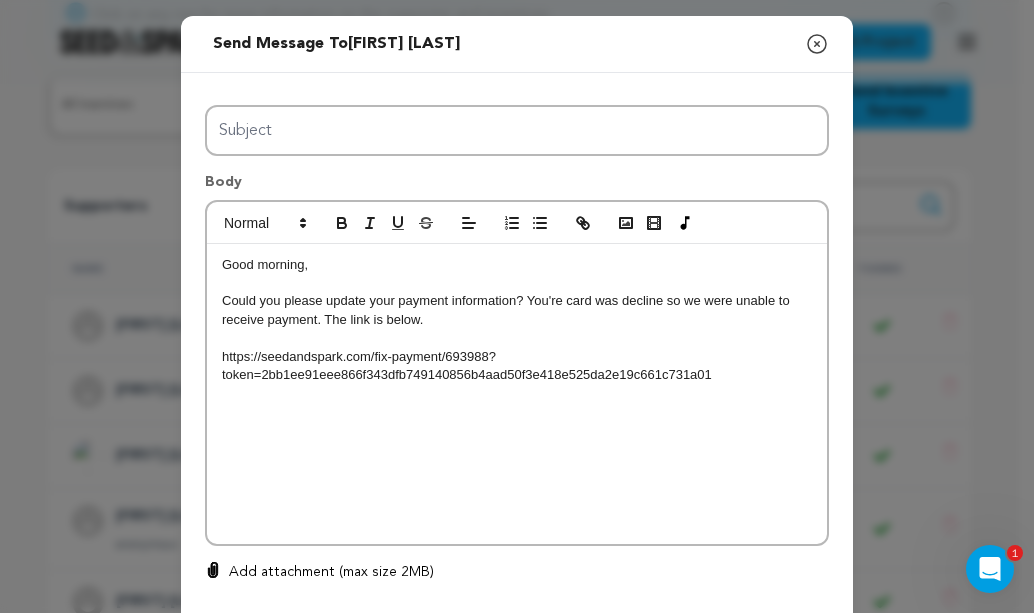 scroll, scrollTop: 0, scrollLeft: 0, axis: both 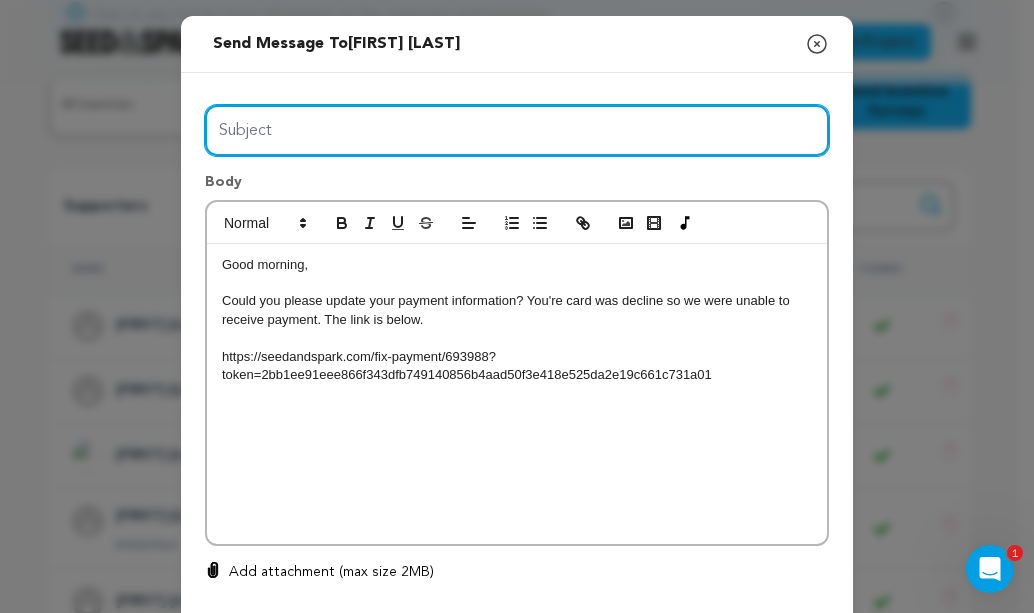 click on "Subject" at bounding box center [517, 130] 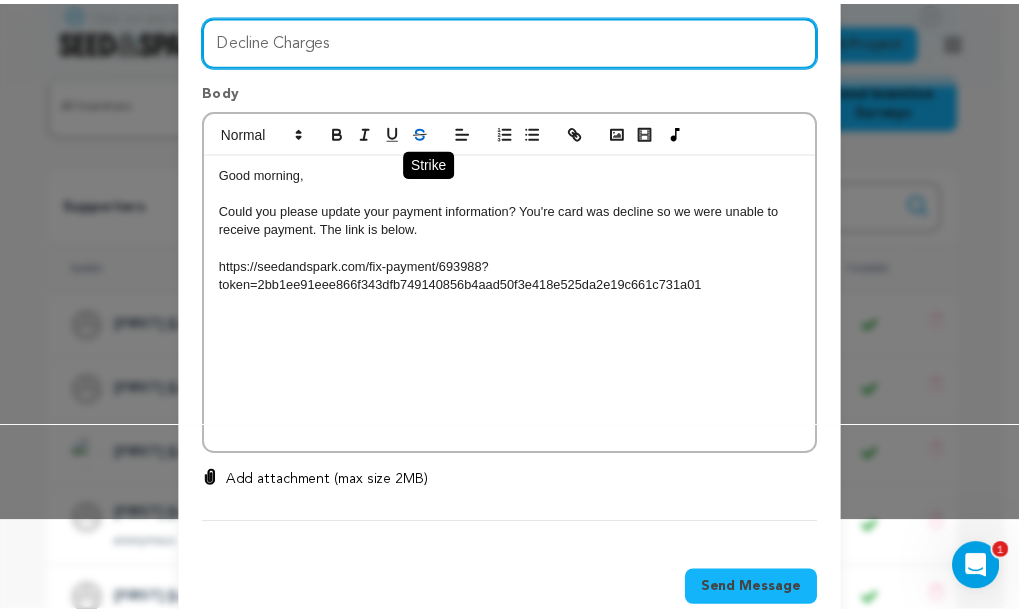 scroll, scrollTop: 134, scrollLeft: 0, axis: vertical 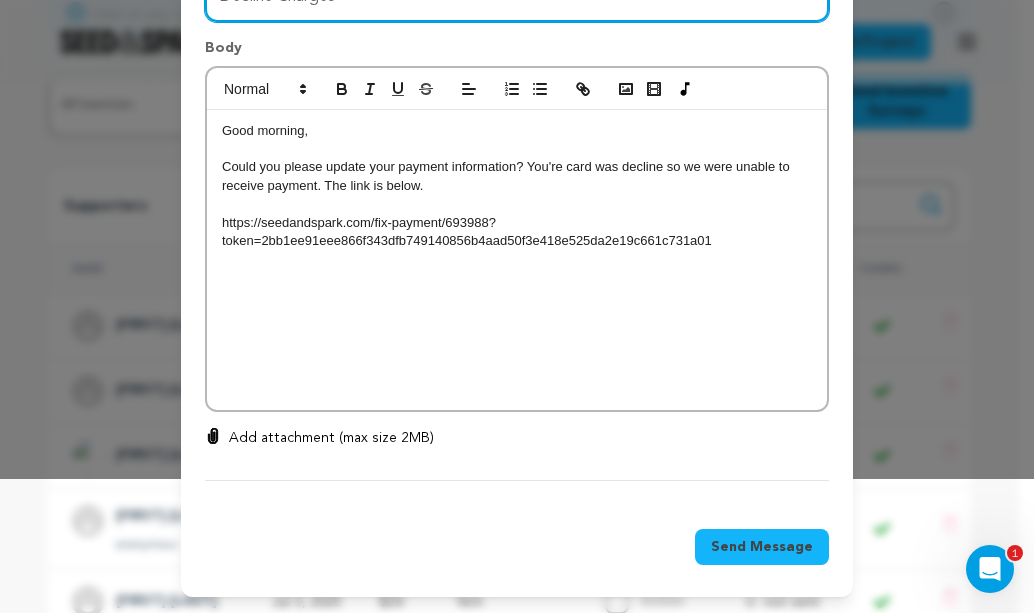 type on "Decline Charges" 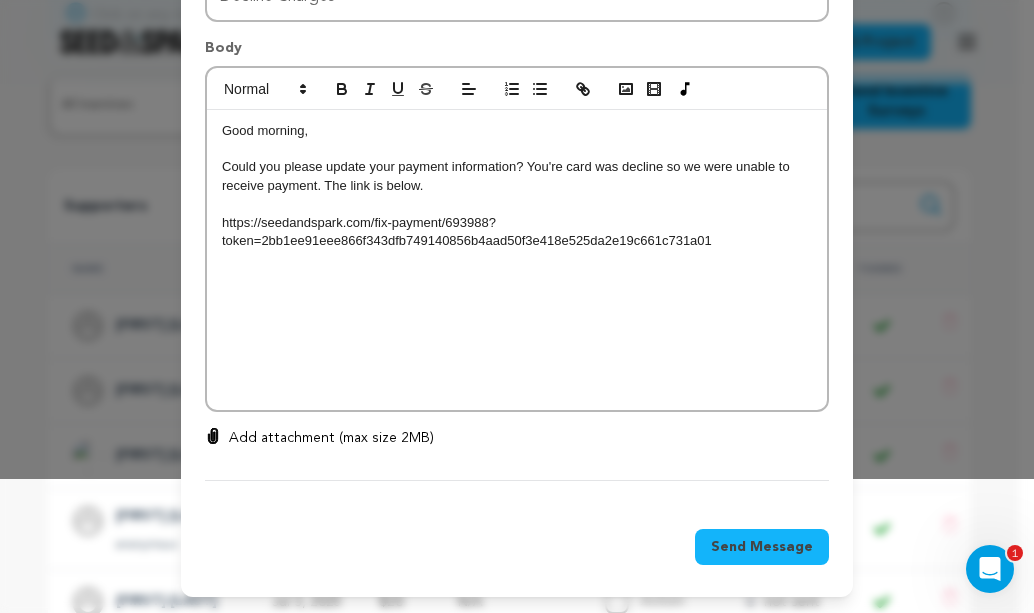 click on "Send Message" at bounding box center (762, 547) 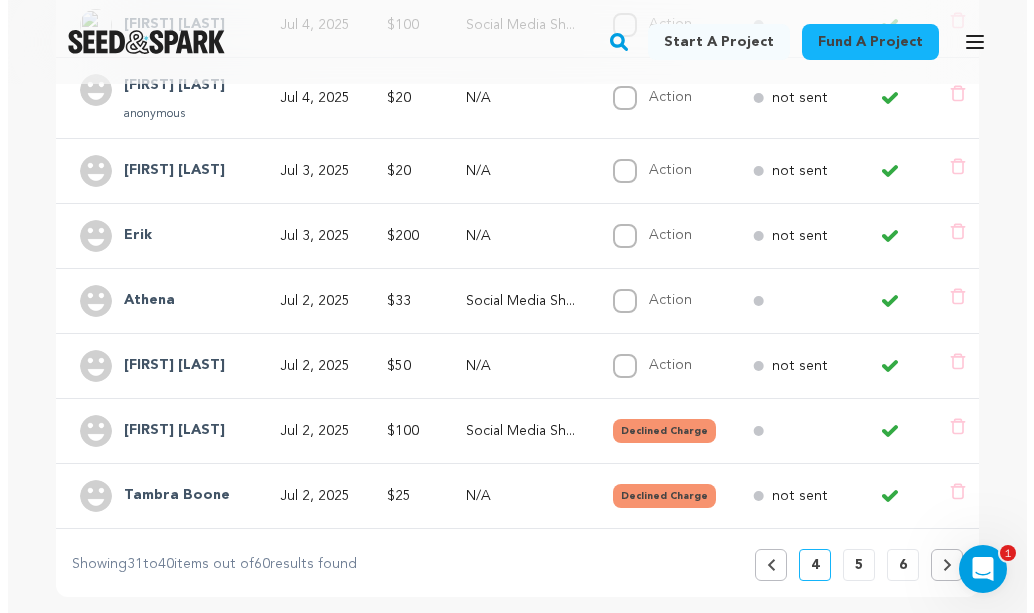 scroll, scrollTop: 738, scrollLeft: 0, axis: vertical 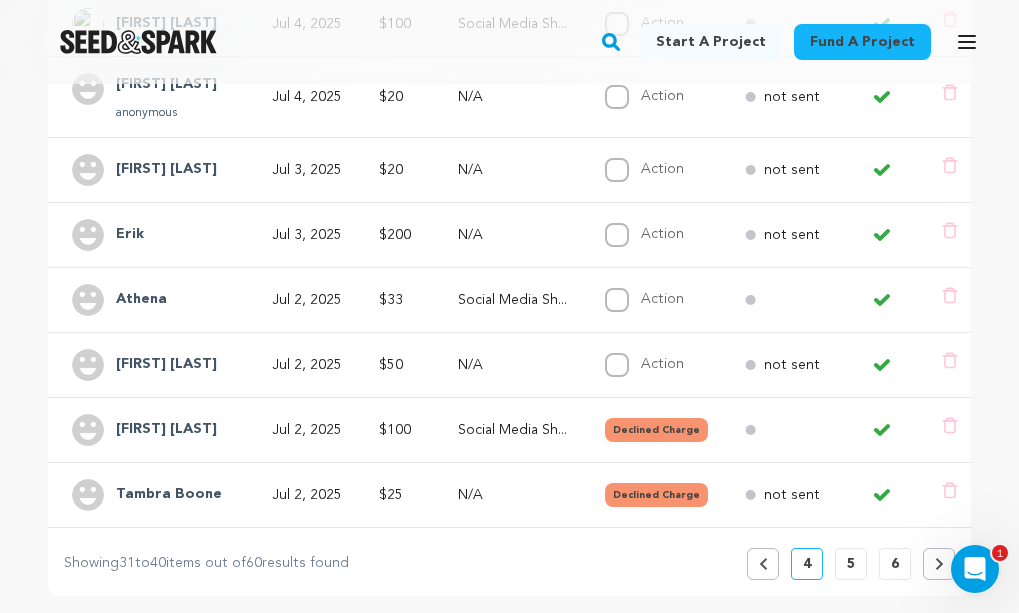 click on "Social Media Sh..." at bounding box center [513, 430] 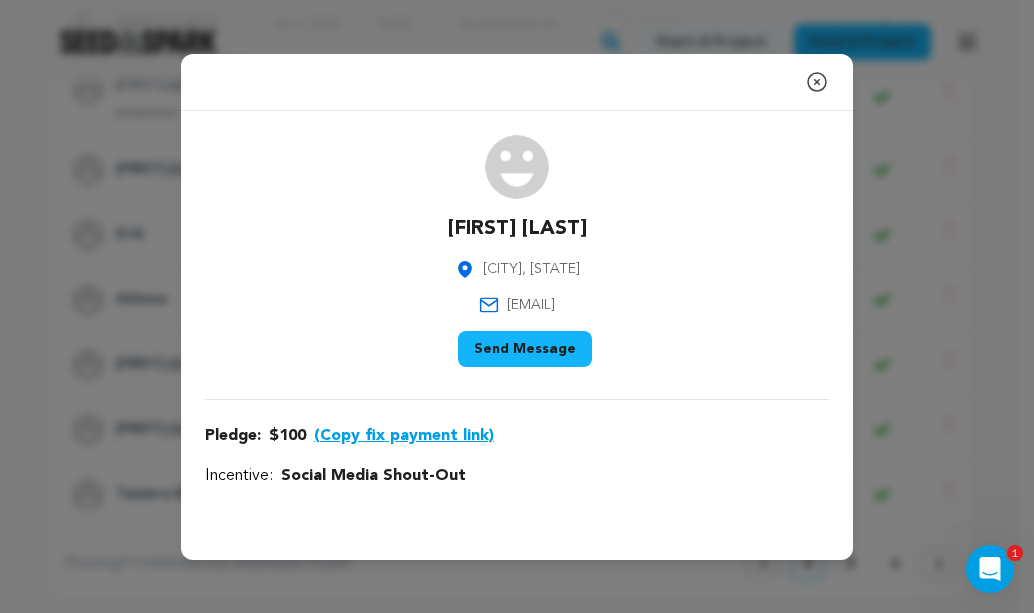 drag, startPoint x: 477, startPoint y: 434, endPoint x: 437, endPoint y: 436, distance: 40.04997 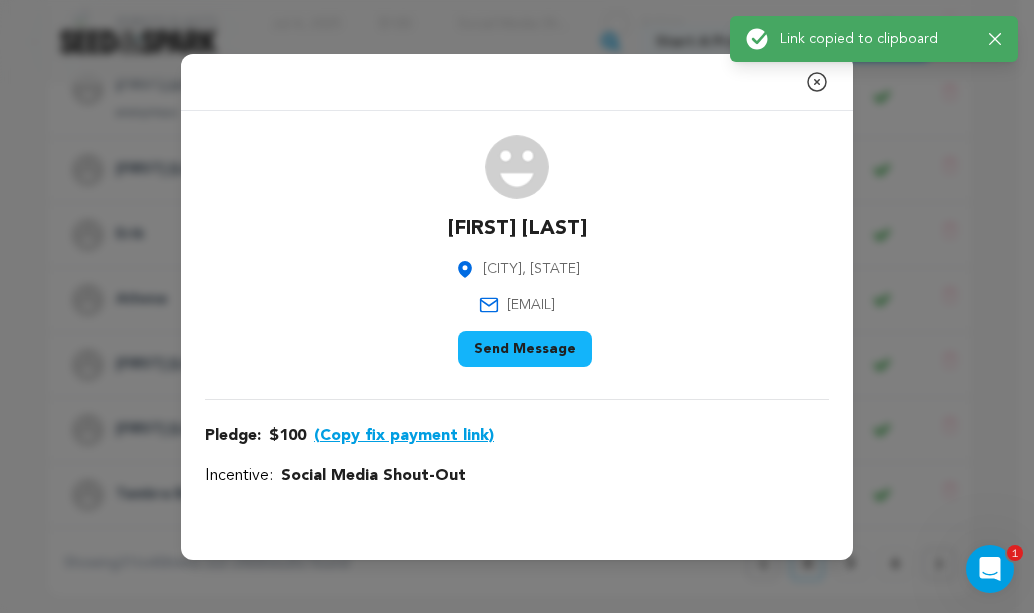 click on "Send Message" at bounding box center [525, 349] 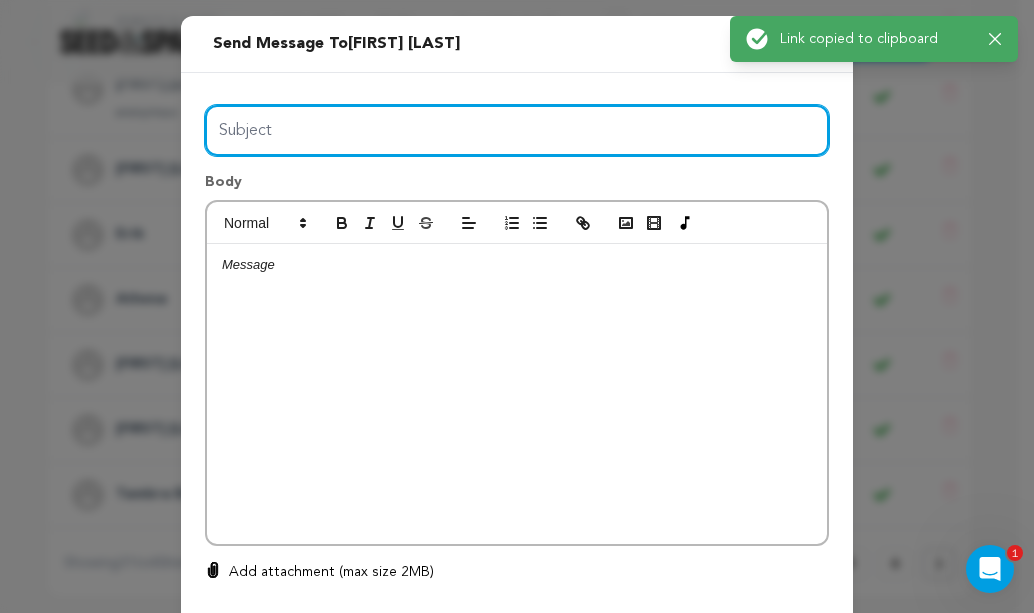 click on "Subject" at bounding box center [517, 130] 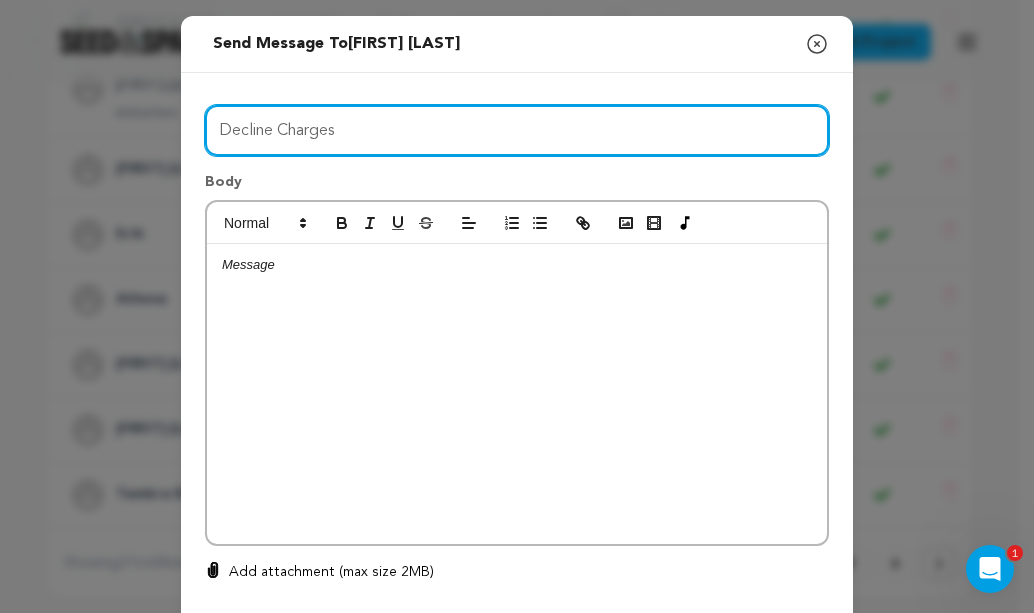 type on "Decline Charges" 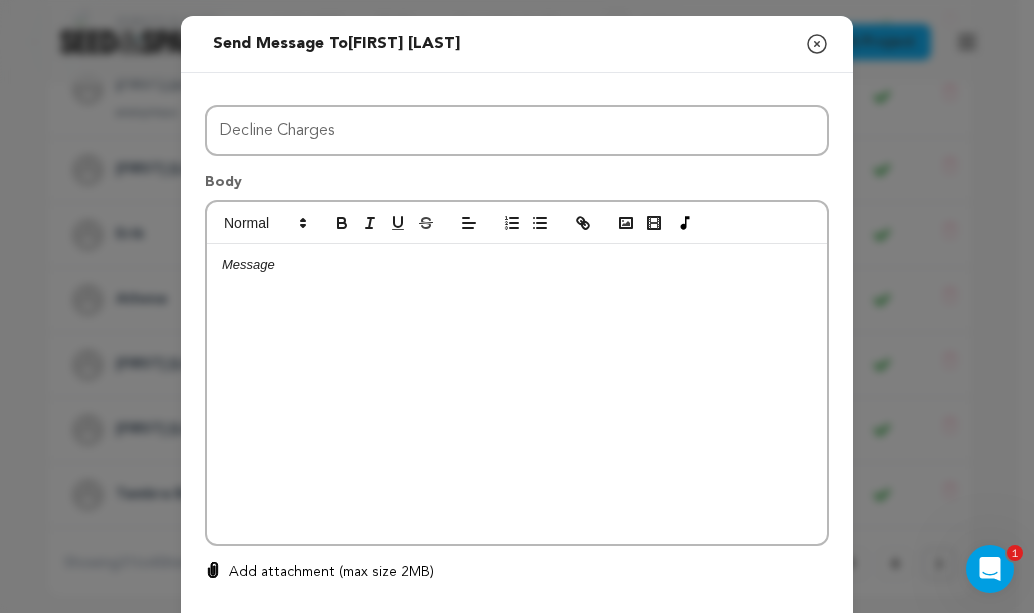 click at bounding box center (517, 394) 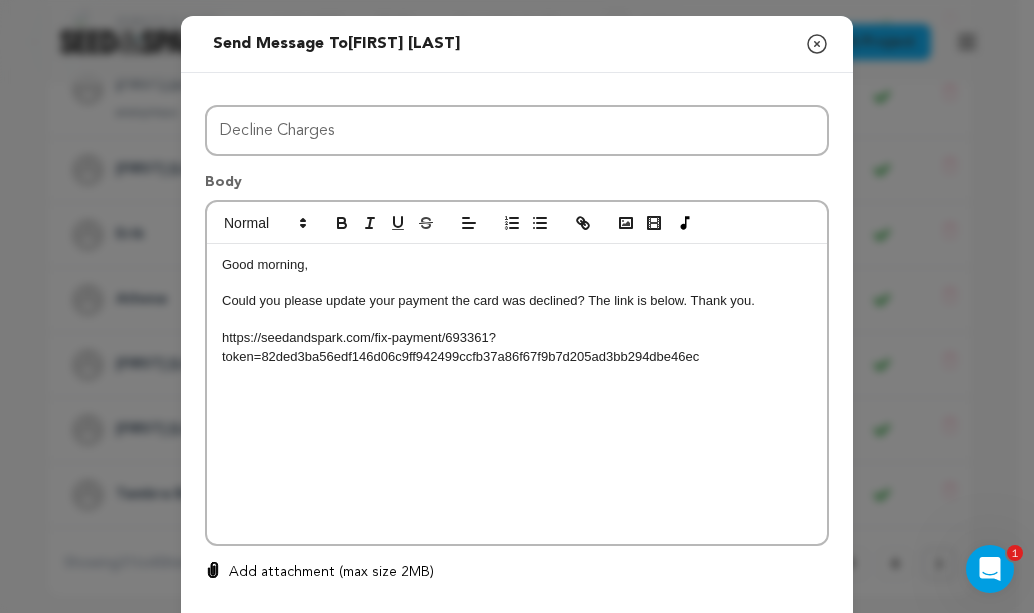 scroll, scrollTop: 0, scrollLeft: 0, axis: both 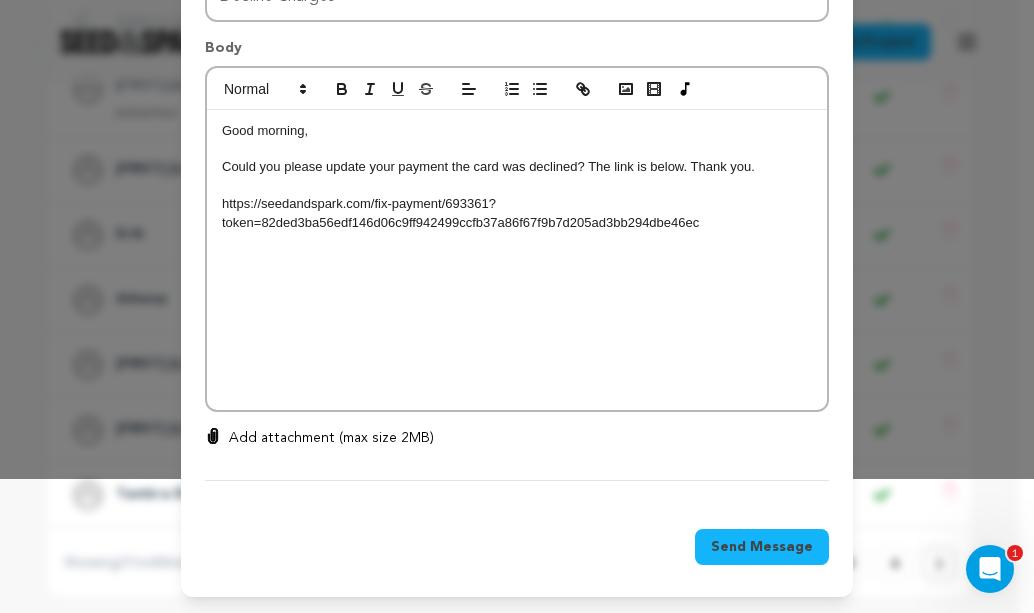 click on "Send Message" at bounding box center [762, 547] 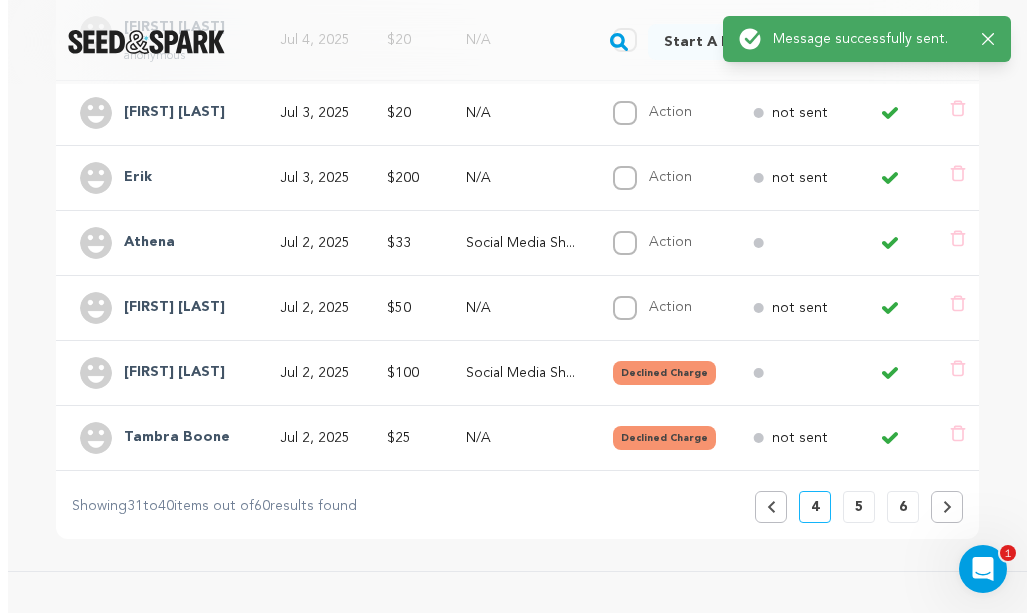 scroll, scrollTop: 797, scrollLeft: 0, axis: vertical 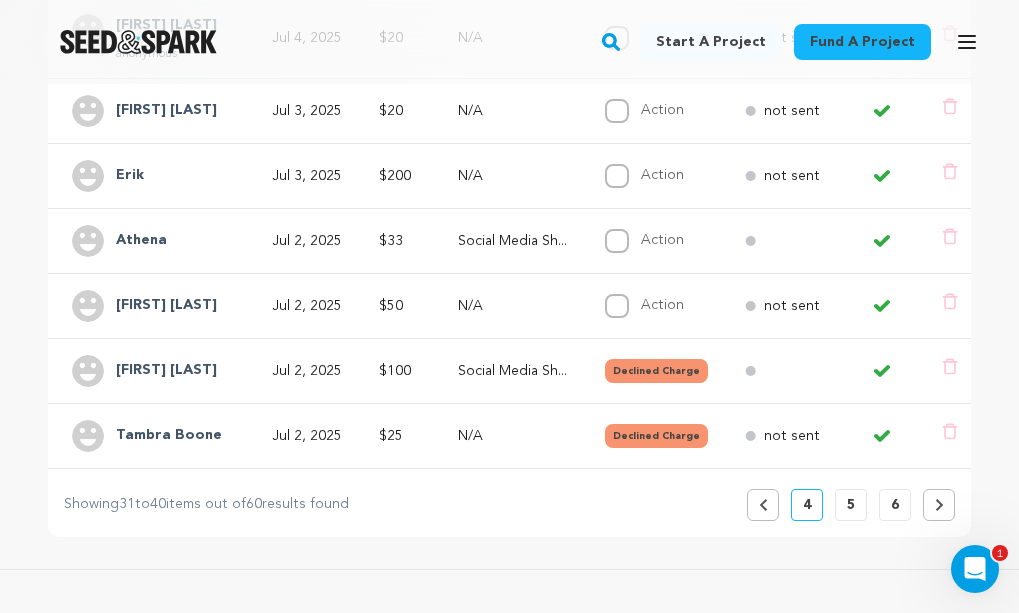 click on "Declined Charge" at bounding box center (656, 436) 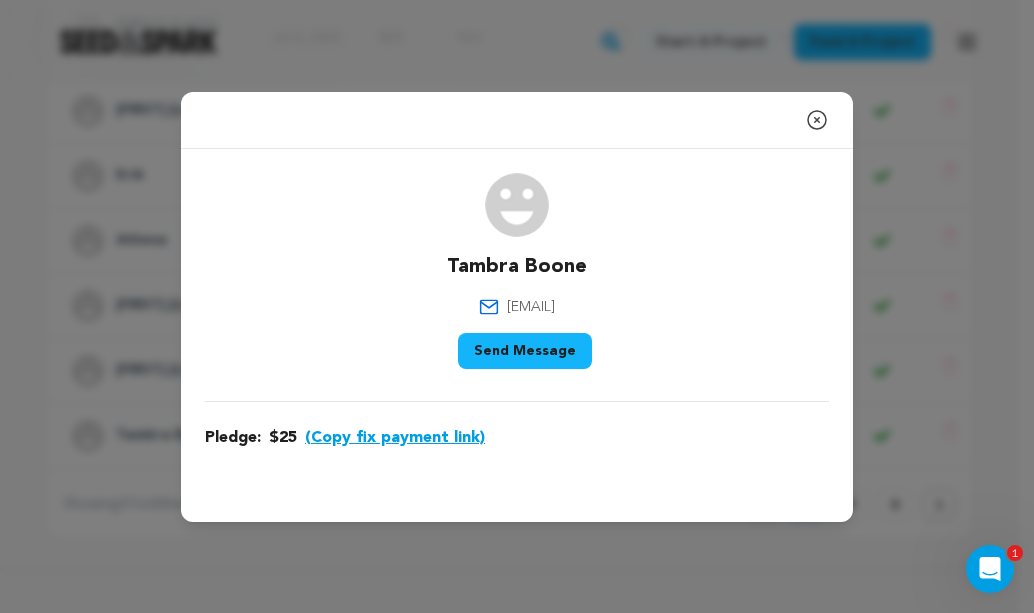 click on "(Copy fix payment link)" at bounding box center [395, 438] 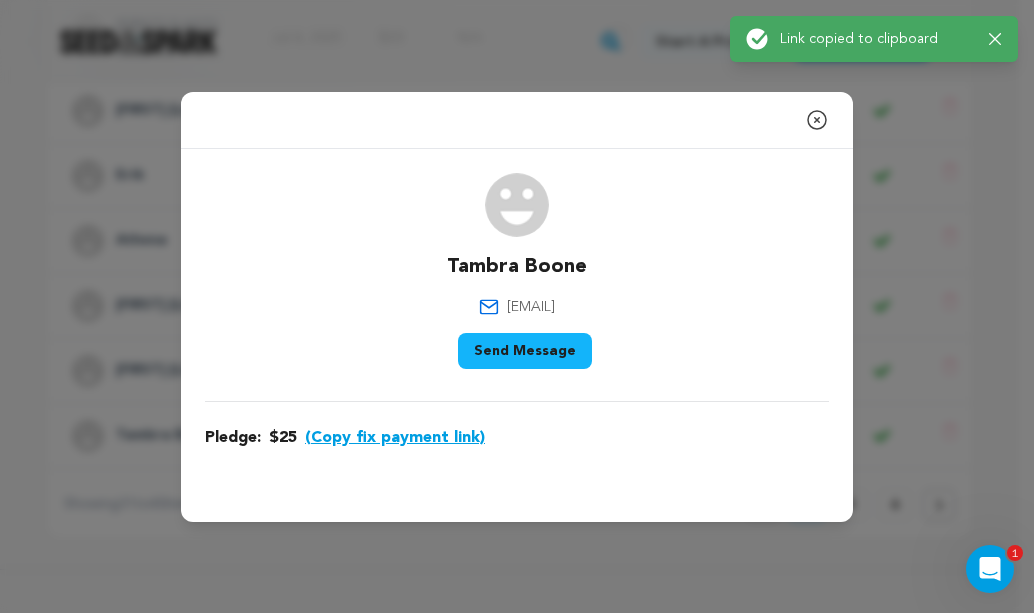 click on "(Copy fix payment link)" at bounding box center [395, 438] 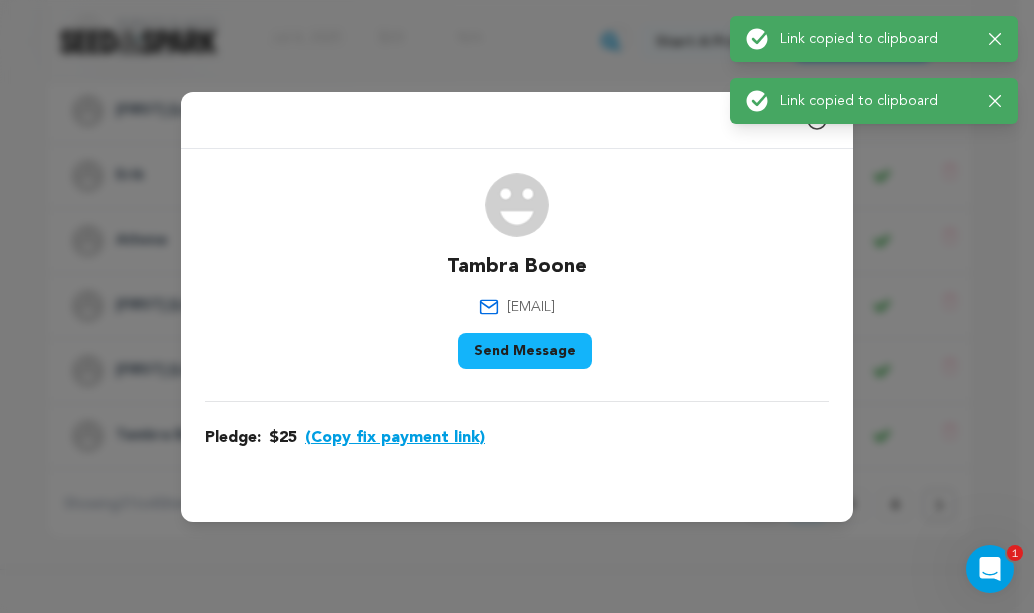 click on "Send Message" at bounding box center [525, 351] 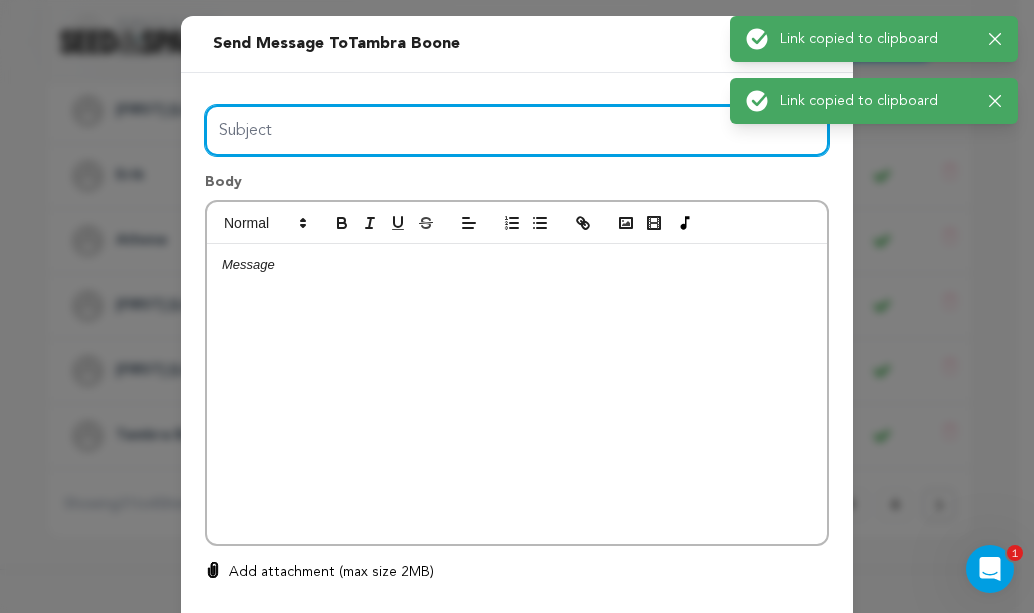 click on "Subject" at bounding box center [517, 130] 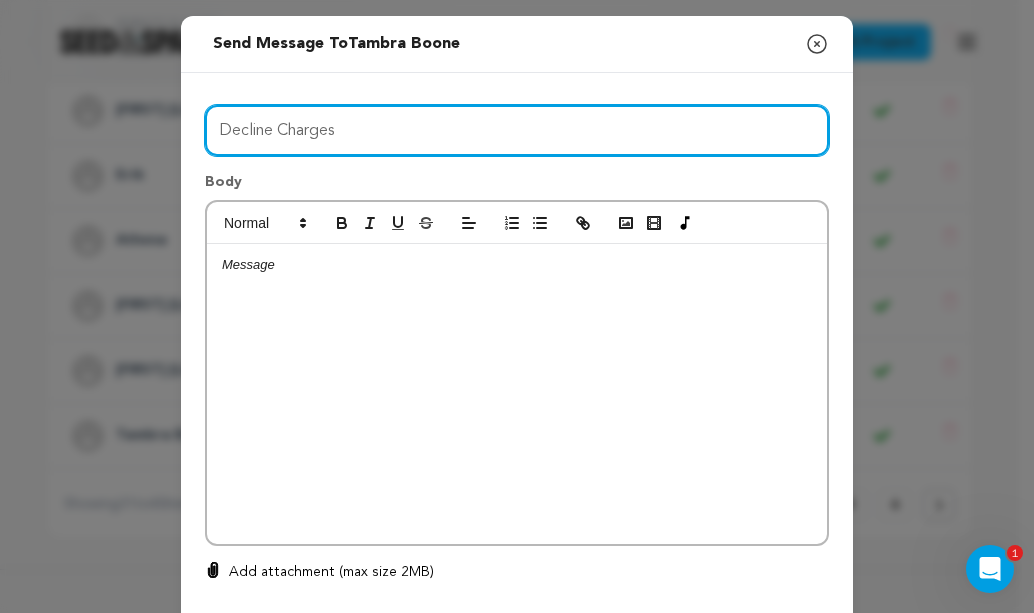 type on "Decline Charges" 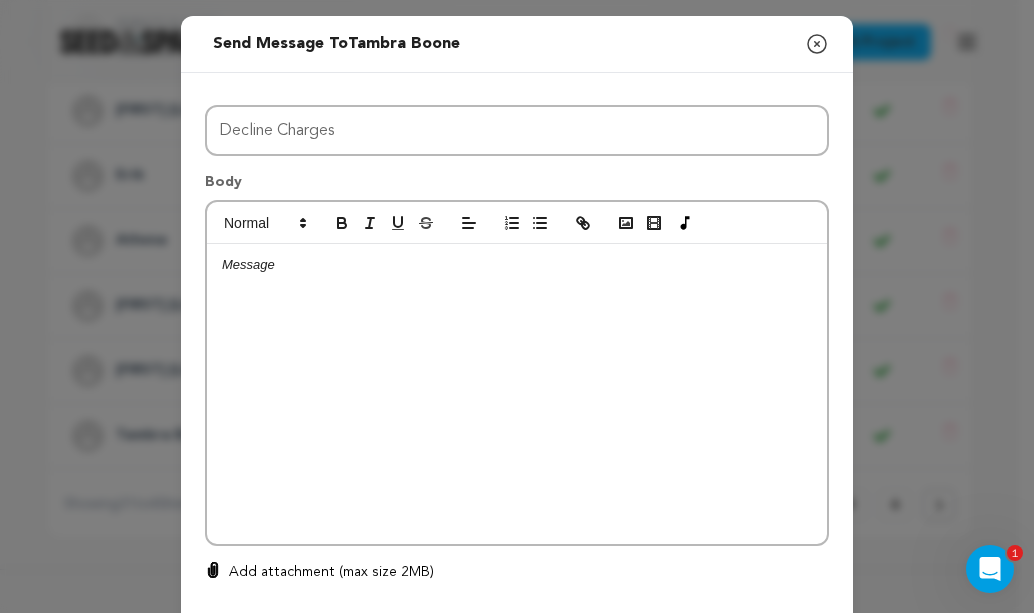 click at bounding box center [517, 265] 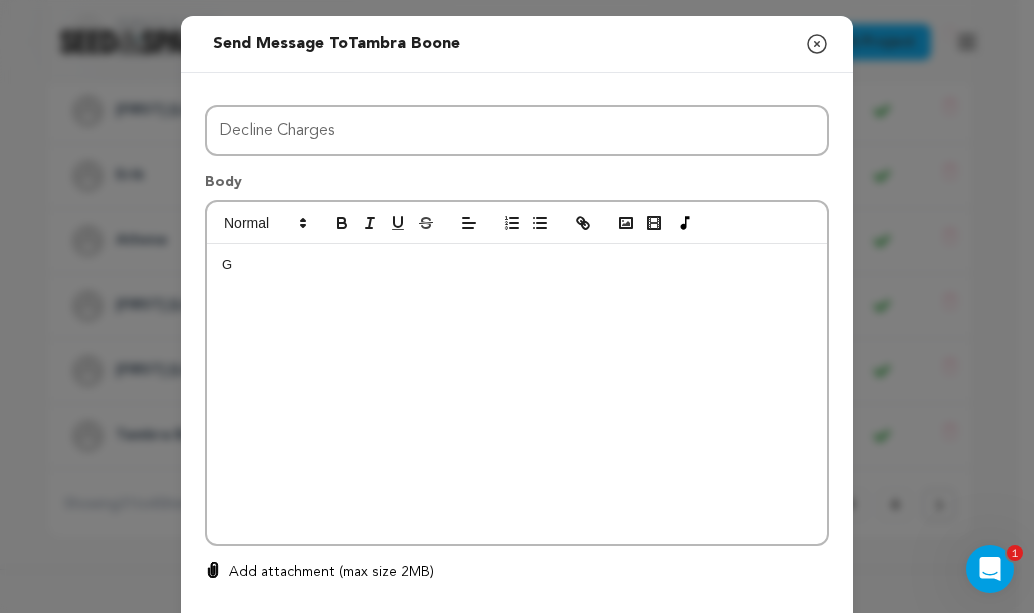 type 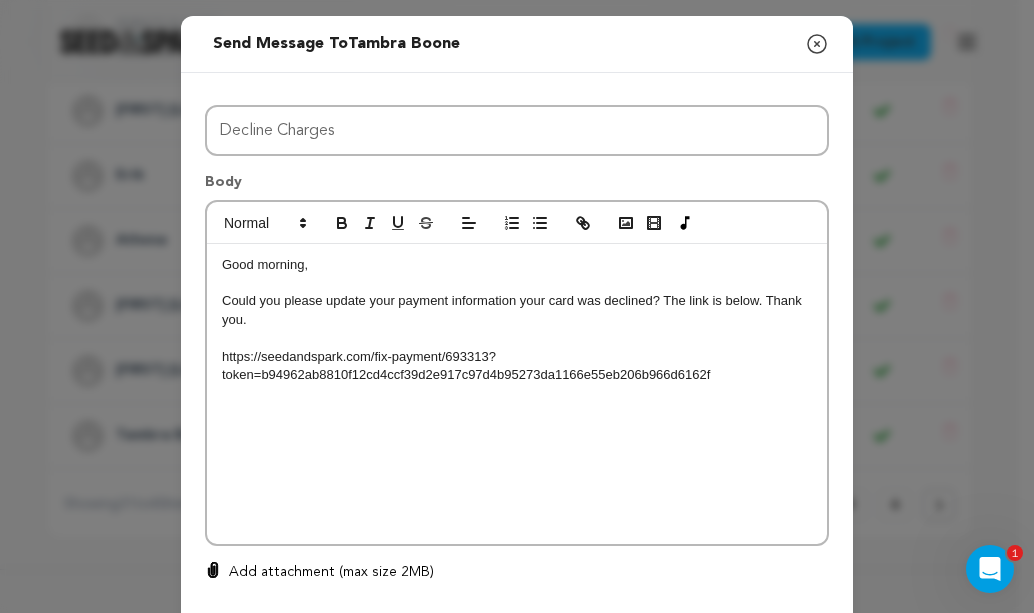 scroll, scrollTop: 0, scrollLeft: 0, axis: both 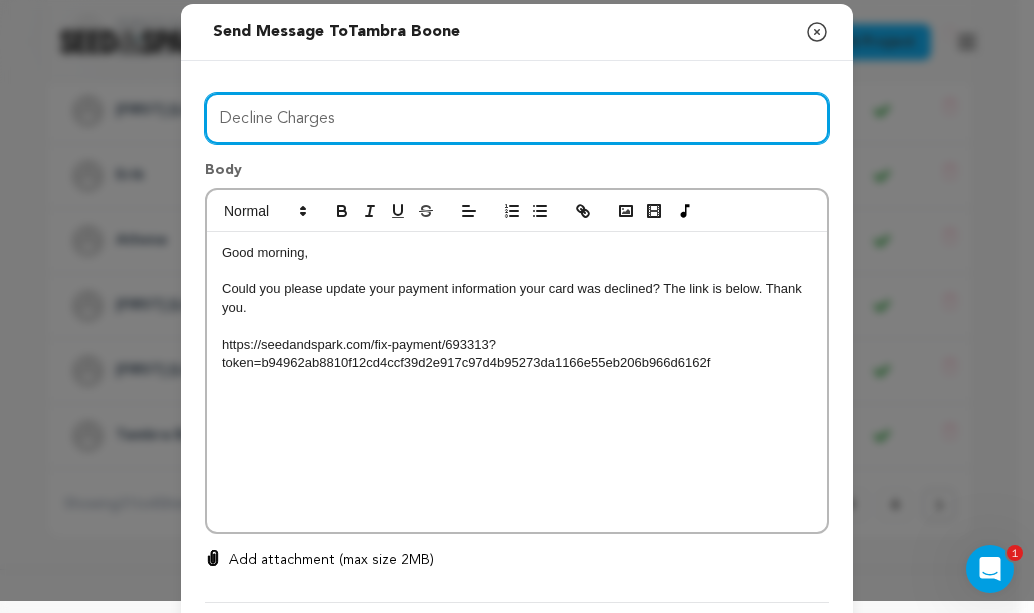 click on "Decline Charges" at bounding box center [517, 118] 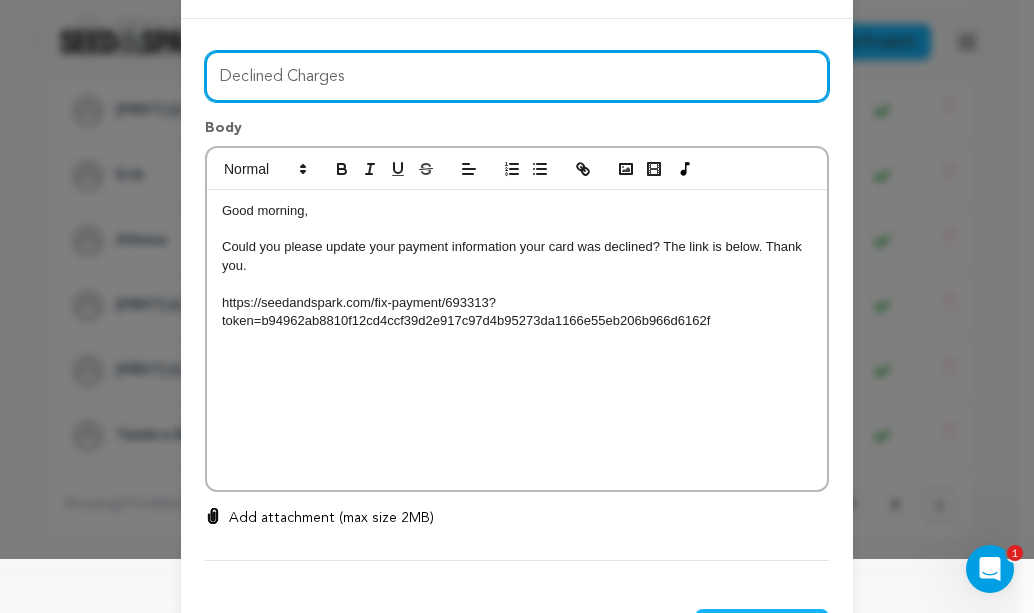 scroll, scrollTop: 134, scrollLeft: 0, axis: vertical 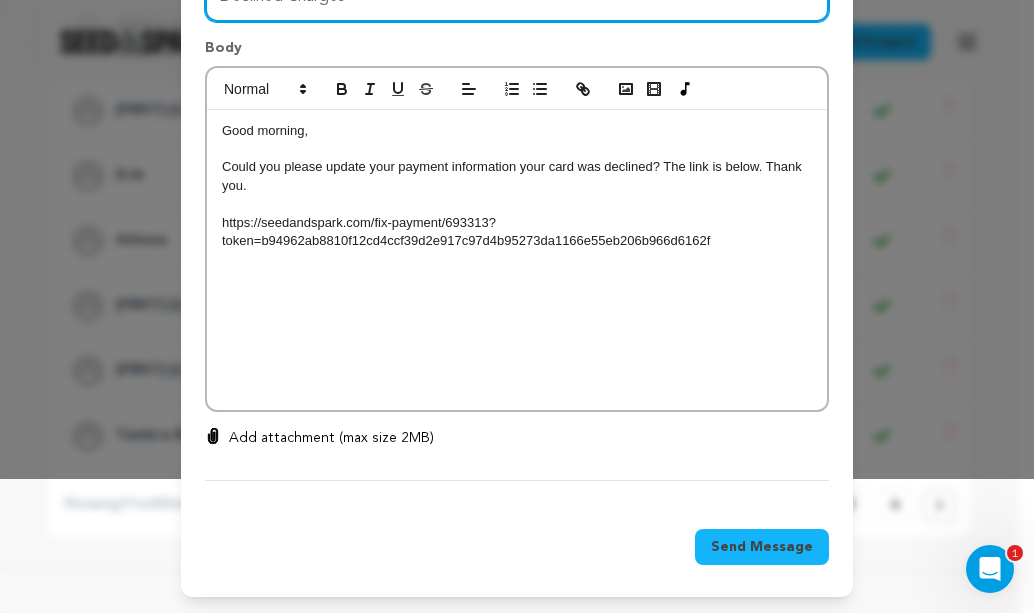 type on "Declined Charges" 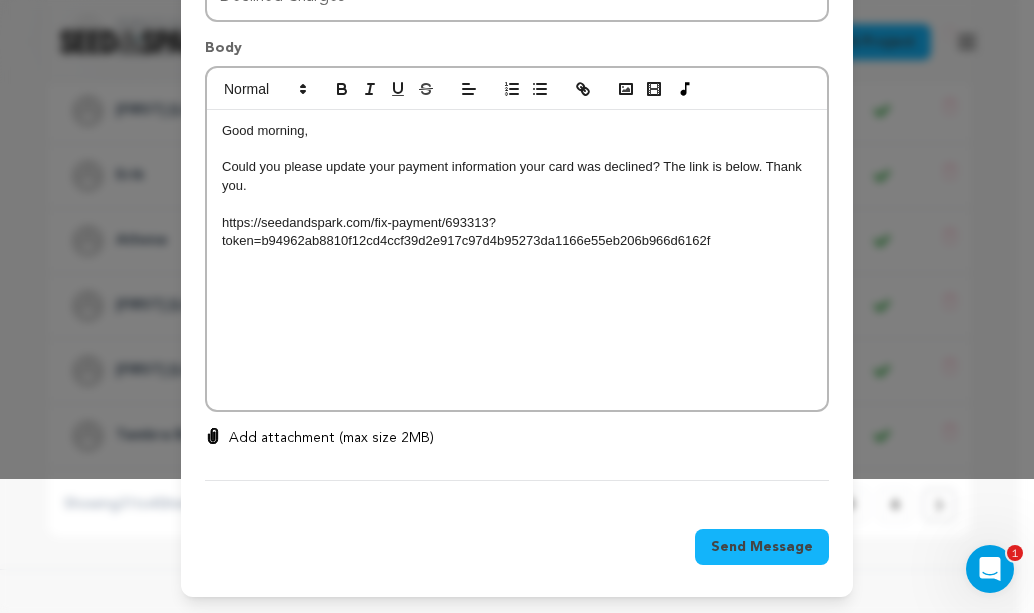click on "Send Message" at bounding box center (762, 547) 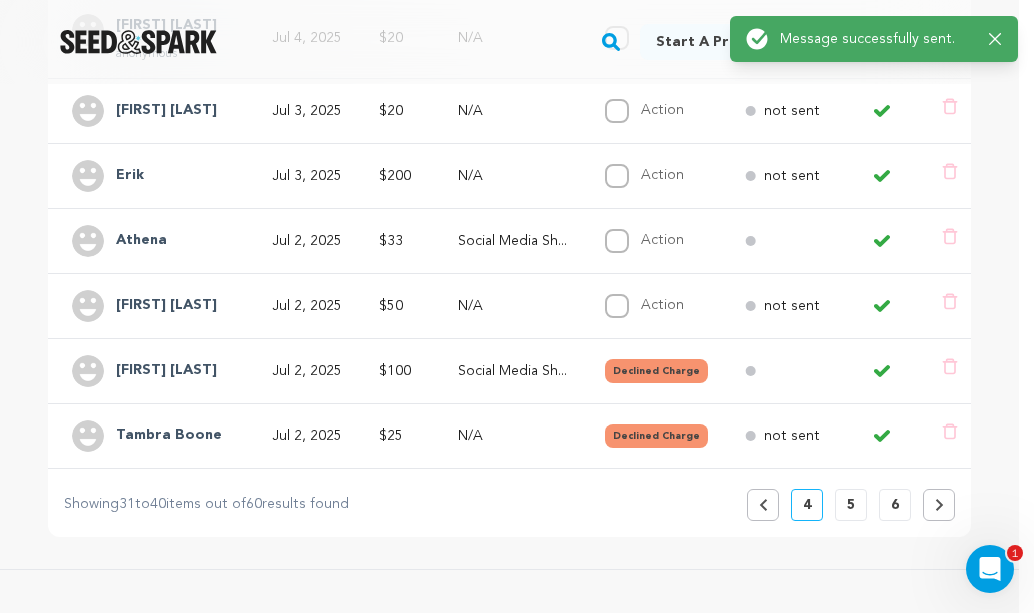 click 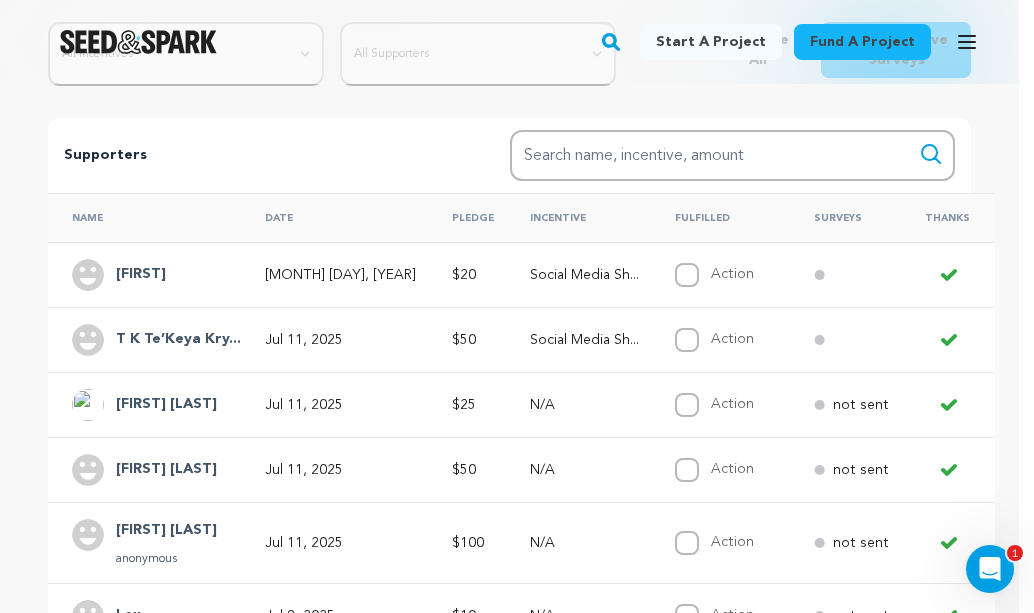 scroll, scrollTop: 0, scrollLeft: 0, axis: both 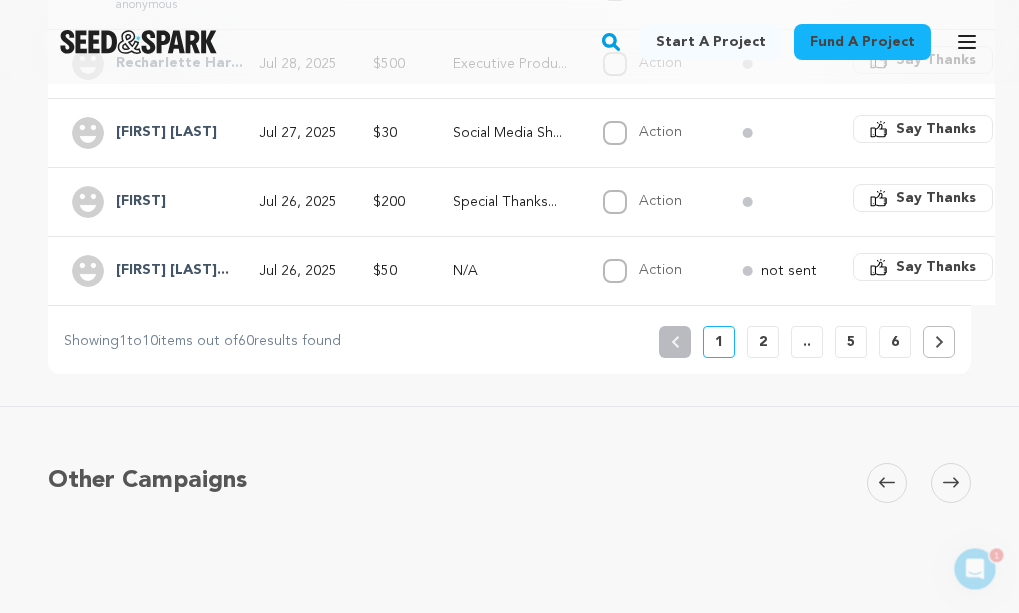 click on "5" at bounding box center (851, 342) 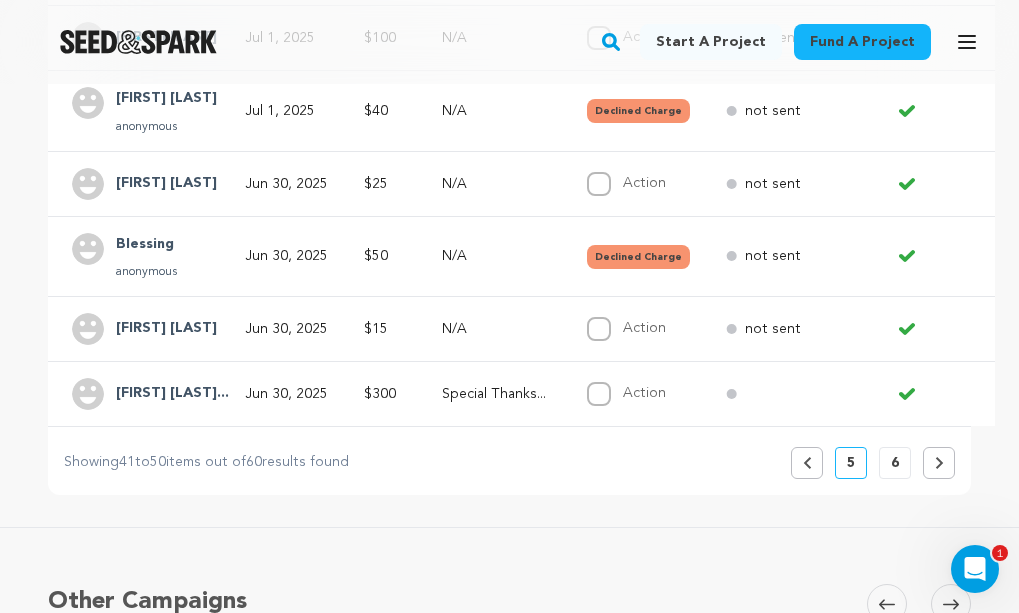 scroll, scrollTop: 859, scrollLeft: 0, axis: vertical 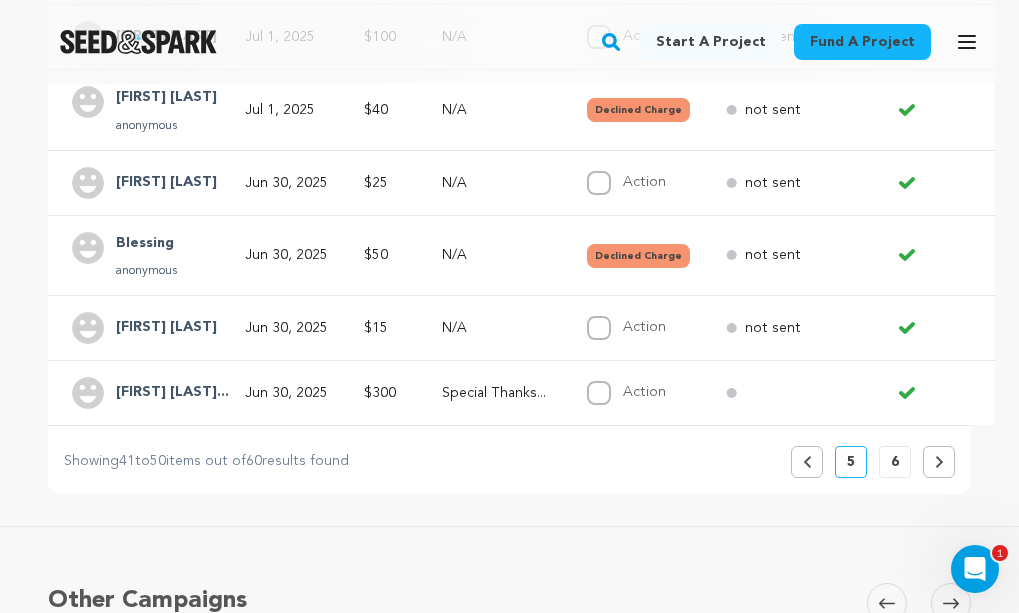 click 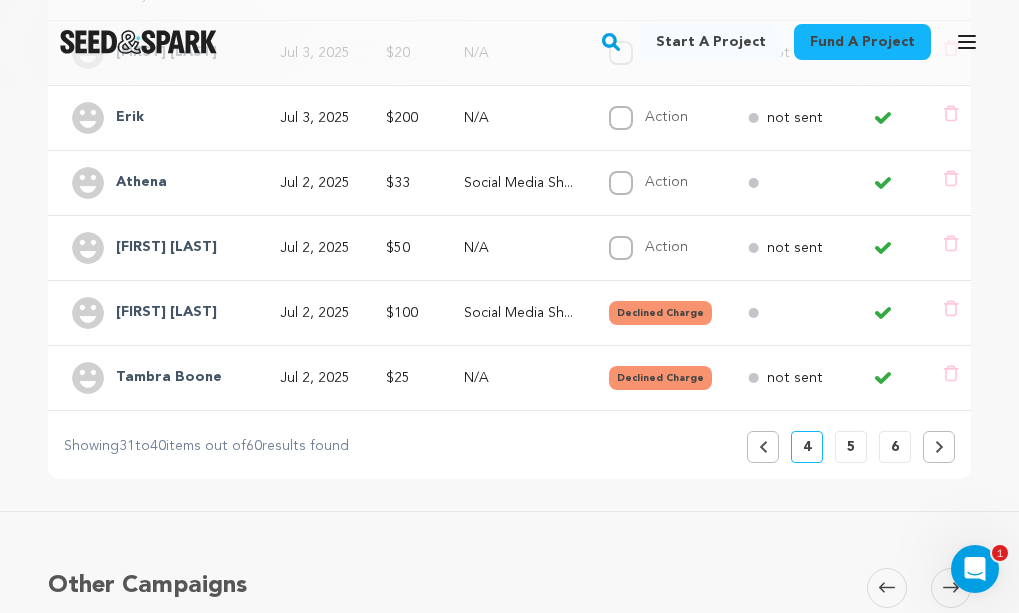 scroll, scrollTop: 856, scrollLeft: 0, axis: vertical 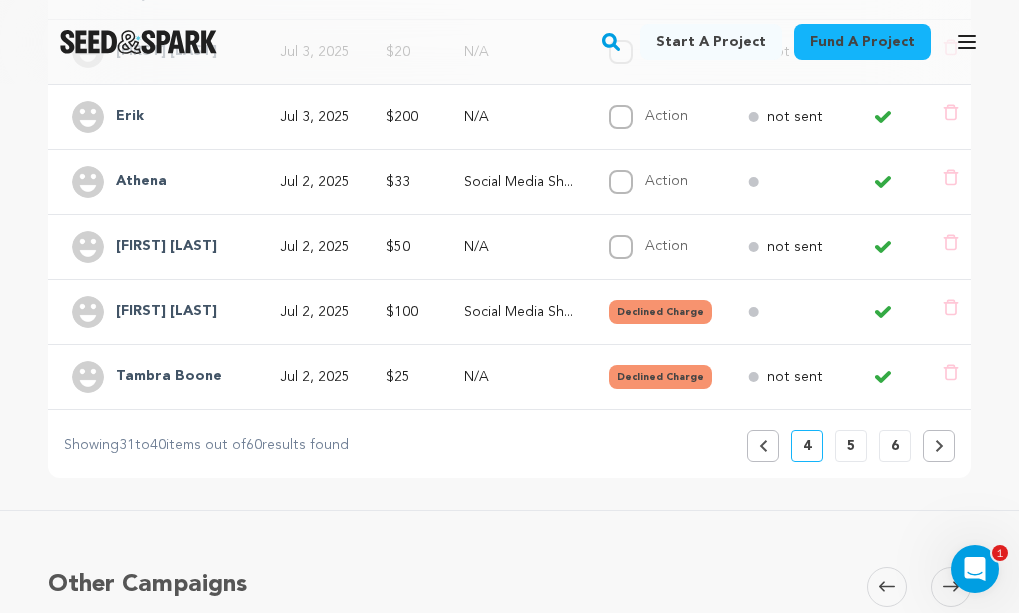click 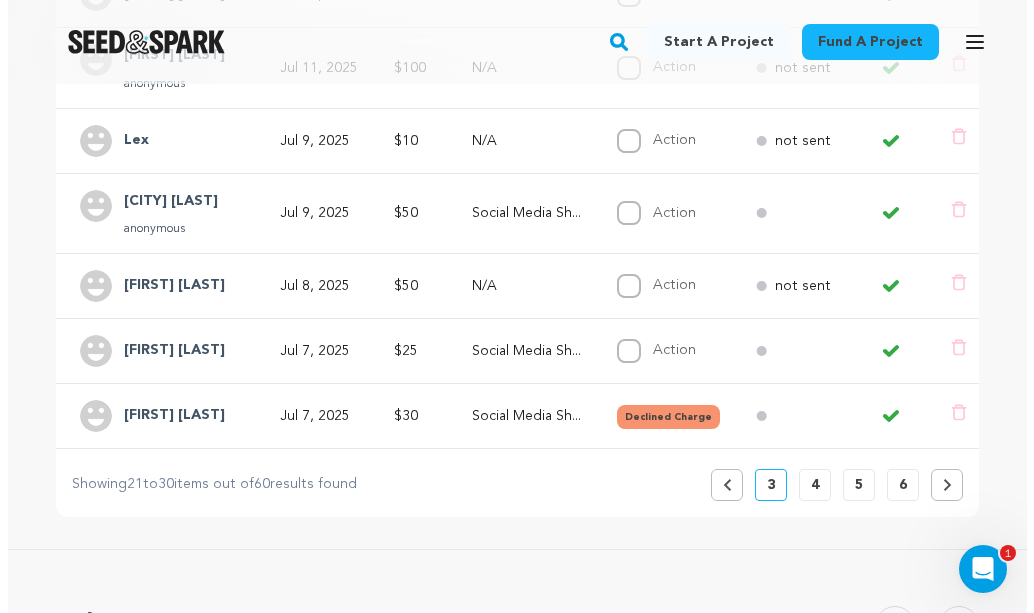 scroll, scrollTop: 833, scrollLeft: 0, axis: vertical 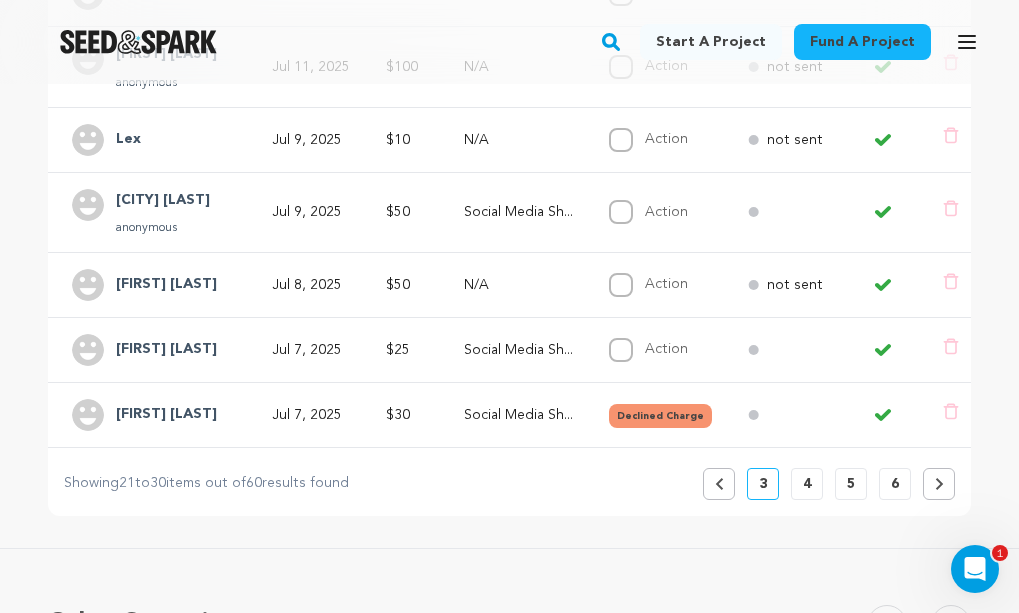 click on "Social Media Sh..." at bounding box center (518, 415) 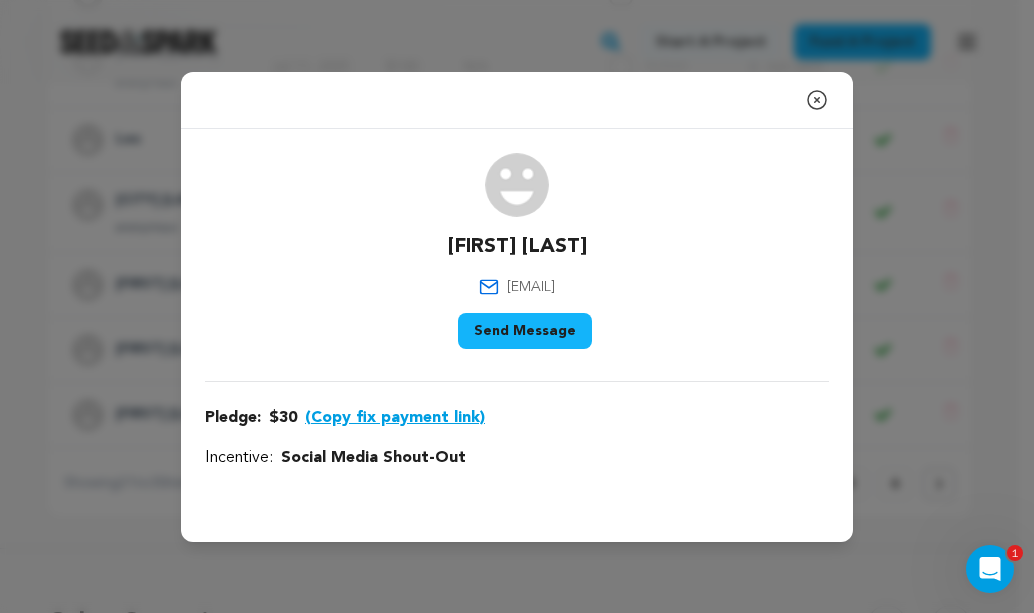 click on "Pledge:
$30
(Copy fix payment link)" at bounding box center [517, 418] 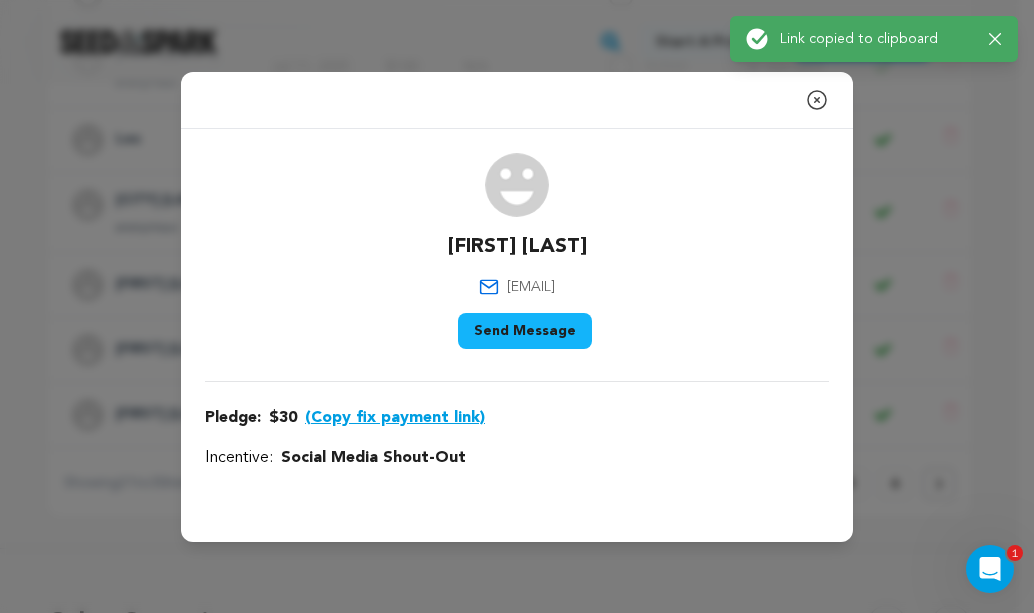 click on "Send Message" at bounding box center (525, 331) 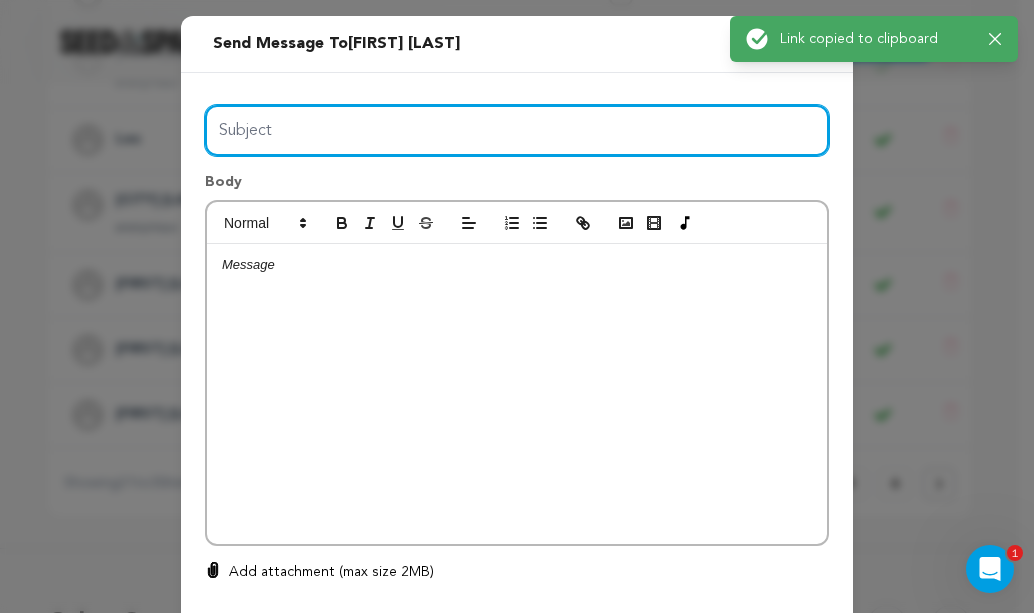 click on "Subject" at bounding box center (517, 130) 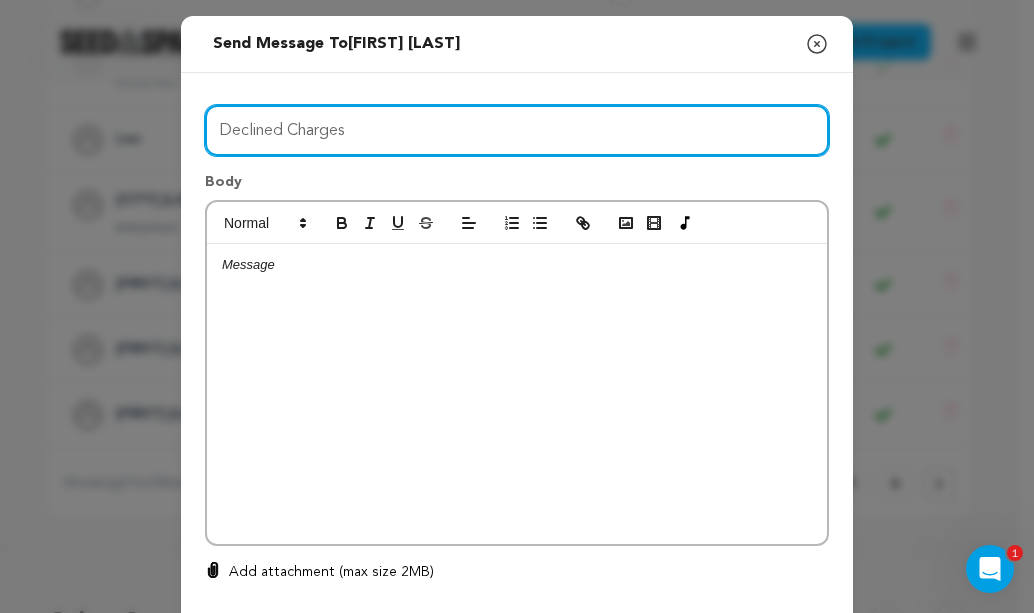 type on "Declined Charges" 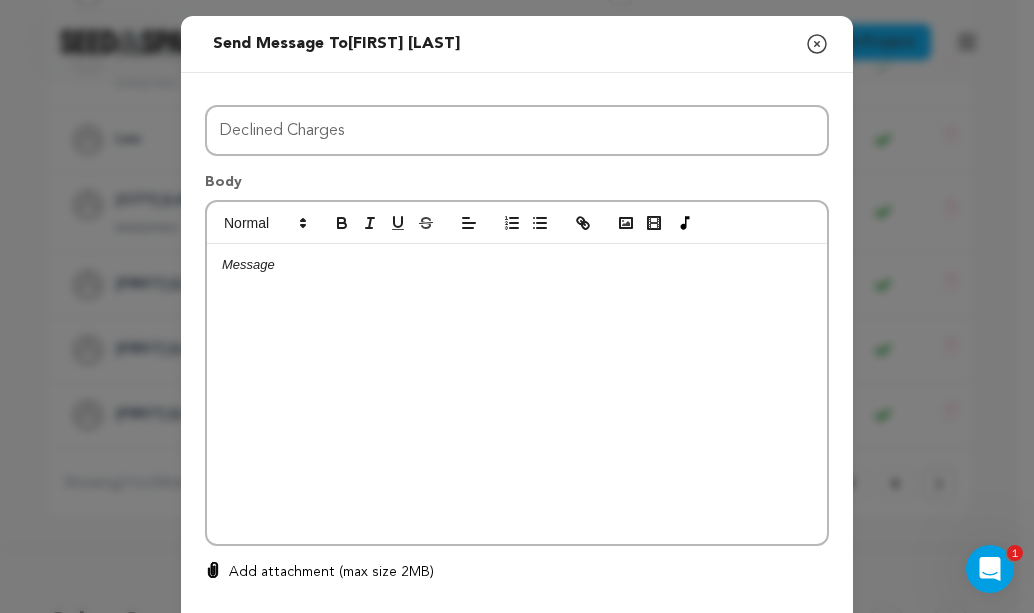 click at bounding box center (517, 265) 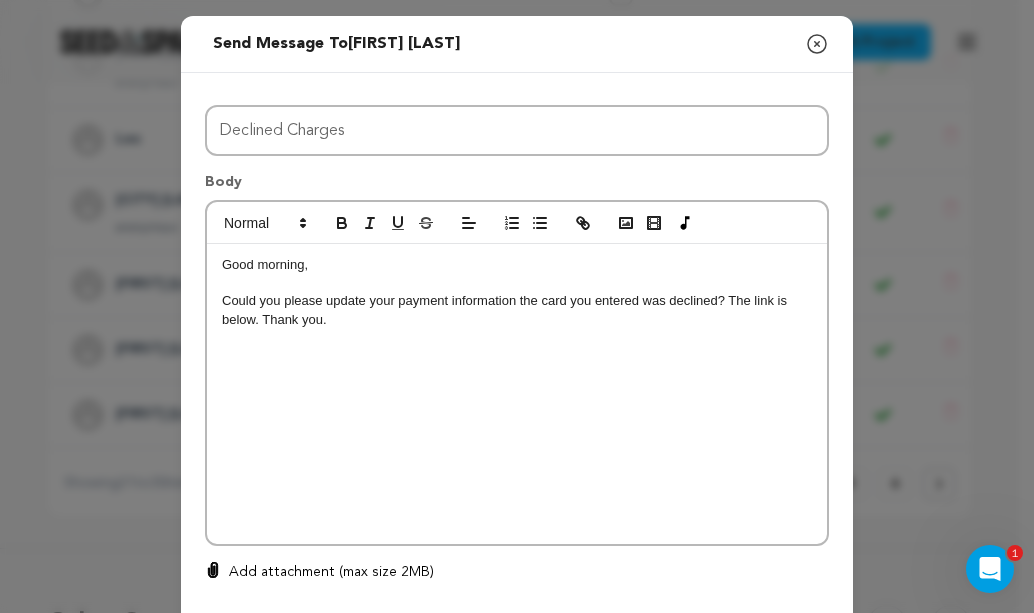 scroll, scrollTop: 0, scrollLeft: 0, axis: both 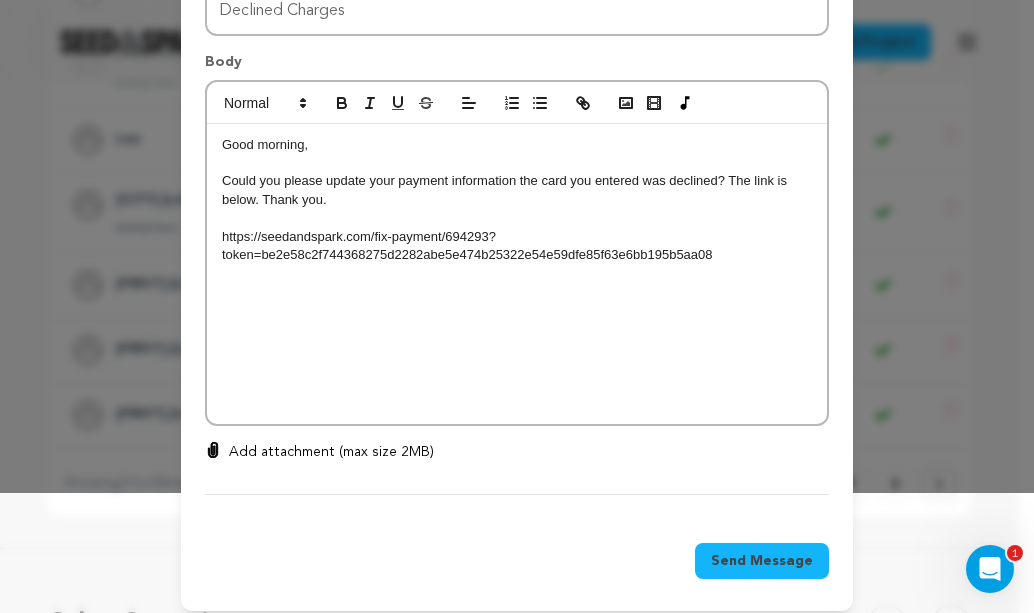 click on "Send Message" at bounding box center [762, 561] 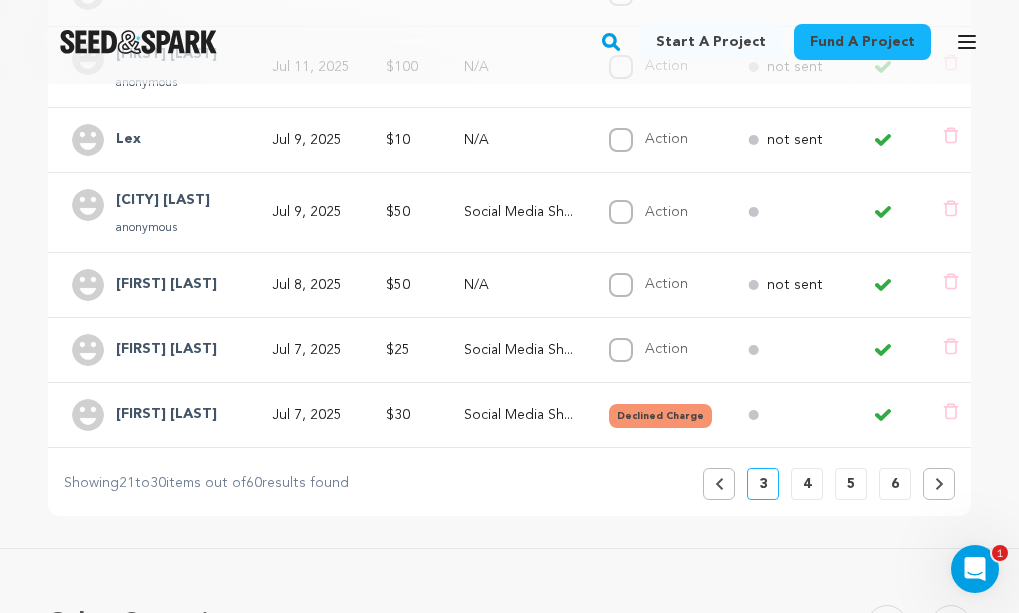 click 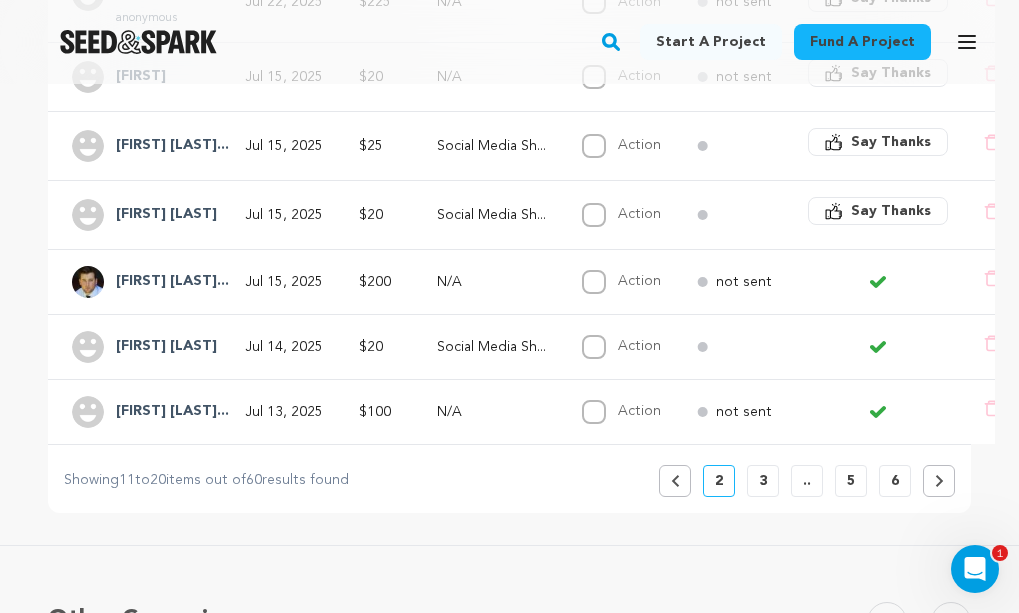 scroll, scrollTop: 859, scrollLeft: 0, axis: vertical 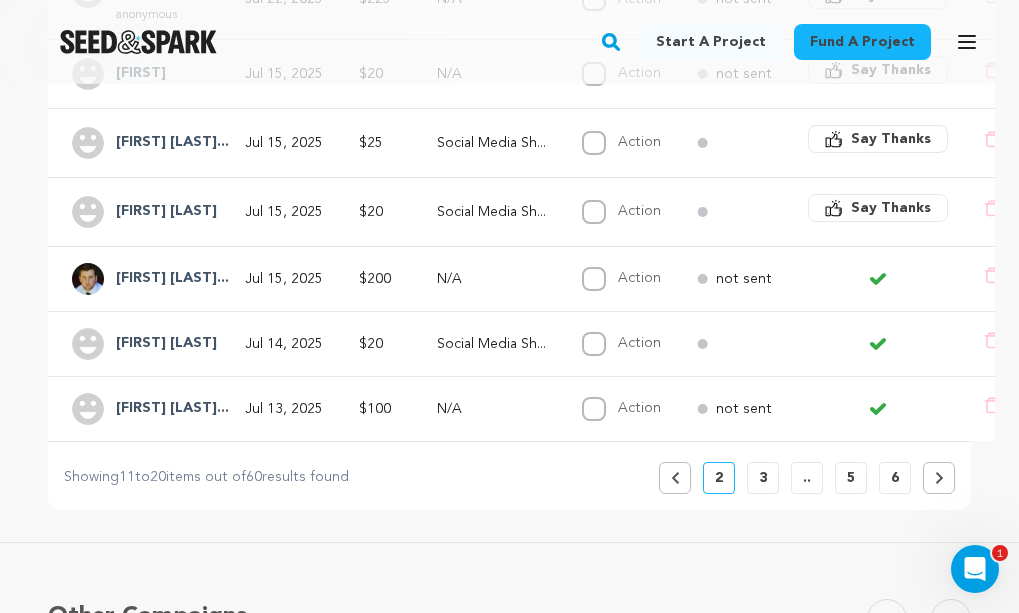 click 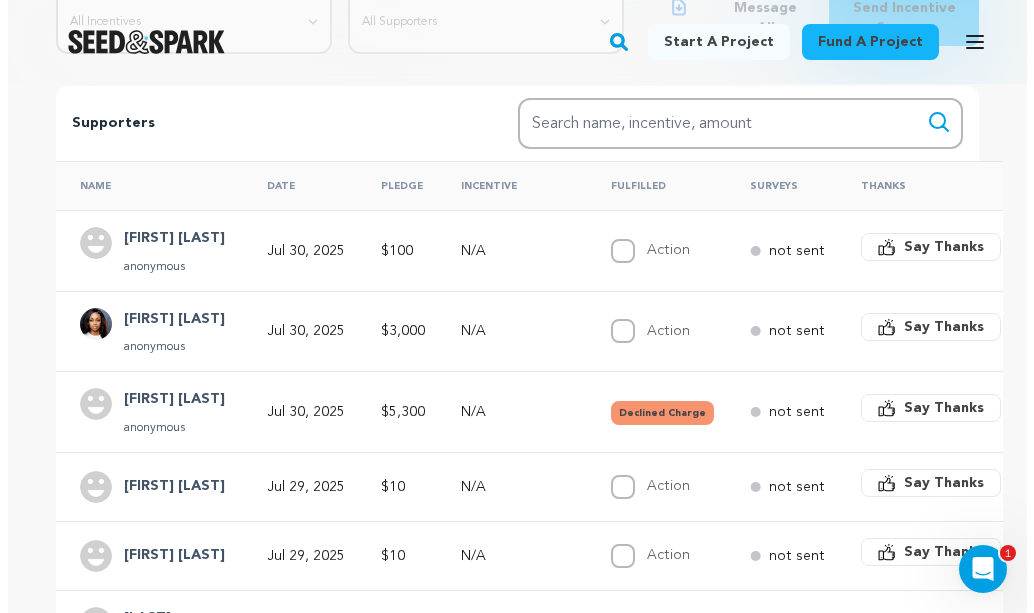 scroll, scrollTop: 390, scrollLeft: 0, axis: vertical 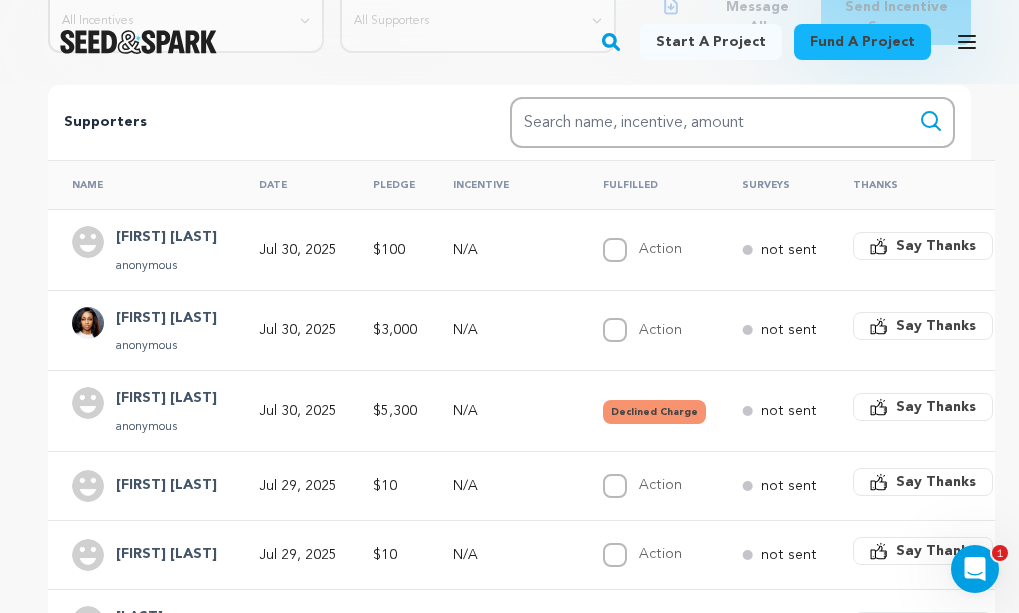click on "$5,300" at bounding box center (395, 411) 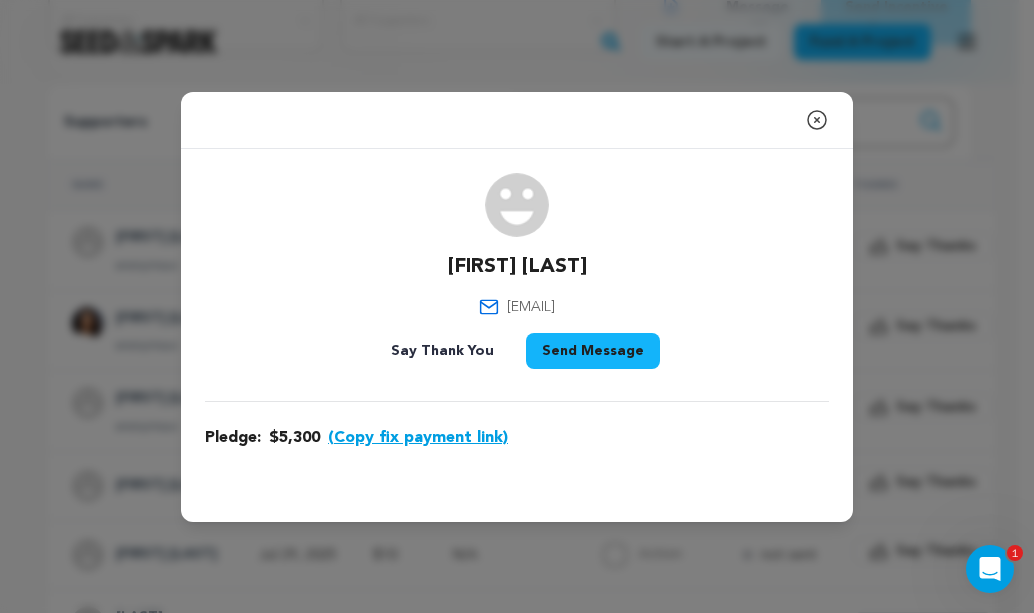 drag, startPoint x: 488, startPoint y: 435, endPoint x: 454, endPoint y: 437, distance: 34.058773 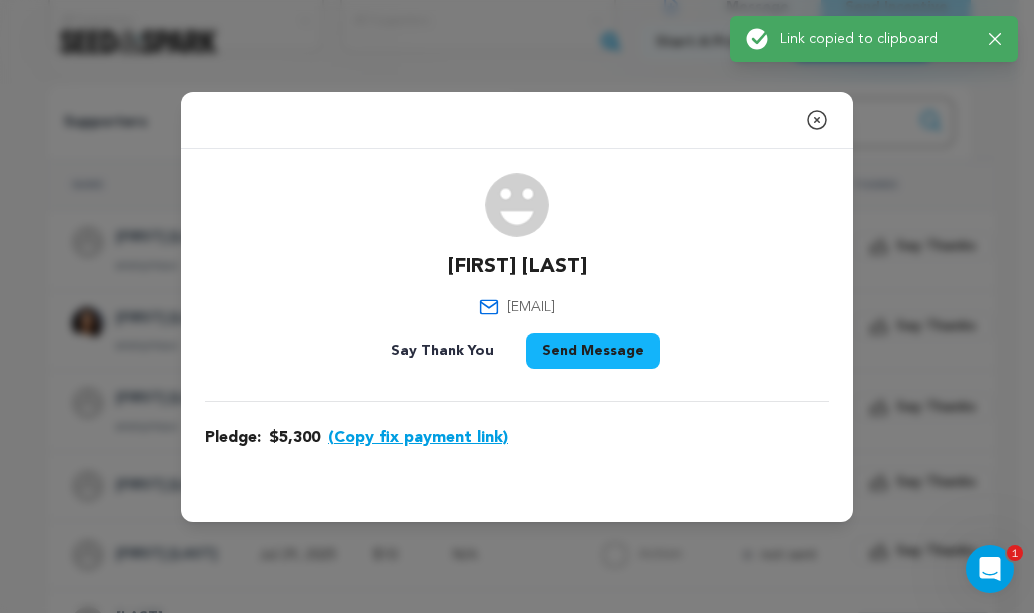click on "Send Message" at bounding box center (593, 351) 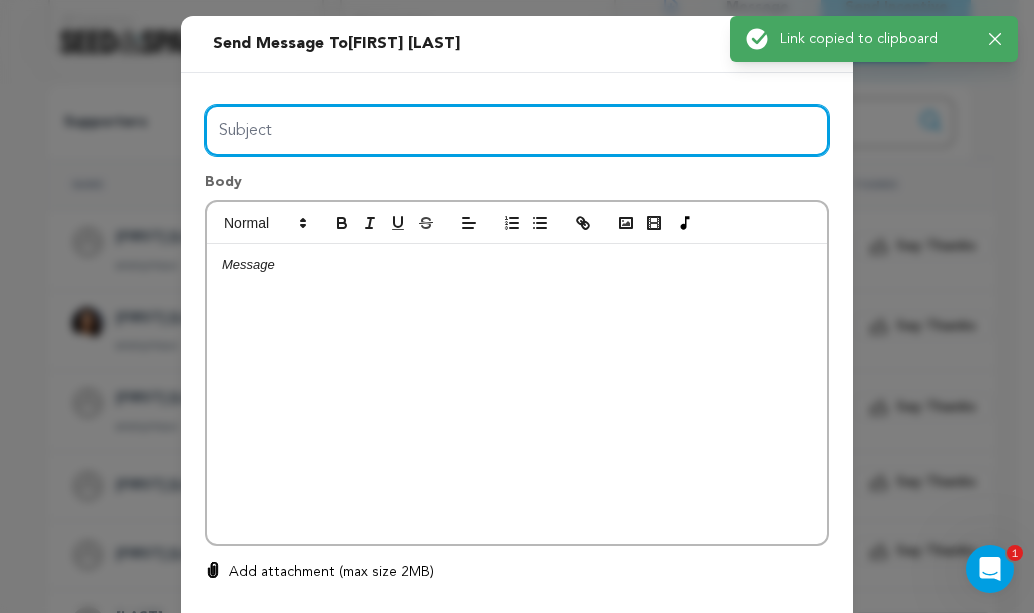 click on "Subject" at bounding box center (517, 130) 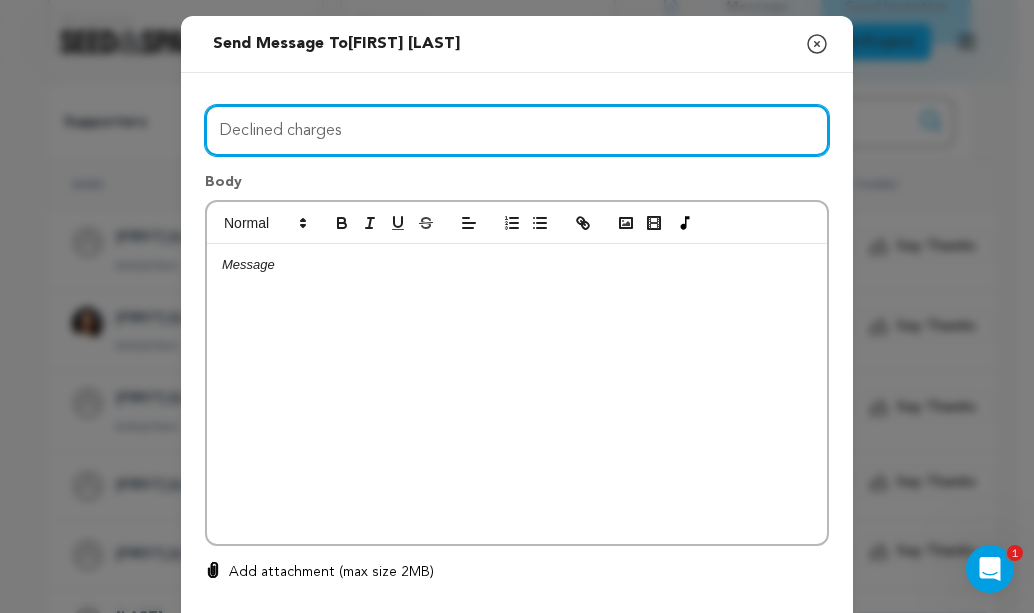type on "Declined charges" 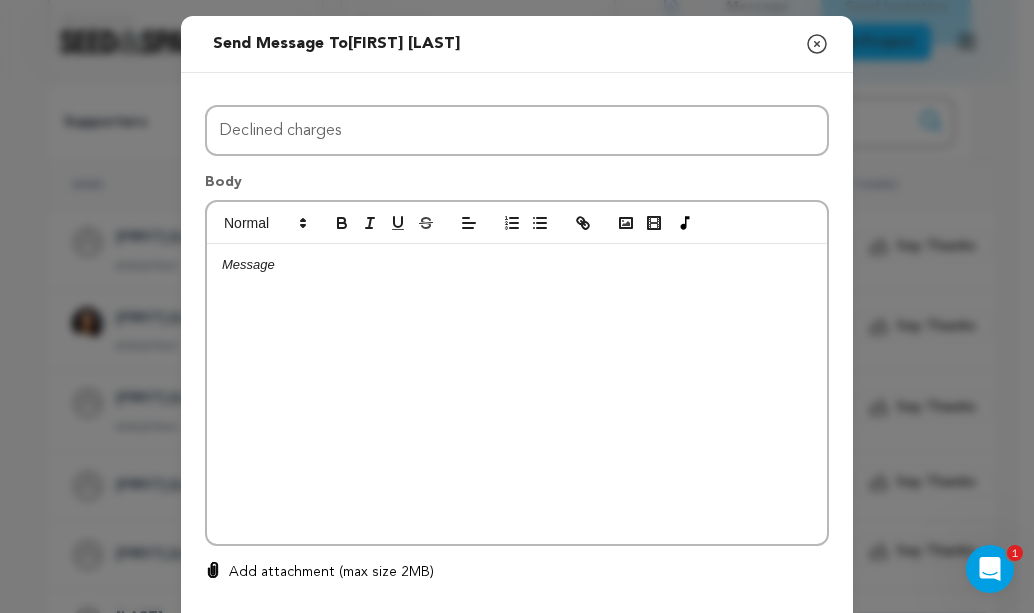 click at bounding box center [517, 265] 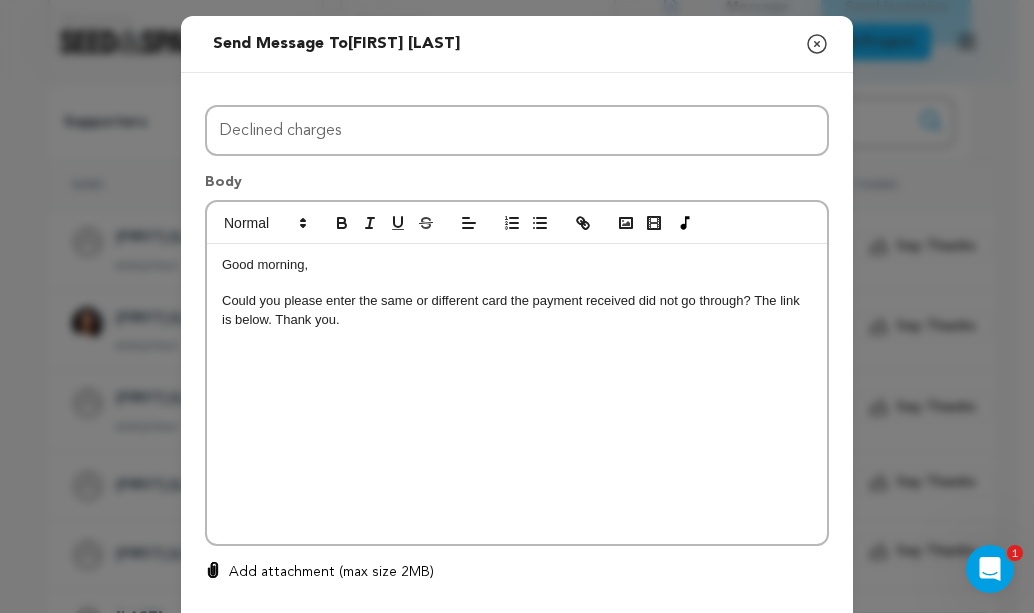 click on "Could you please enter the same or different card the payment received did not go through? The link is below. Thank you." at bounding box center (517, 310) 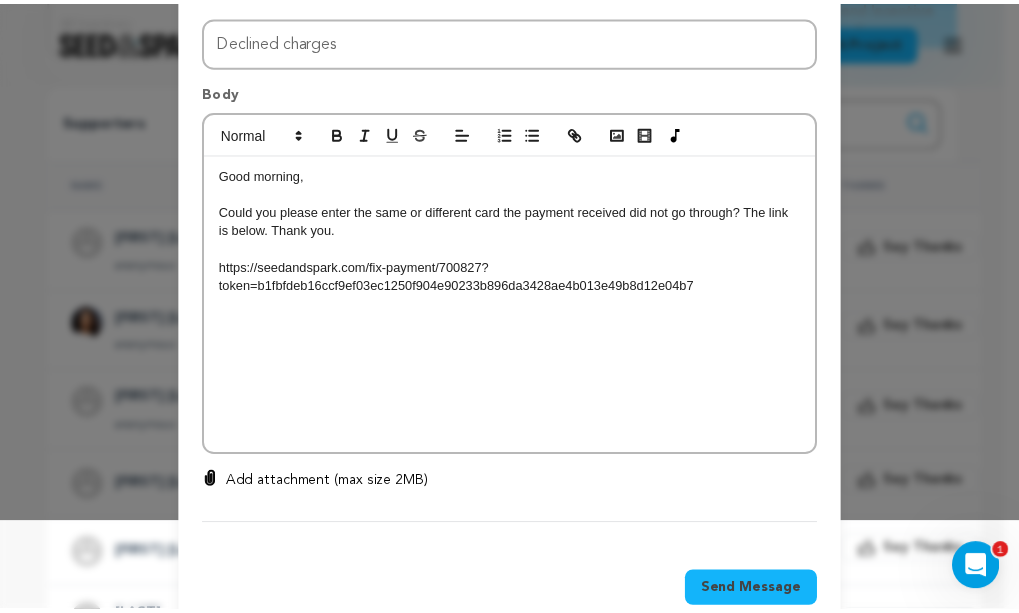 scroll, scrollTop: 110, scrollLeft: 0, axis: vertical 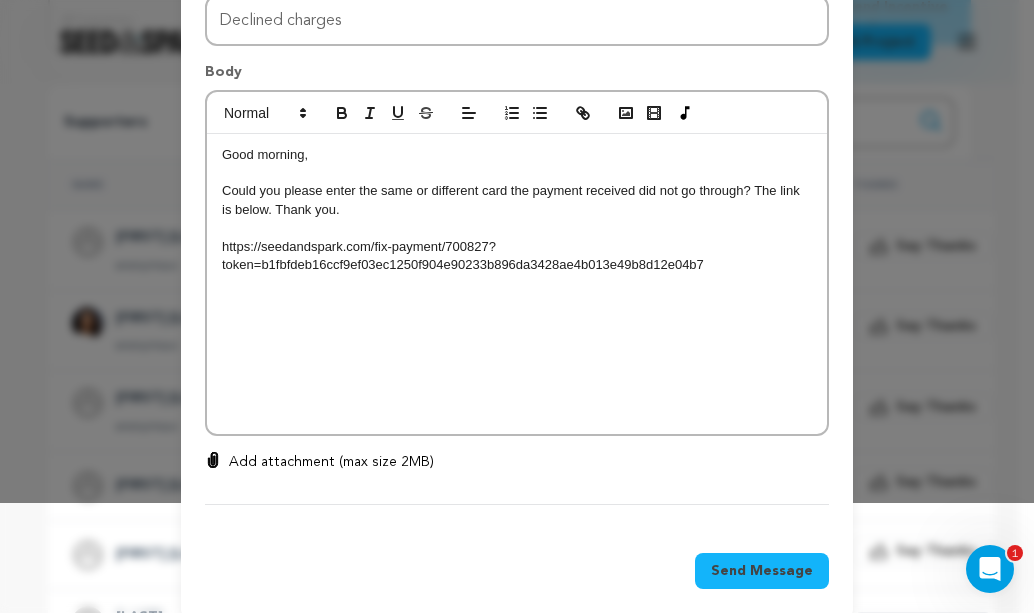 click on "Send Message" at bounding box center (762, 571) 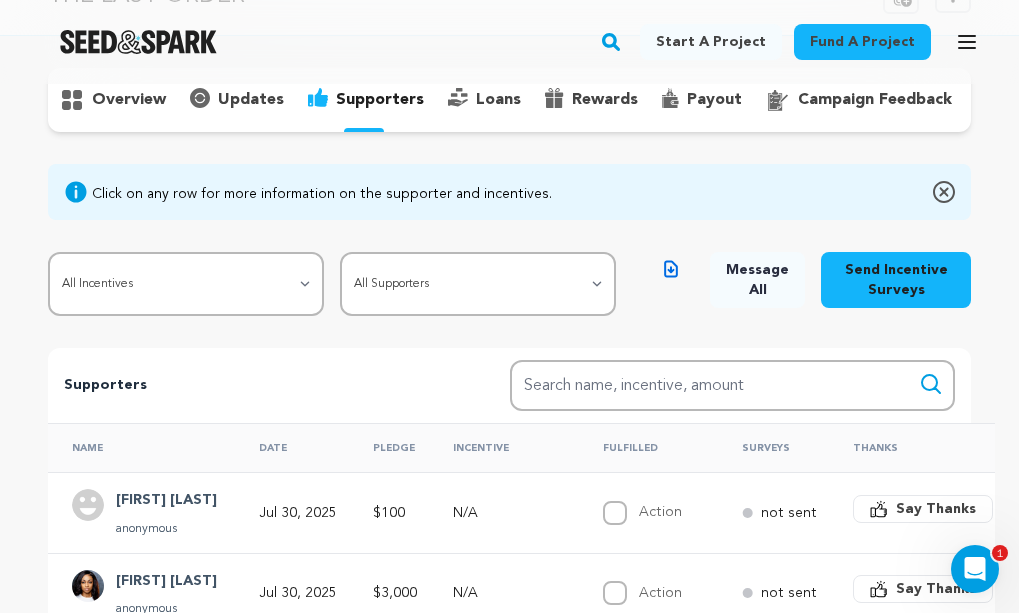 scroll, scrollTop: 0, scrollLeft: 0, axis: both 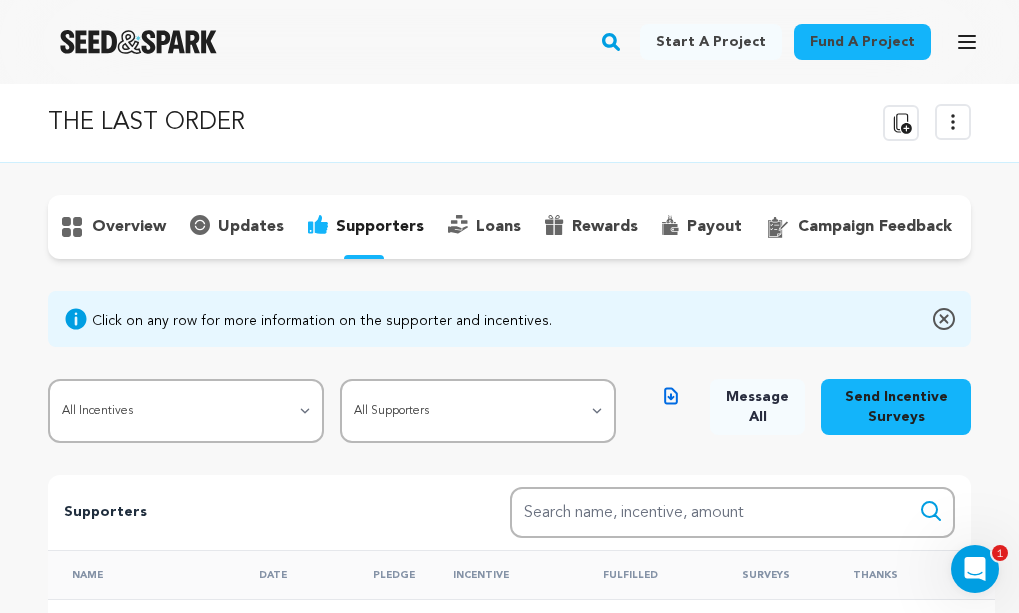 click on "loans" at bounding box center (498, 227) 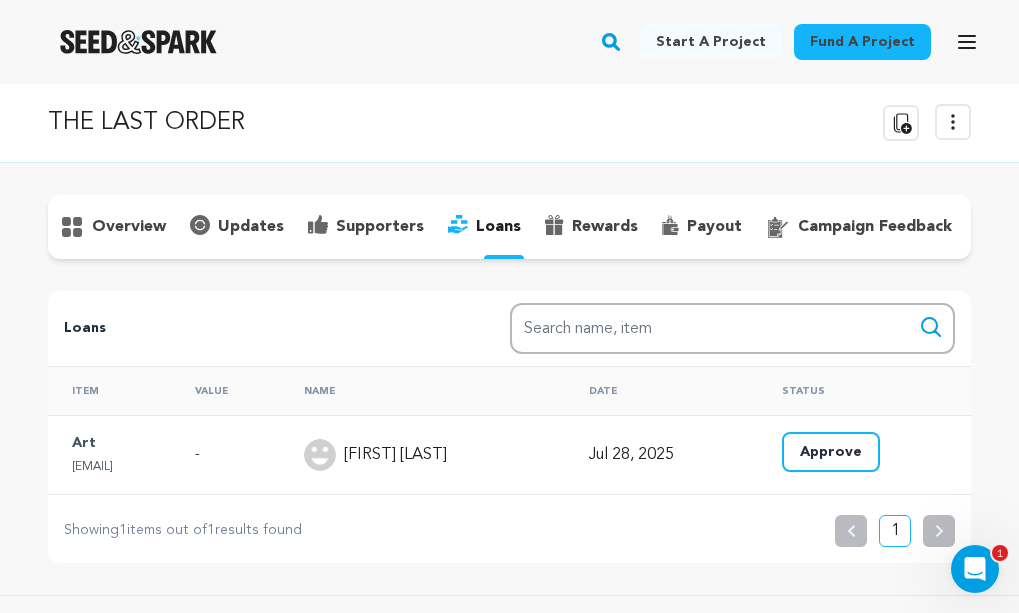 click on "payout" at bounding box center [714, 227] 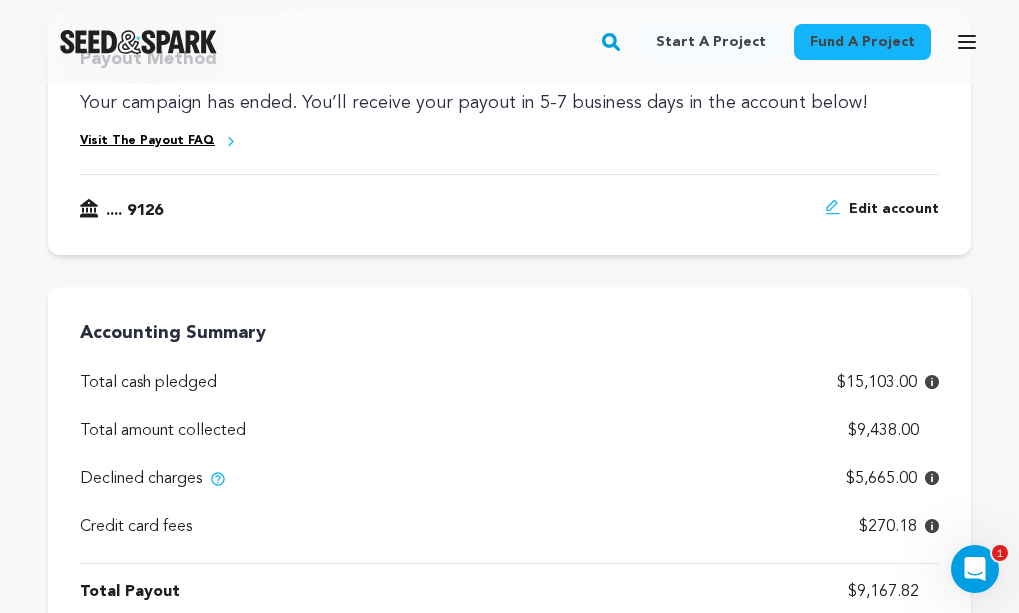 scroll, scrollTop: 145, scrollLeft: 0, axis: vertical 